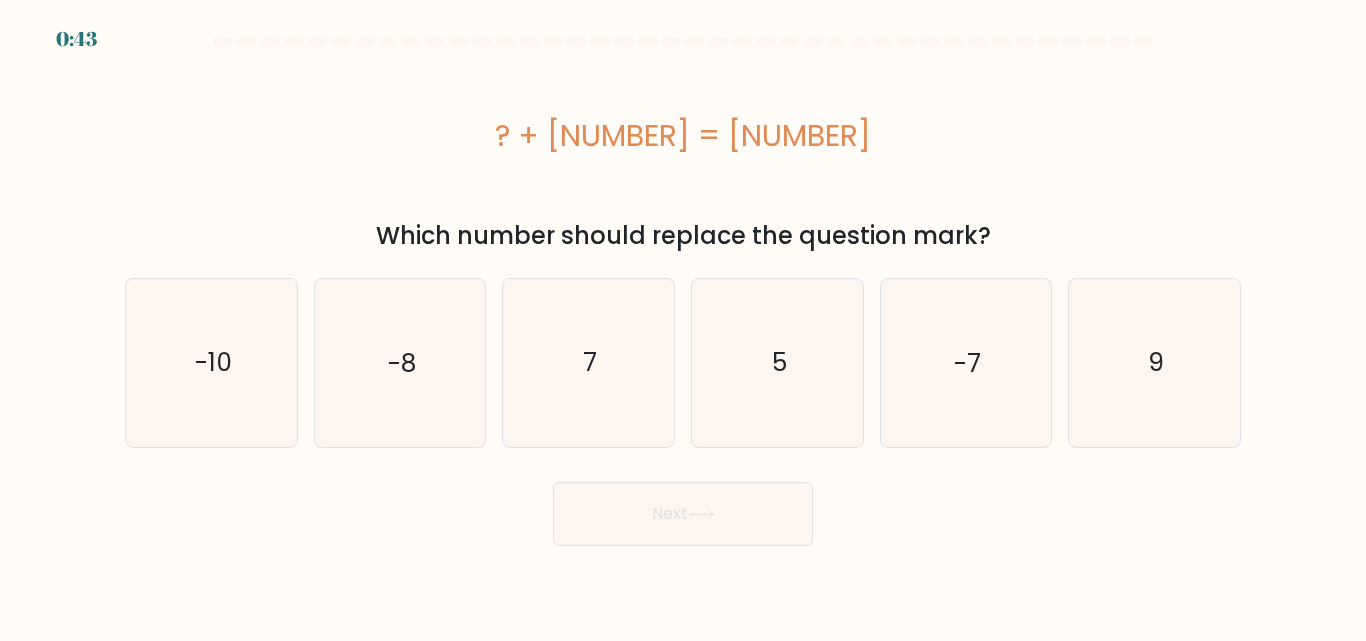 scroll, scrollTop: 0, scrollLeft: 0, axis: both 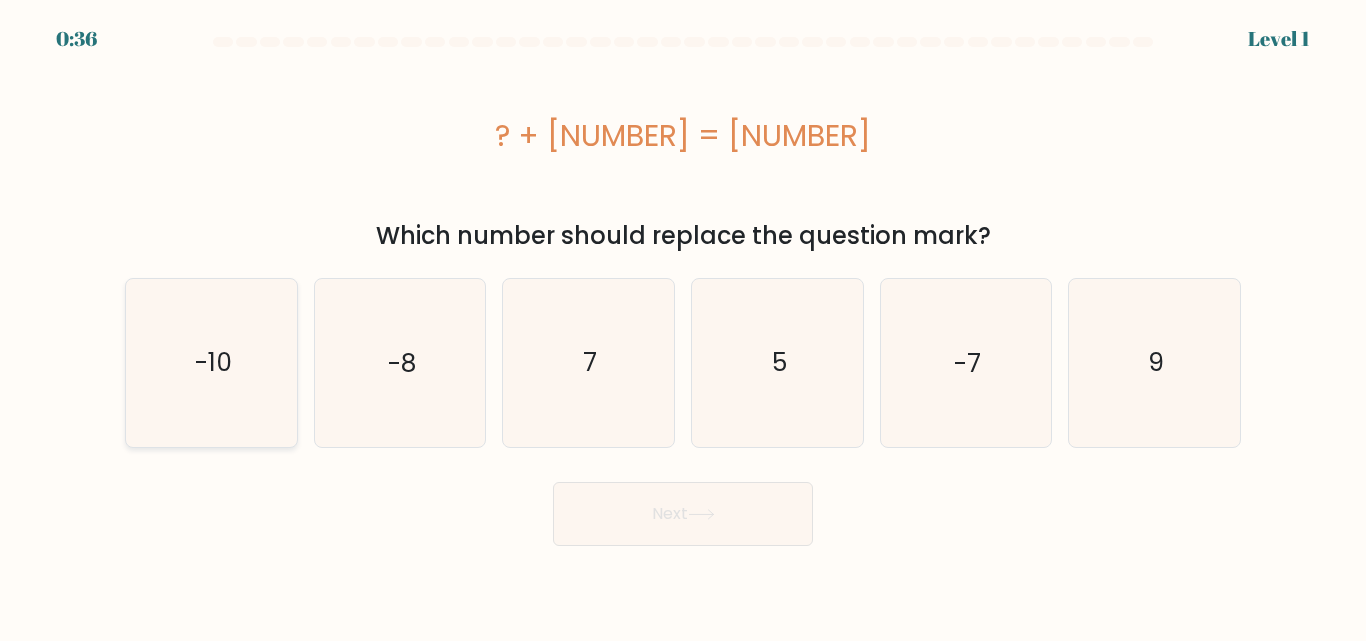 click on "-10" at bounding box center [211, 362] 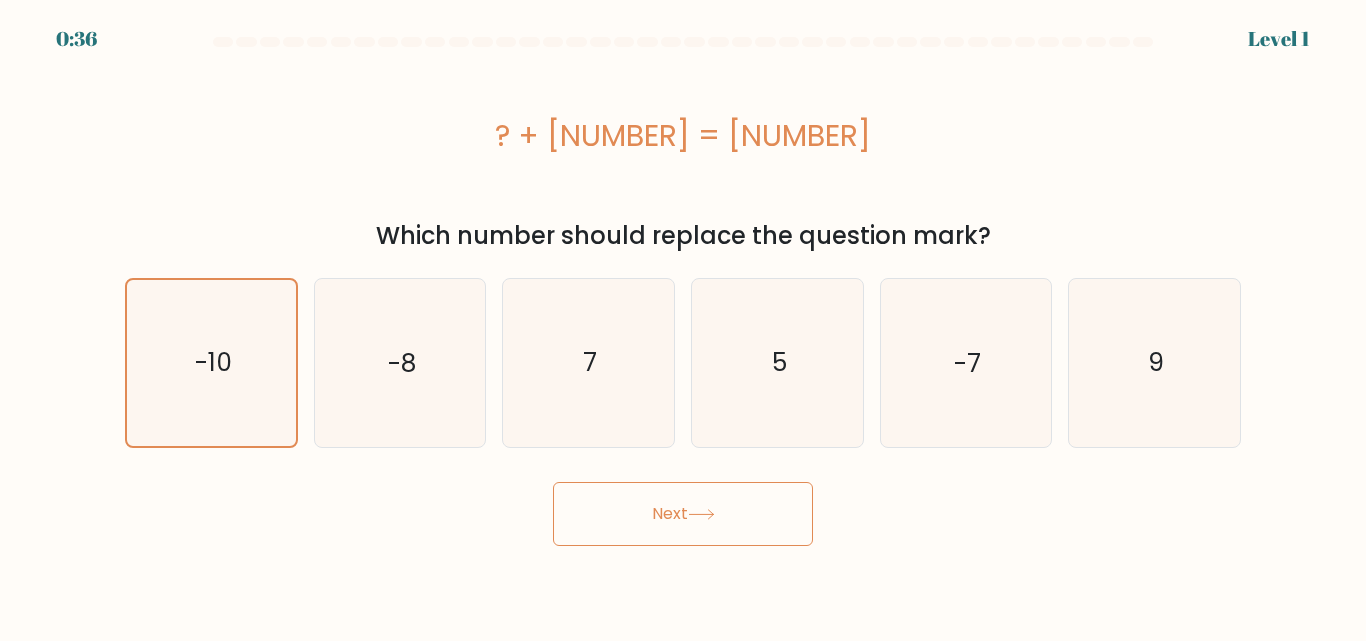 click on "Next" at bounding box center (683, 514) 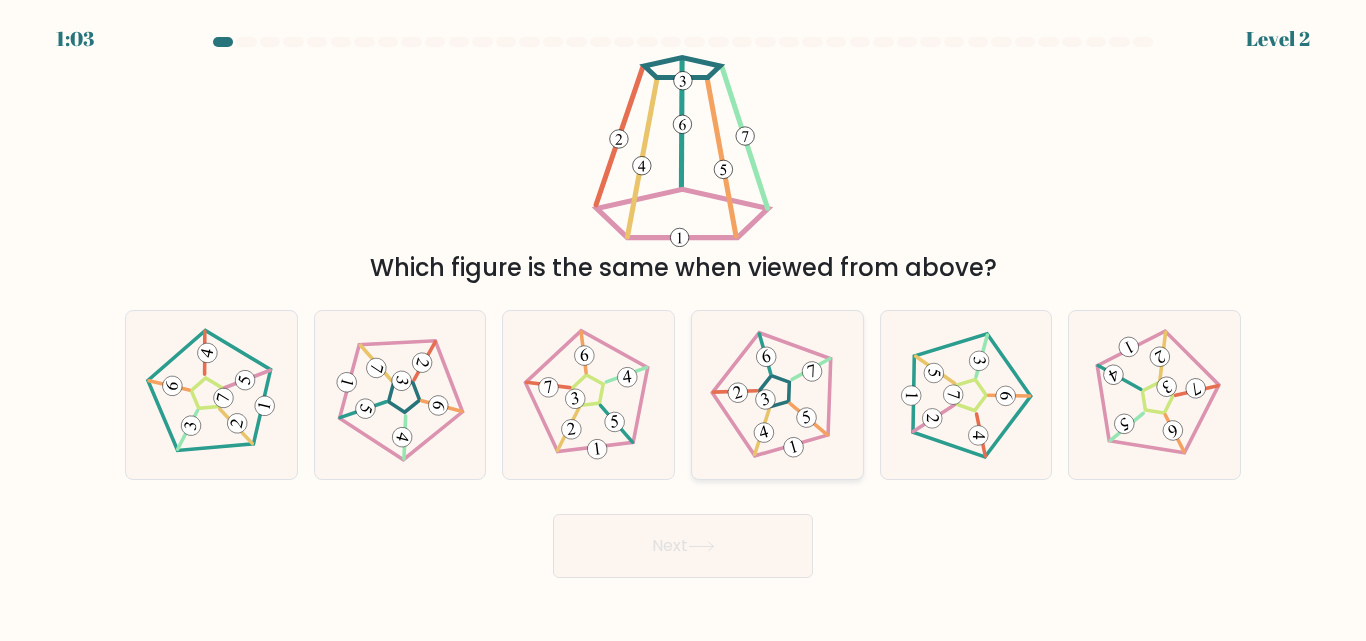 click at bounding box center [765, 399] 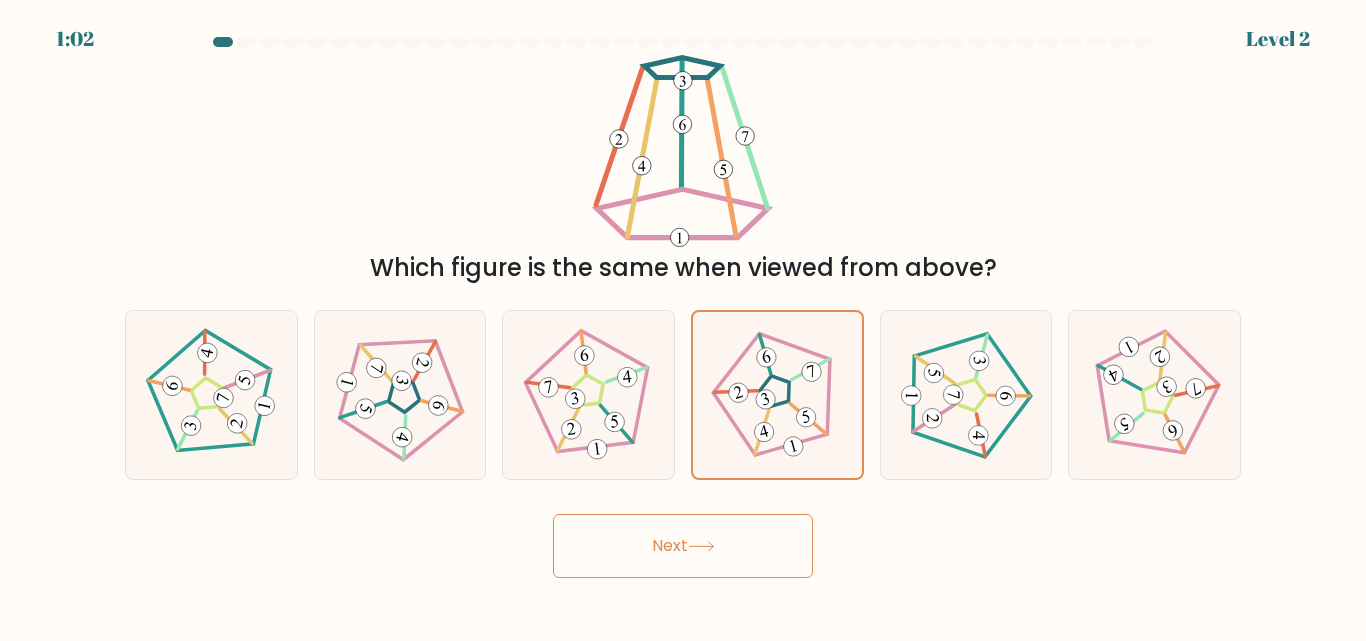click on "Next" at bounding box center [683, 546] 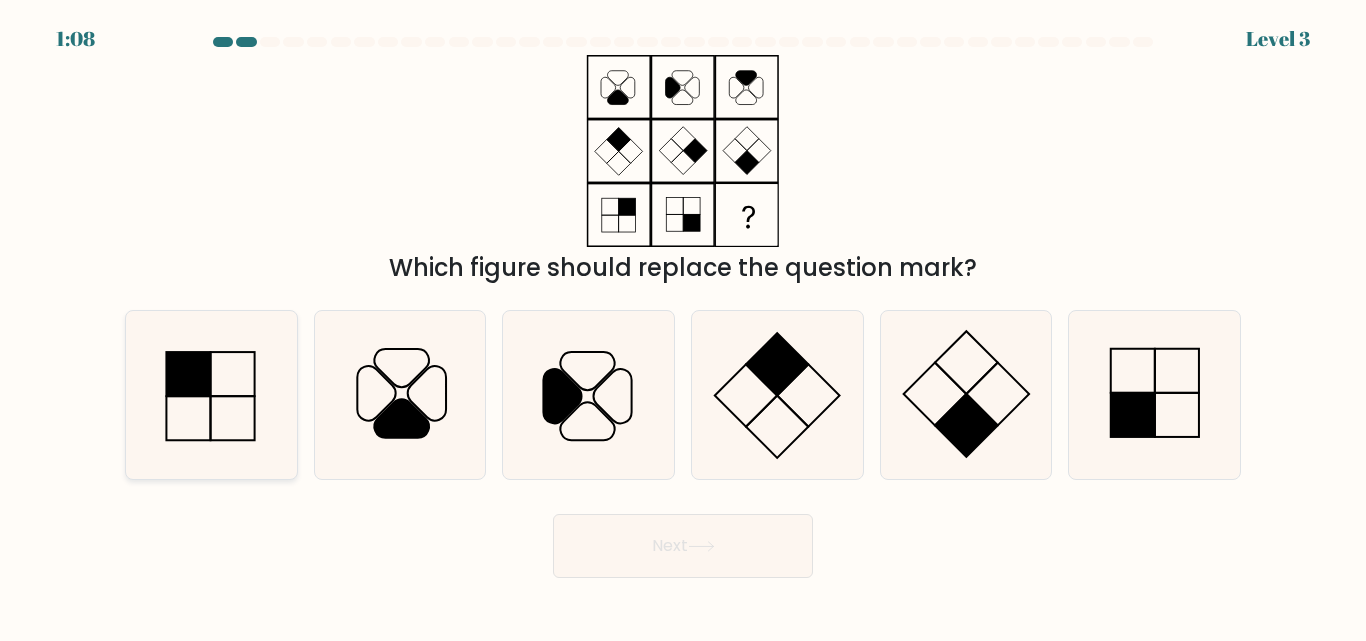 click at bounding box center [211, 394] 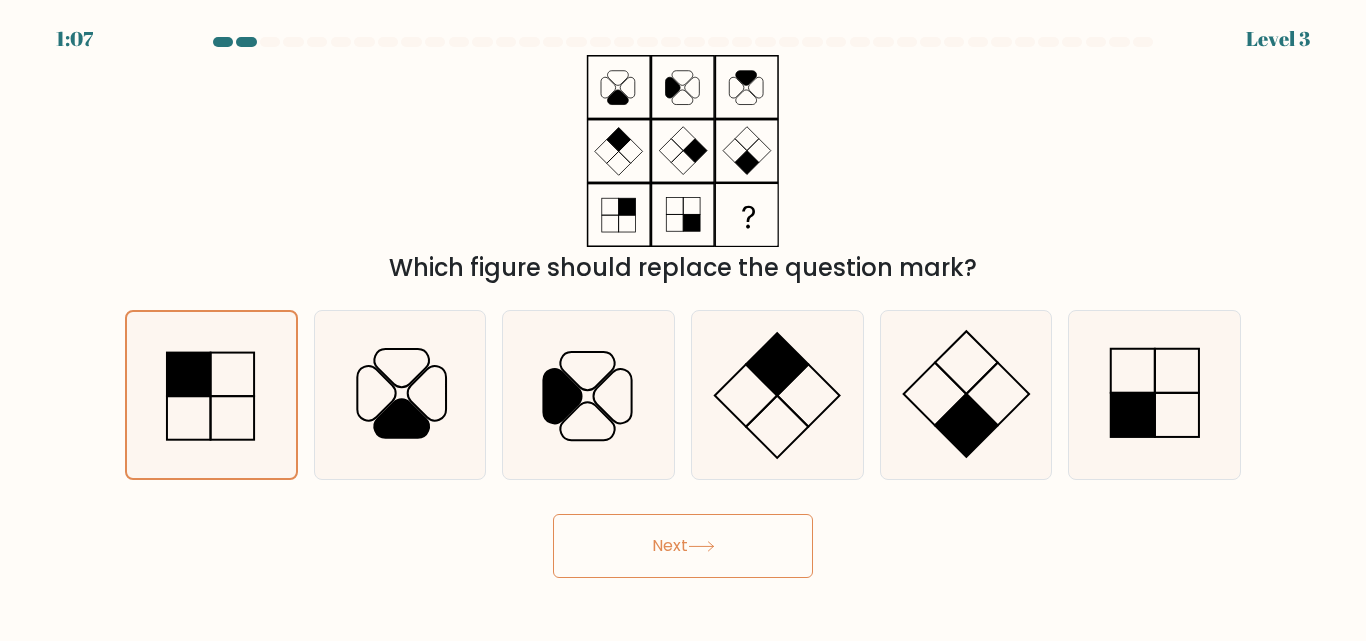 click on "Next" at bounding box center (683, 546) 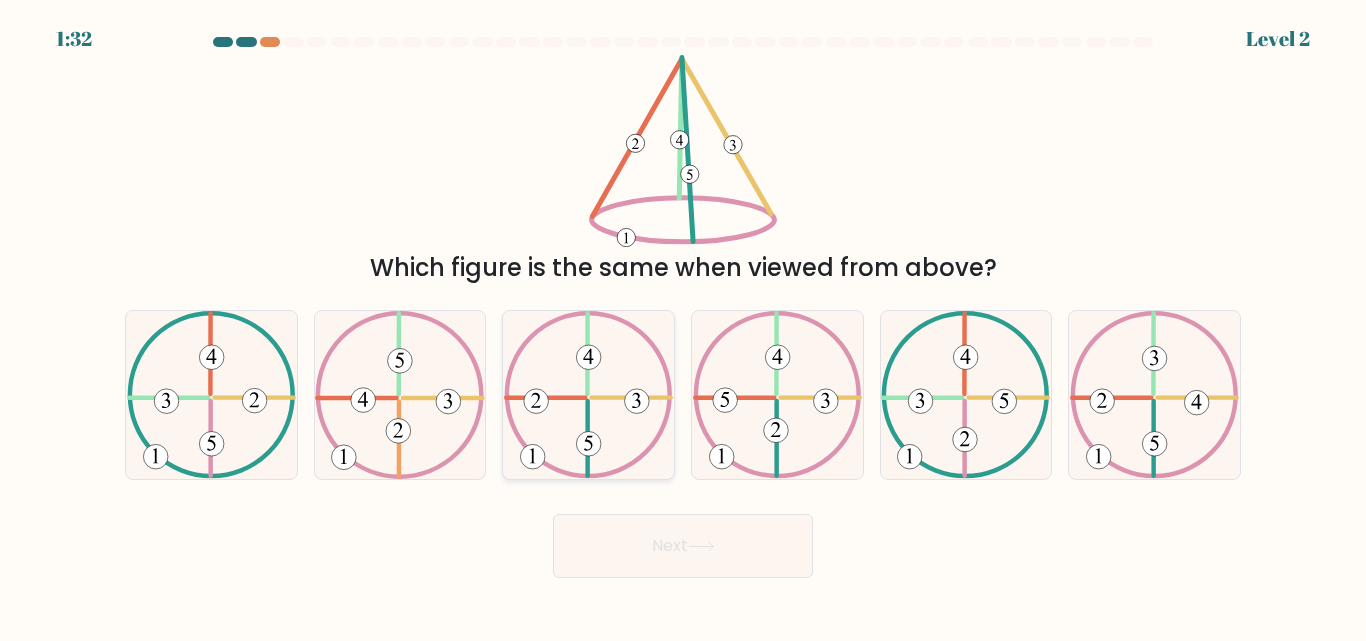 click at bounding box center (588, 394) 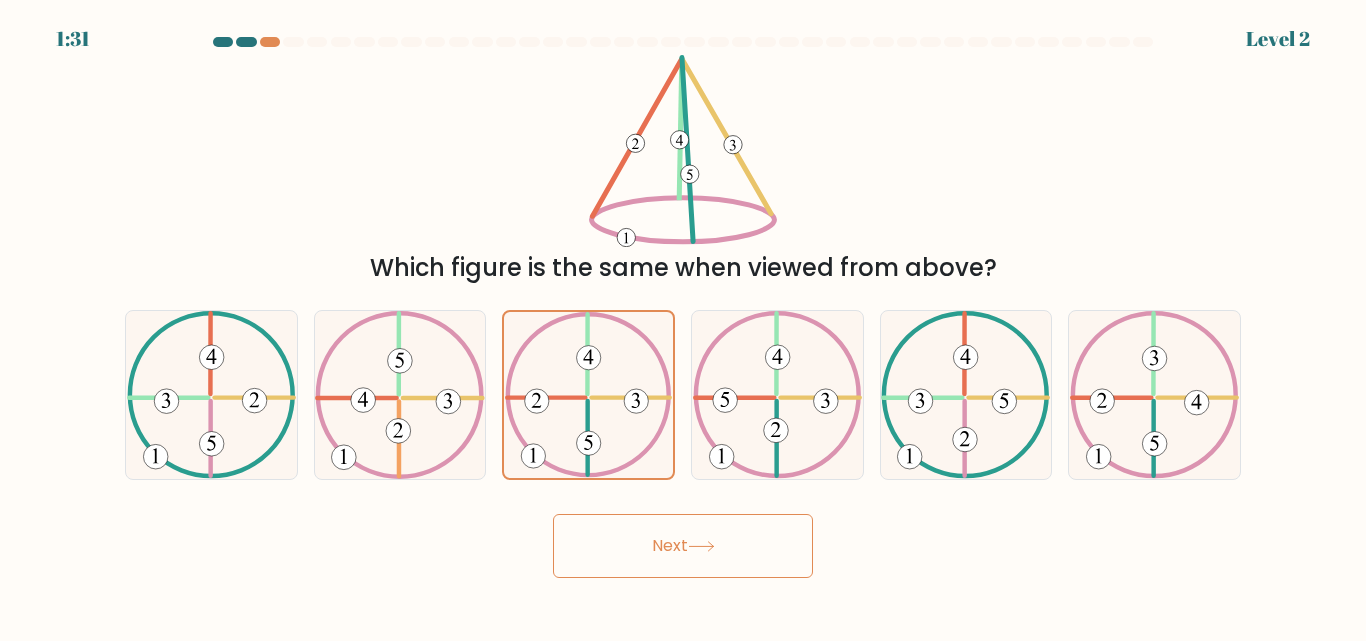 click on "Next" at bounding box center [683, 546] 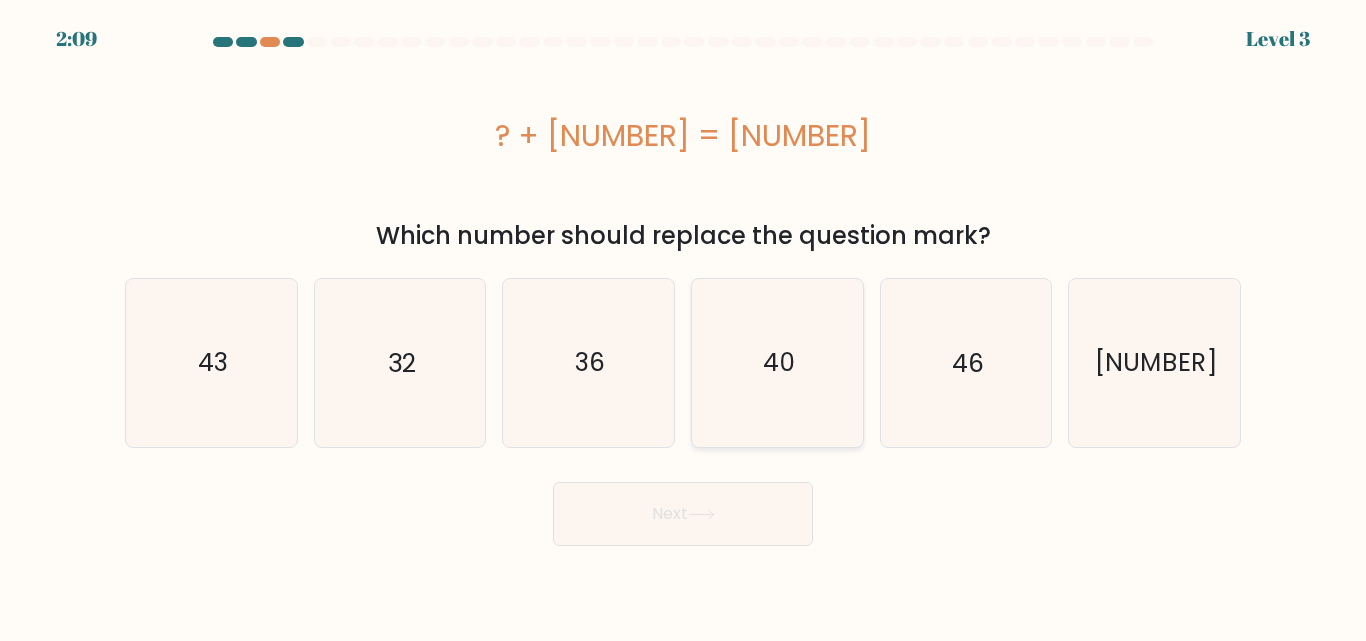click on "40" at bounding box center [777, 362] 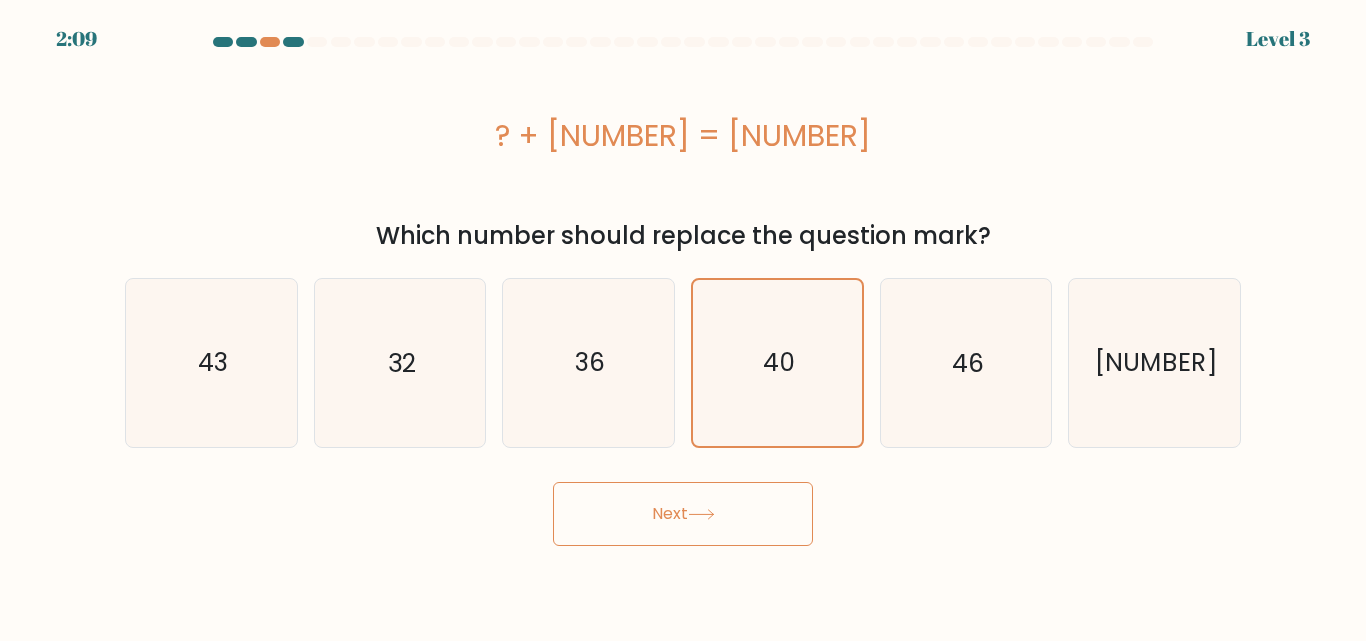 click on "Next" at bounding box center [683, 514] 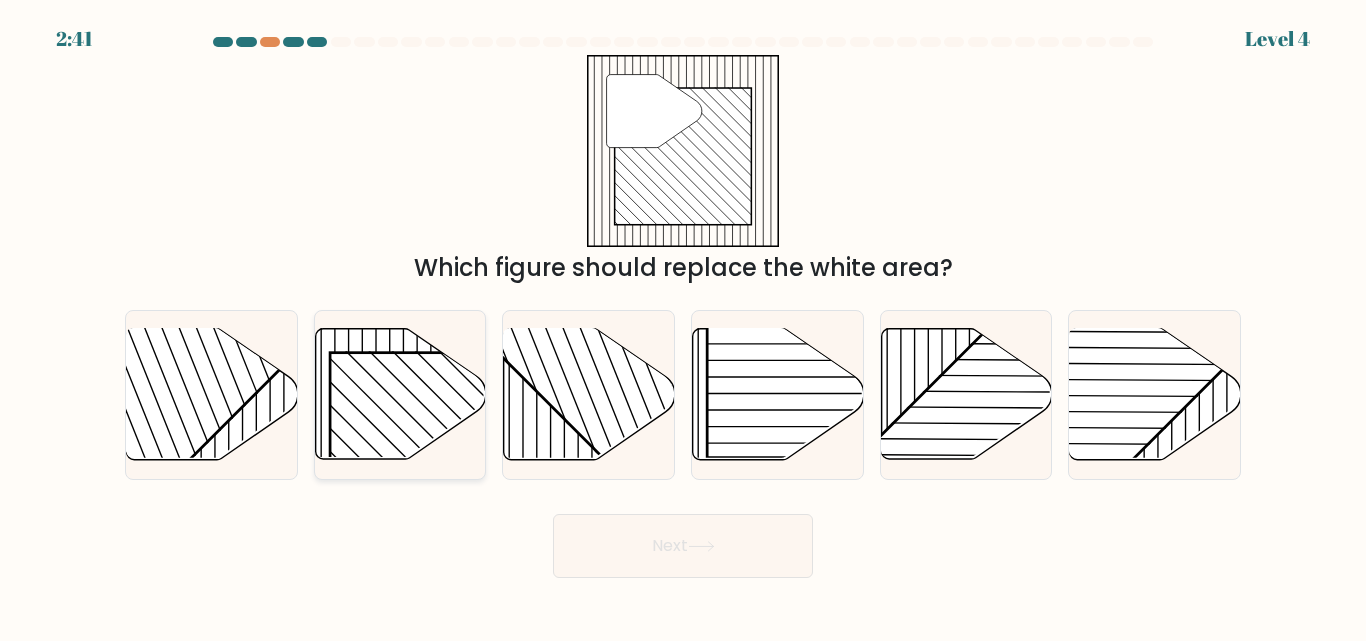click at bounding box center (452, 475) 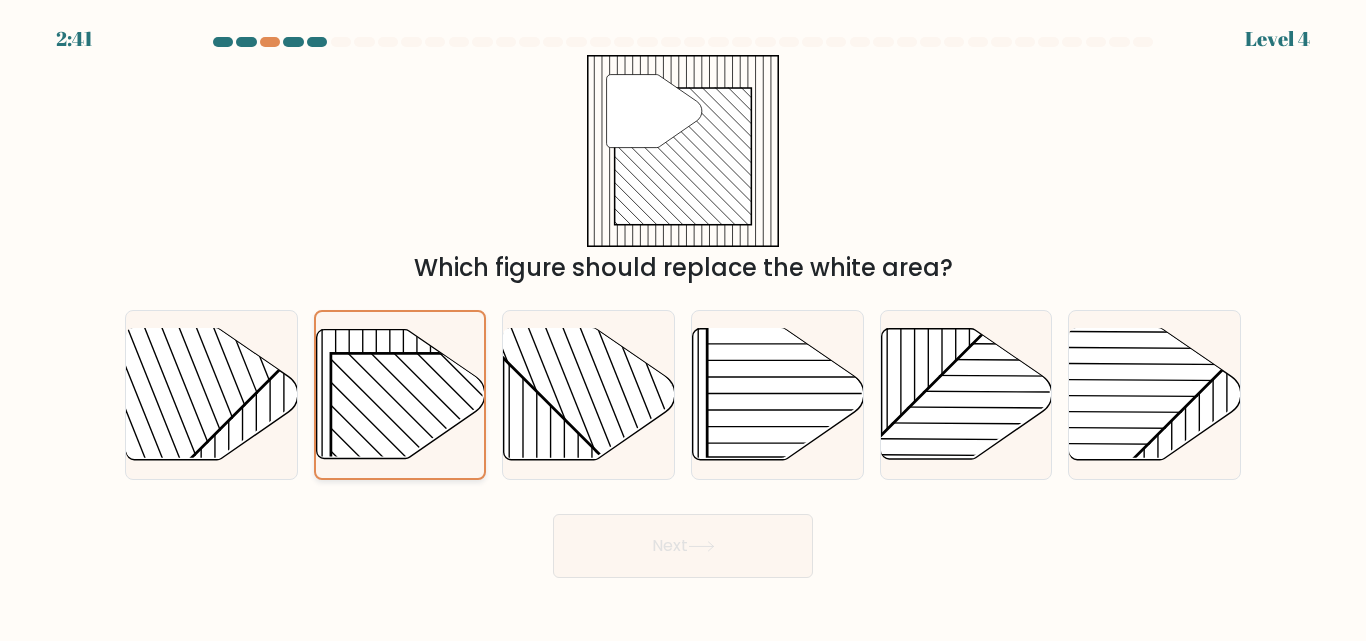 click at bounding box center (452, 475) 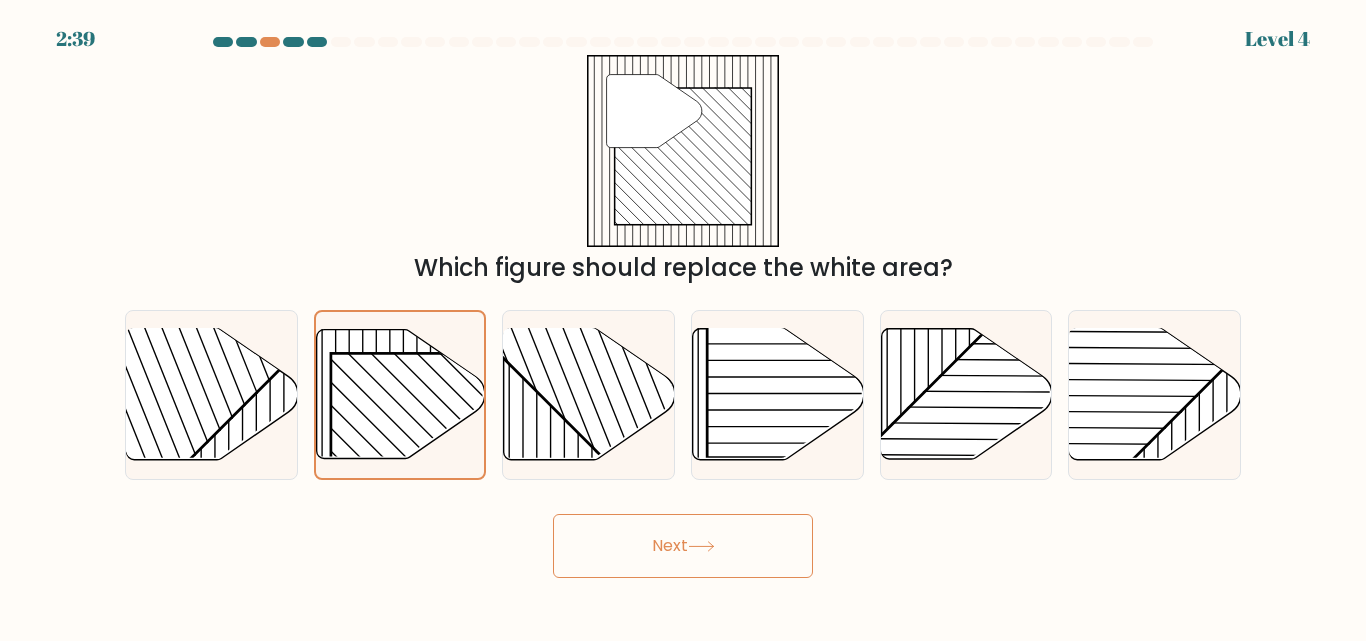 click on "Next" at bounding box center (683, 546) 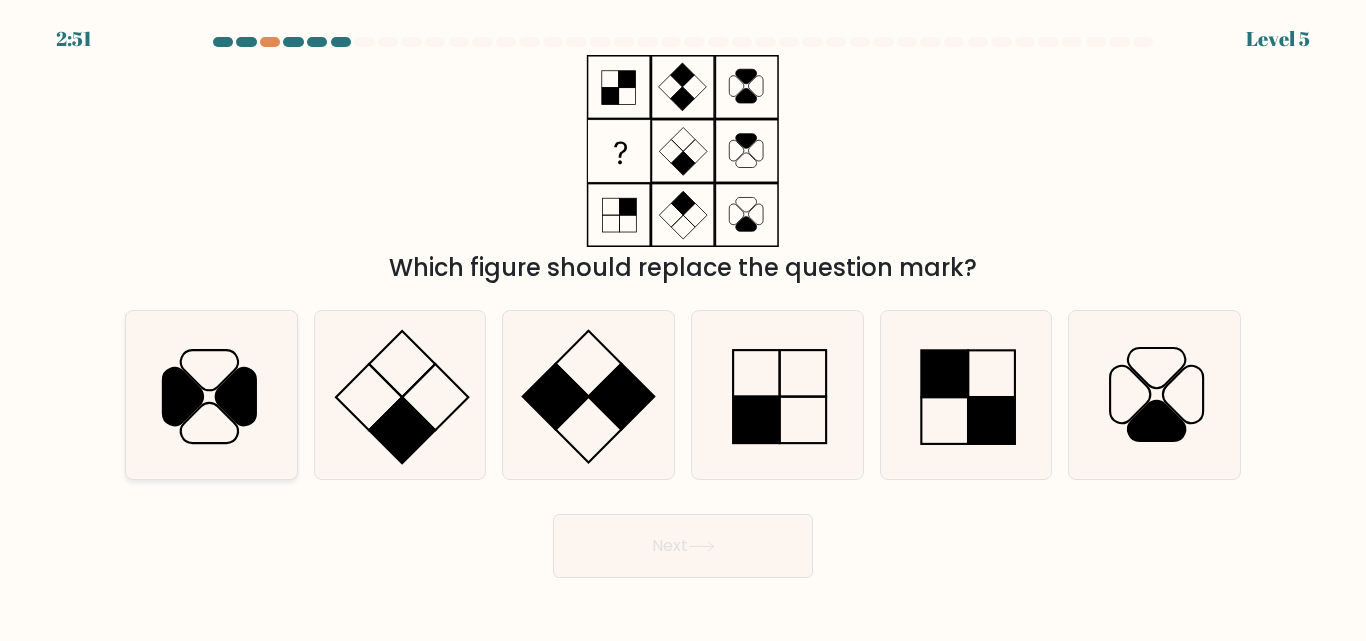 click at bounding box center (236, 397) 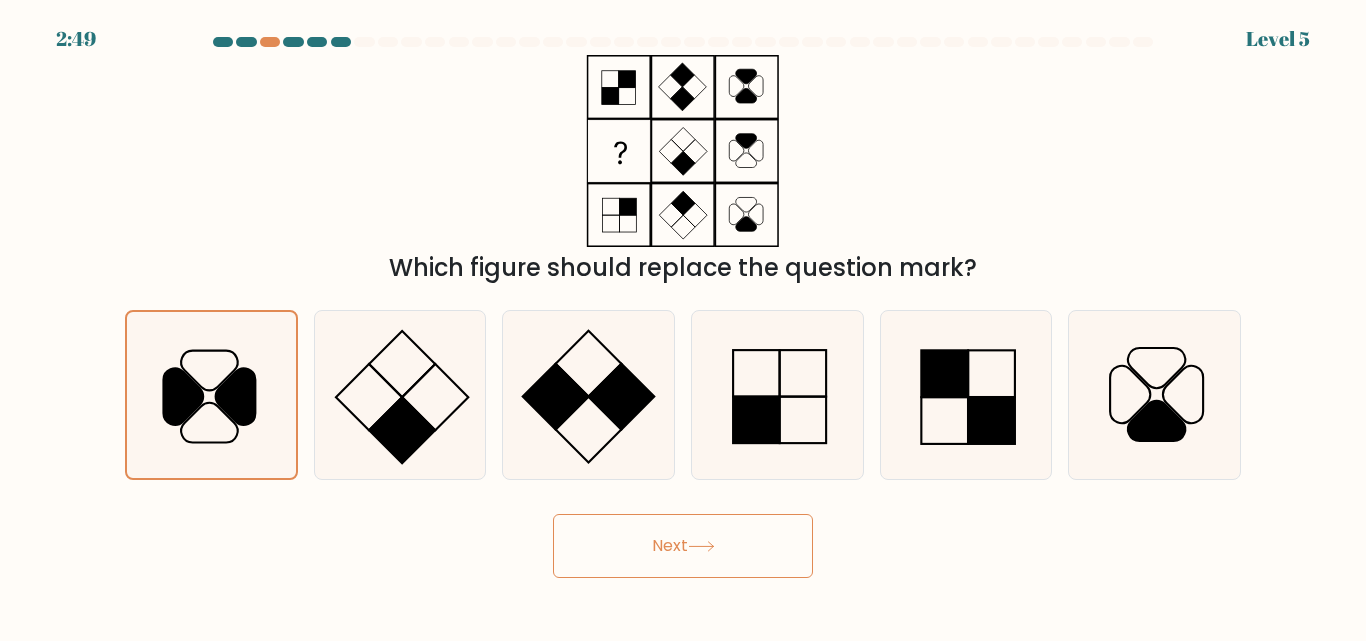 click at bounding box center (701, 546) 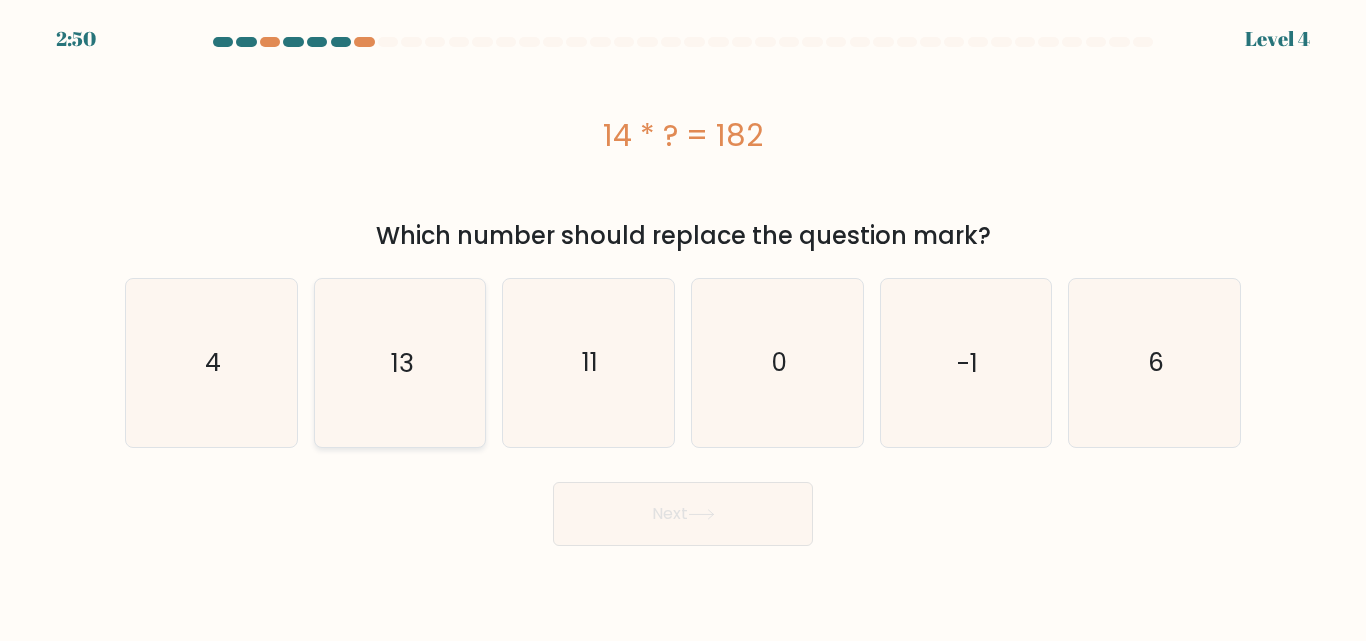 click on "13" at bounding box center (399, 362) 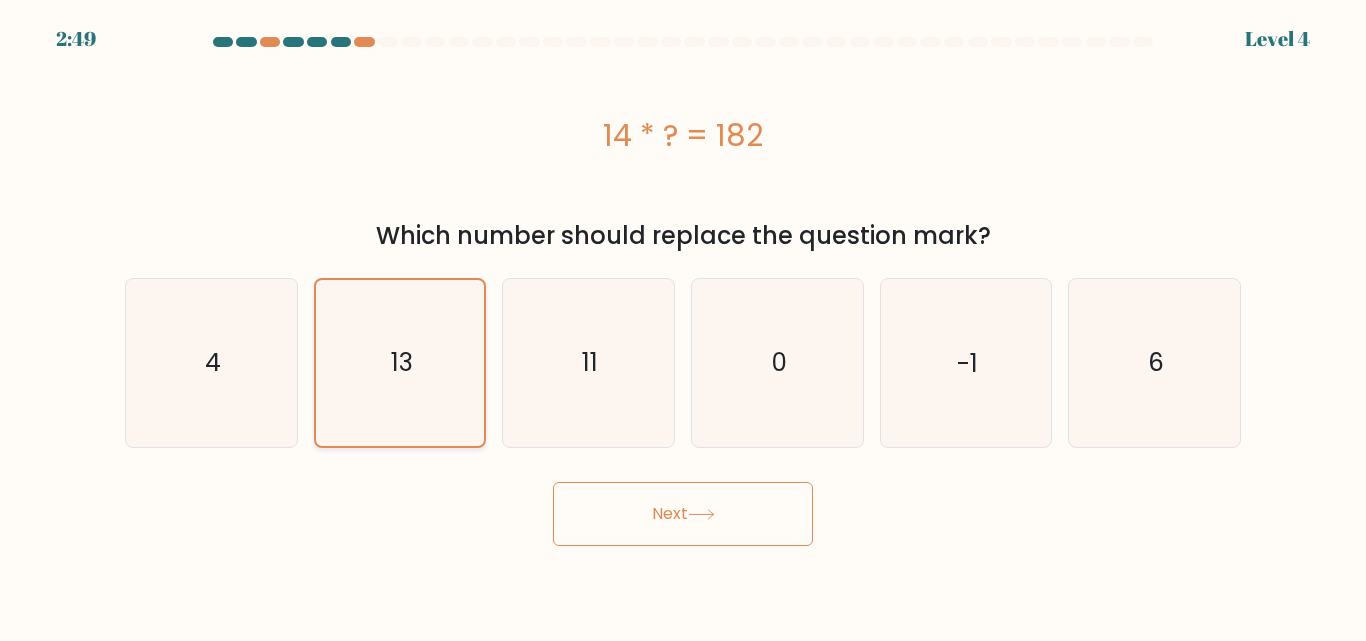 click on "13" at bounding box center (399, 362) 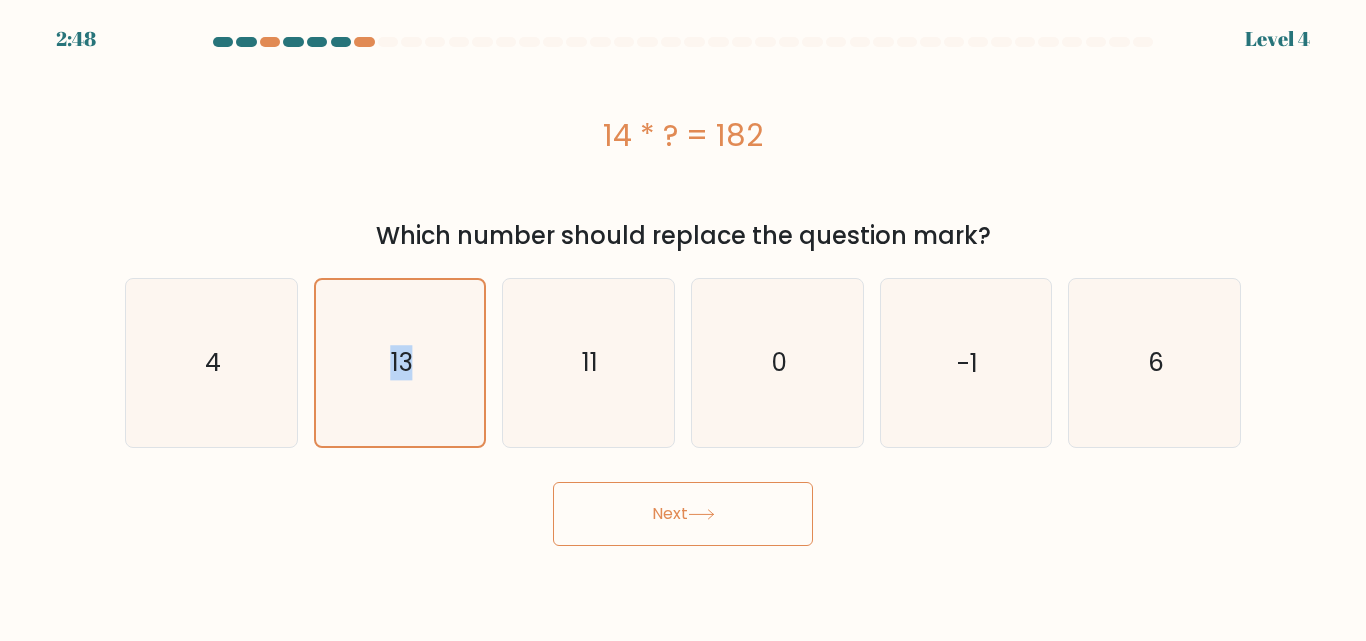 click on "Next" at bounding box center [683, 514] 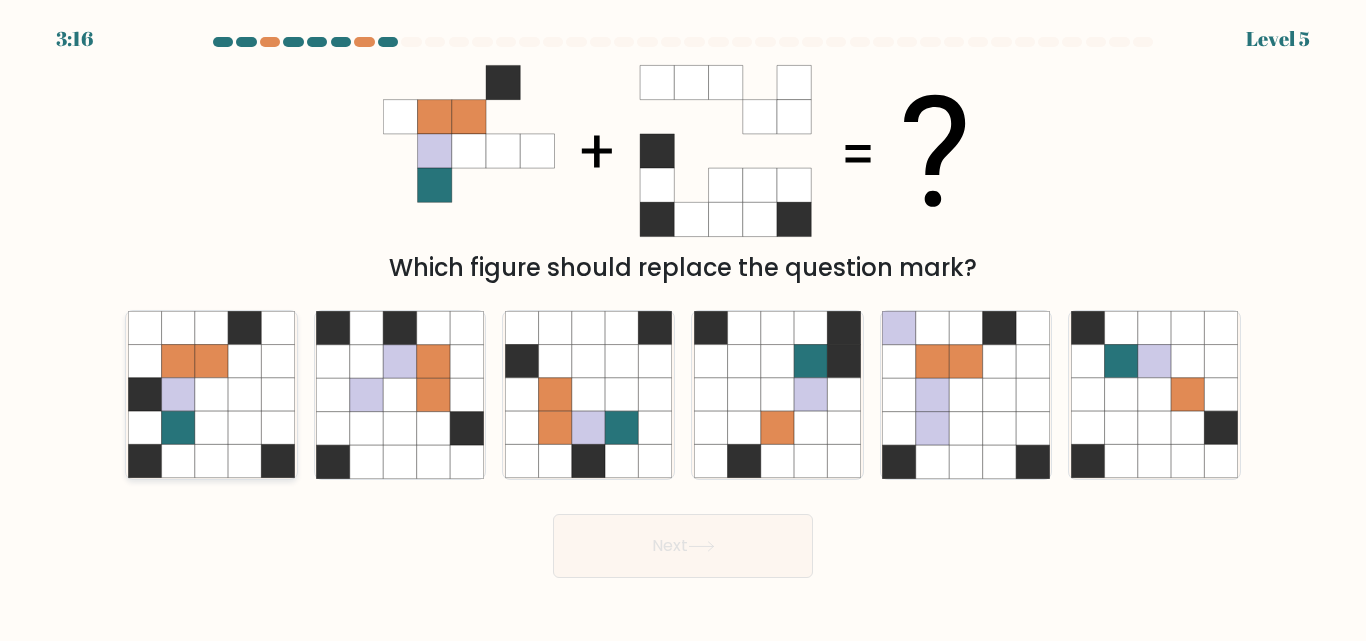 click at bounding box center [211, 461] 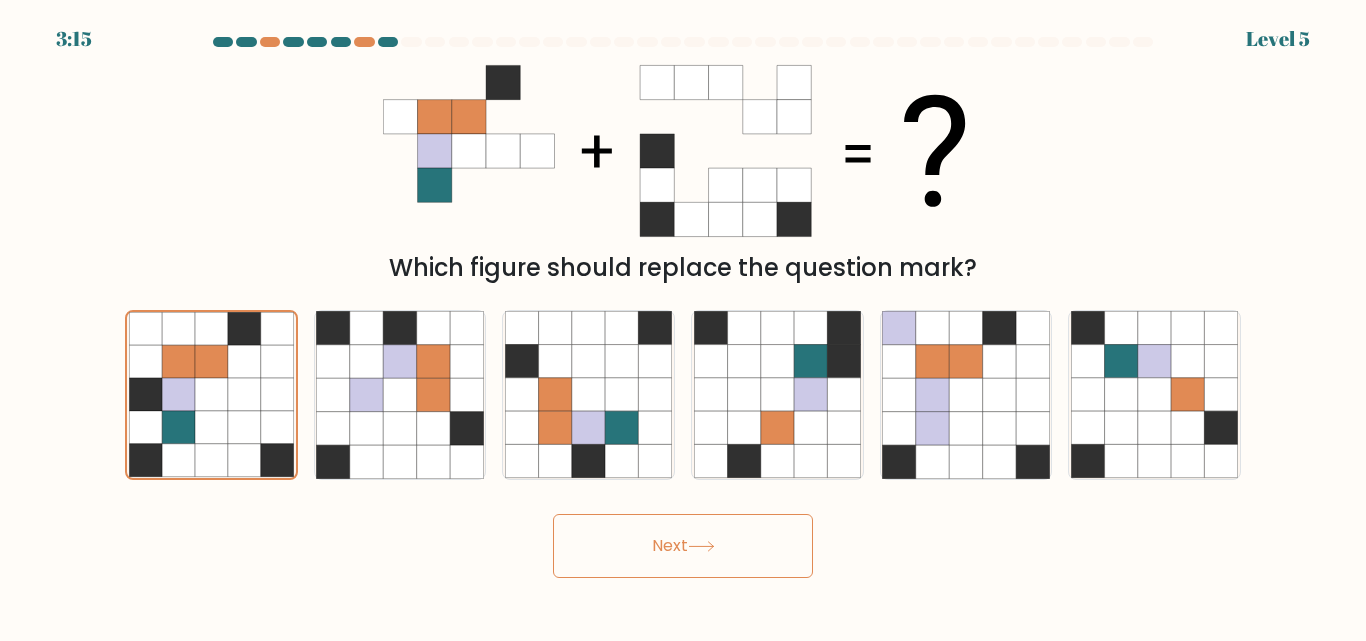 click on "Next" at bounding box center (683, 546) 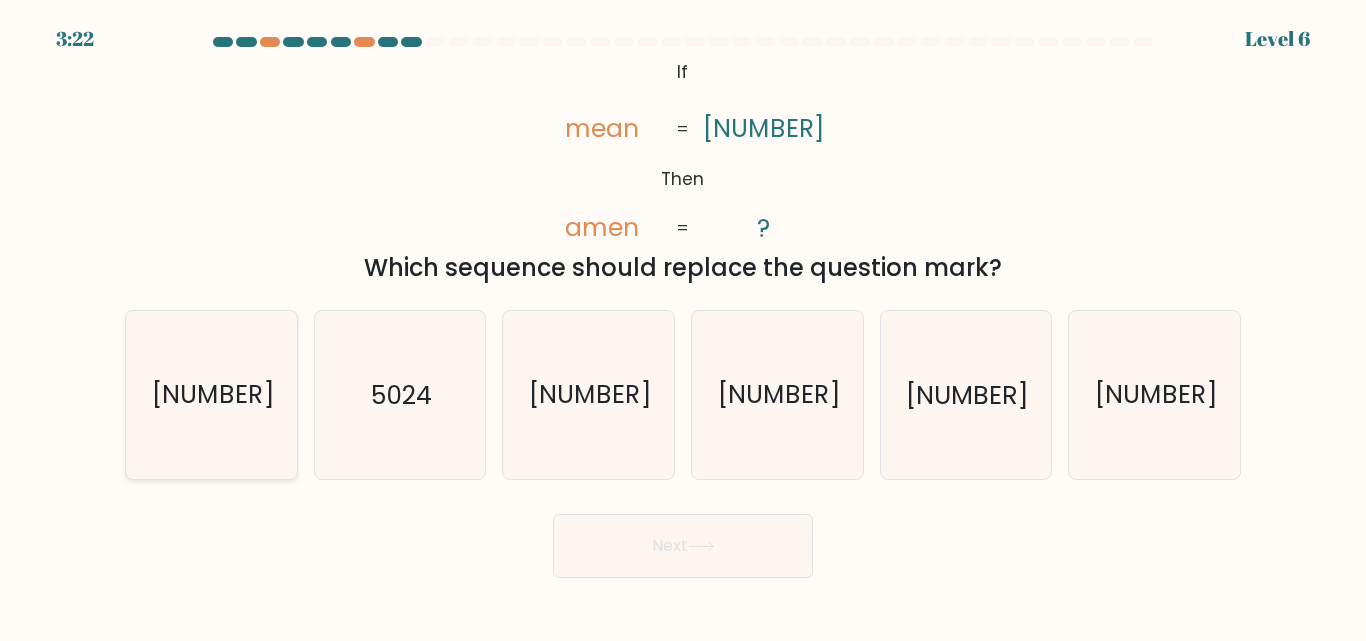 click on "4520" at bounding box center (212, 395) 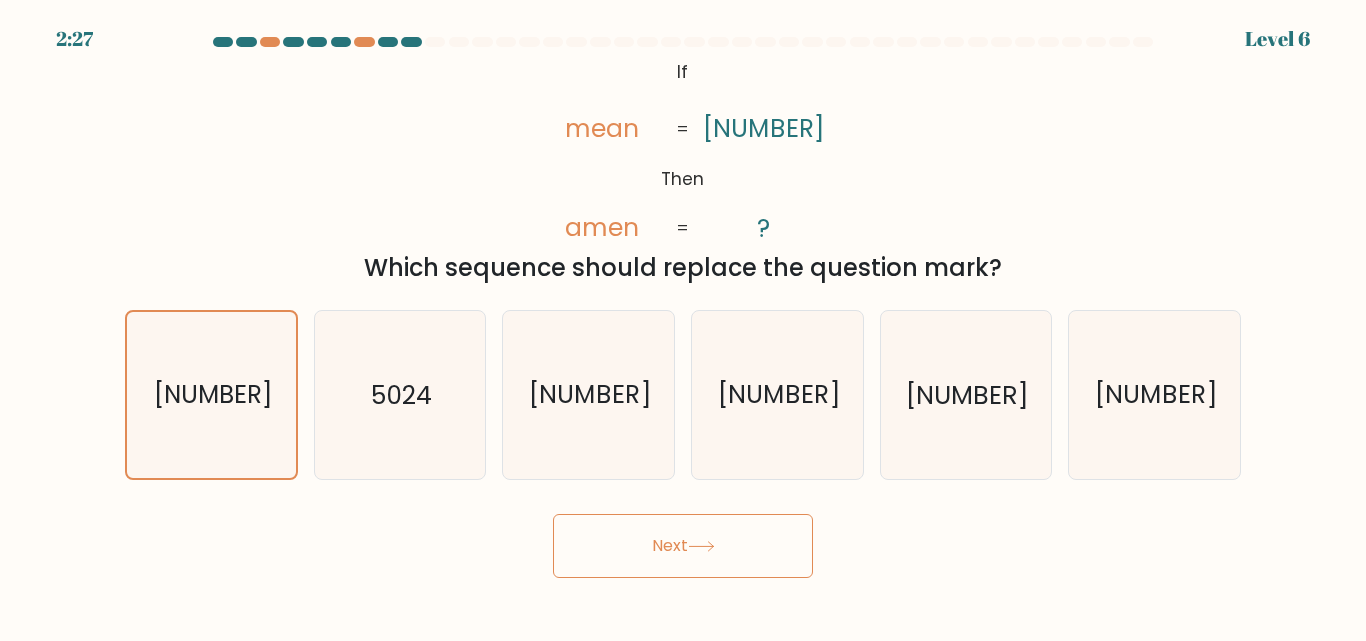click on "Next" at bounding box center (683, 546) 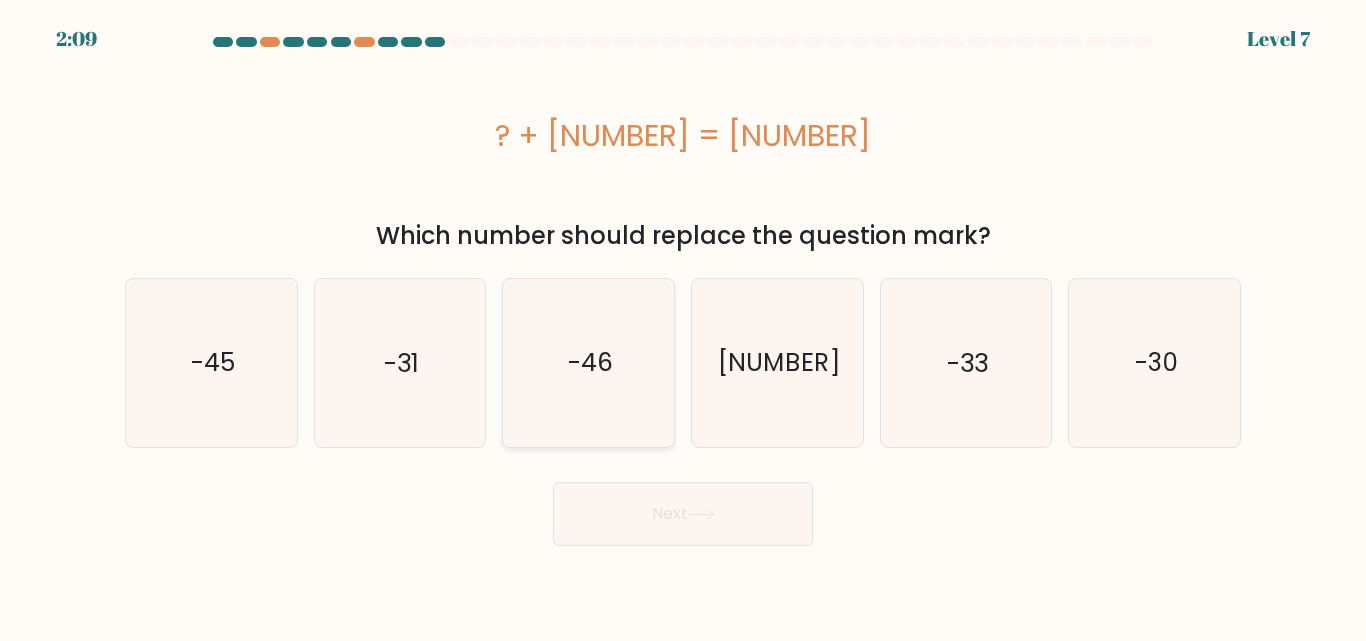 click on "-46" at bounding box center (588, 362) 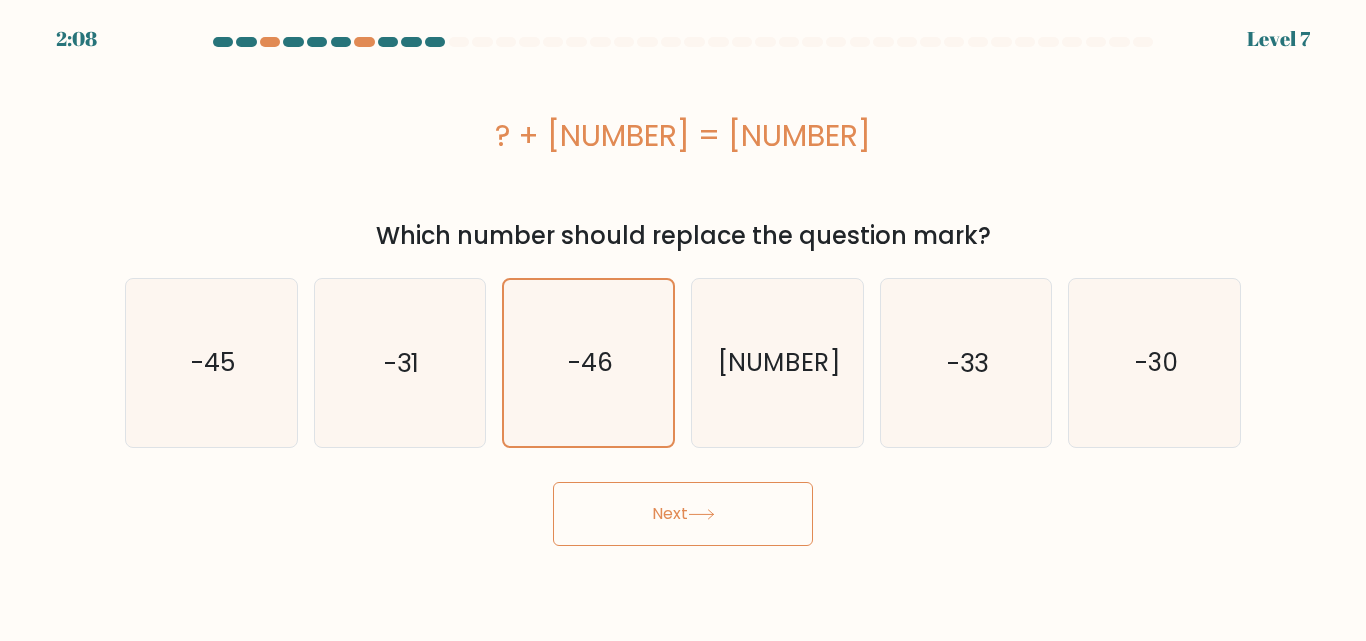 click at bounding box center (701, 514) 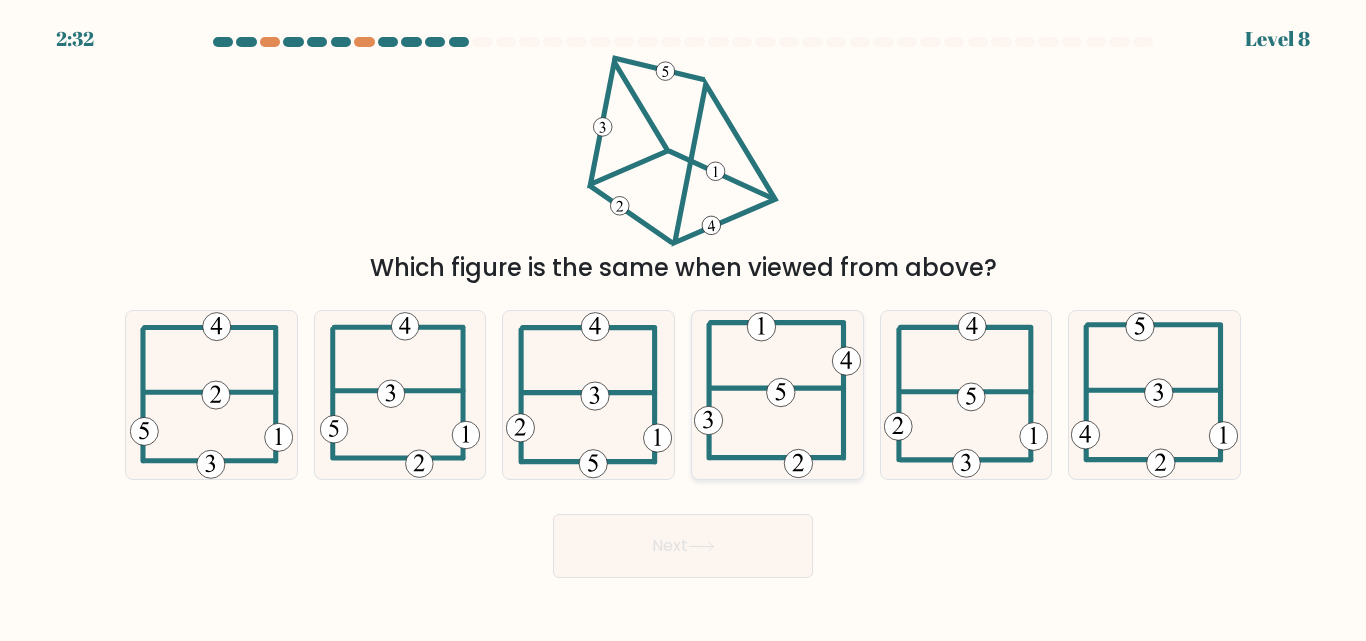 click at bounding box center (780, 393) 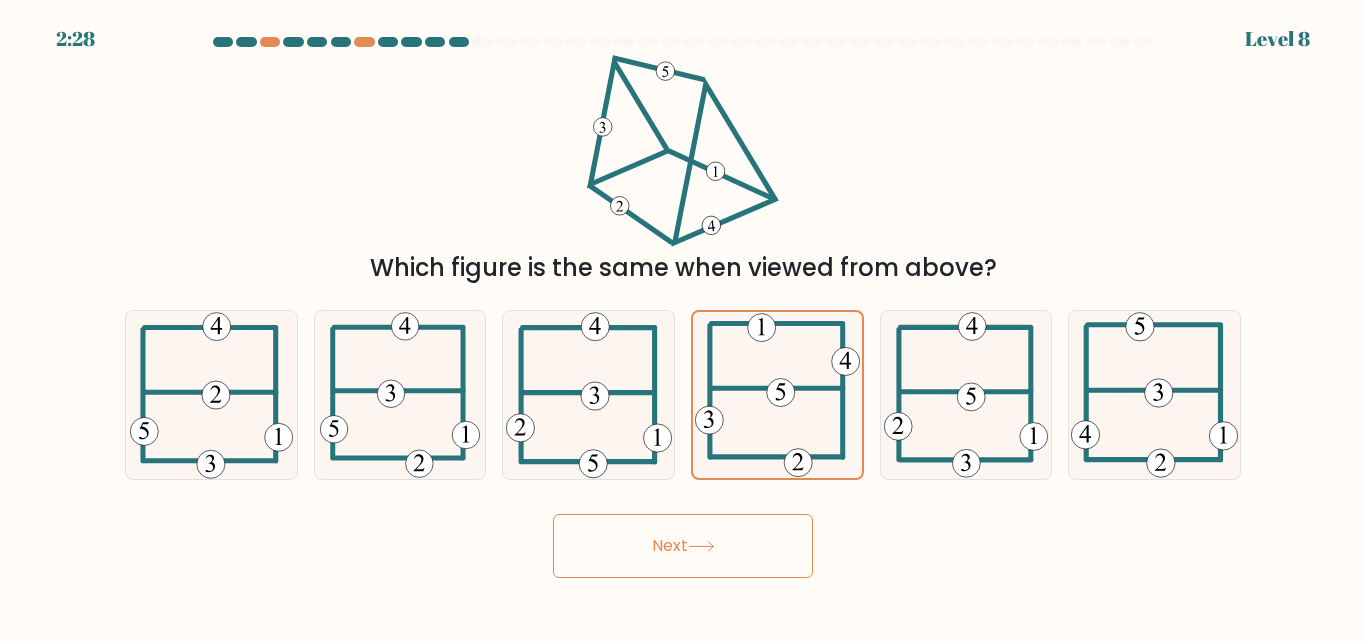 click on "Next" at bounding box center [683, 546] 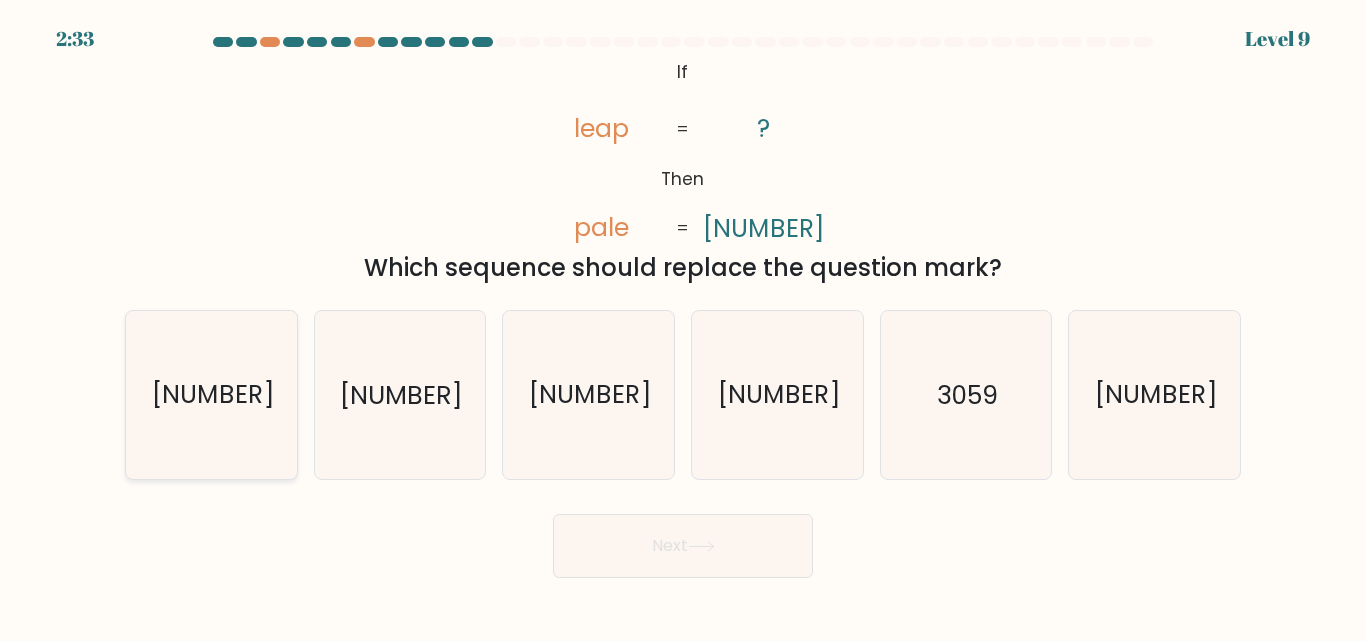 click on "0953" at bounding box center (211, 394) 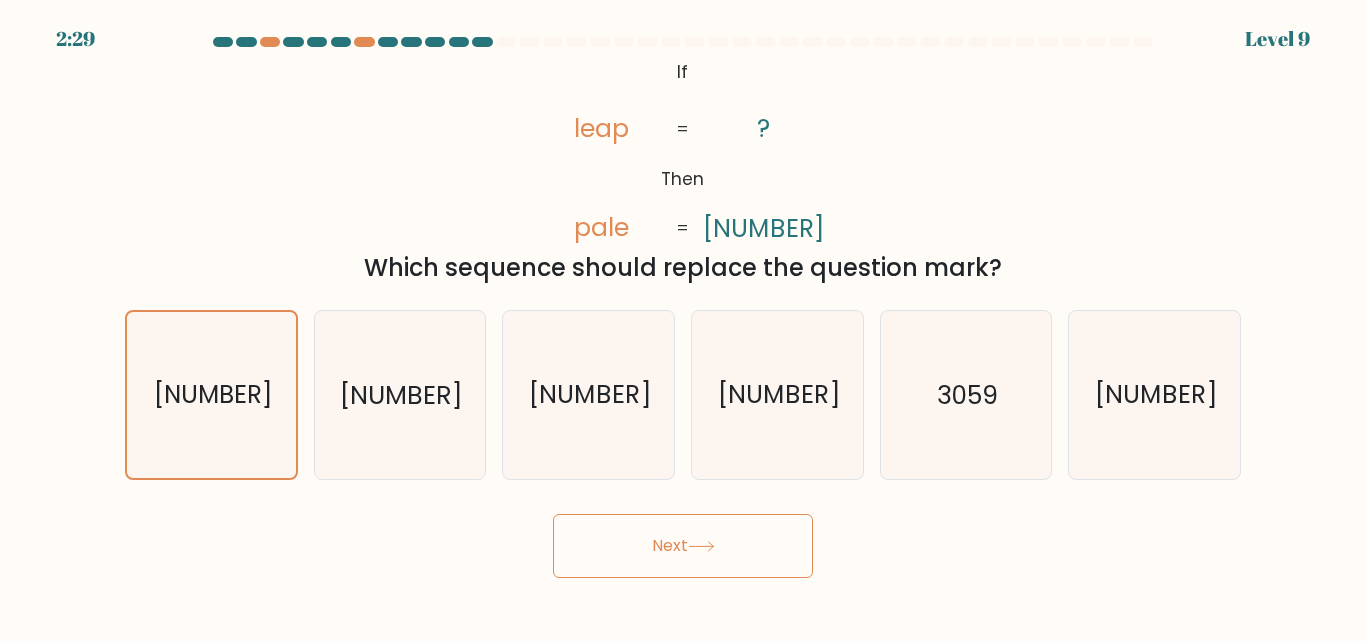 click on "Next" at bounding box center (683, 546) 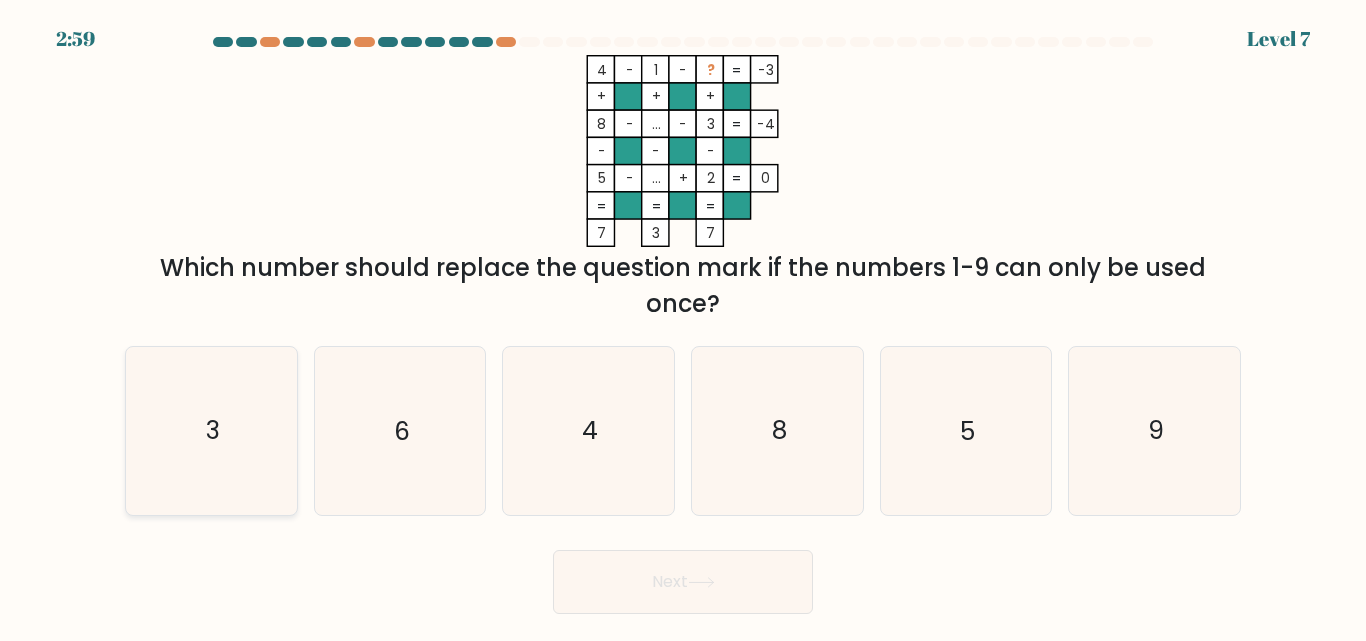click on "3" at bounding box center [211, 430] 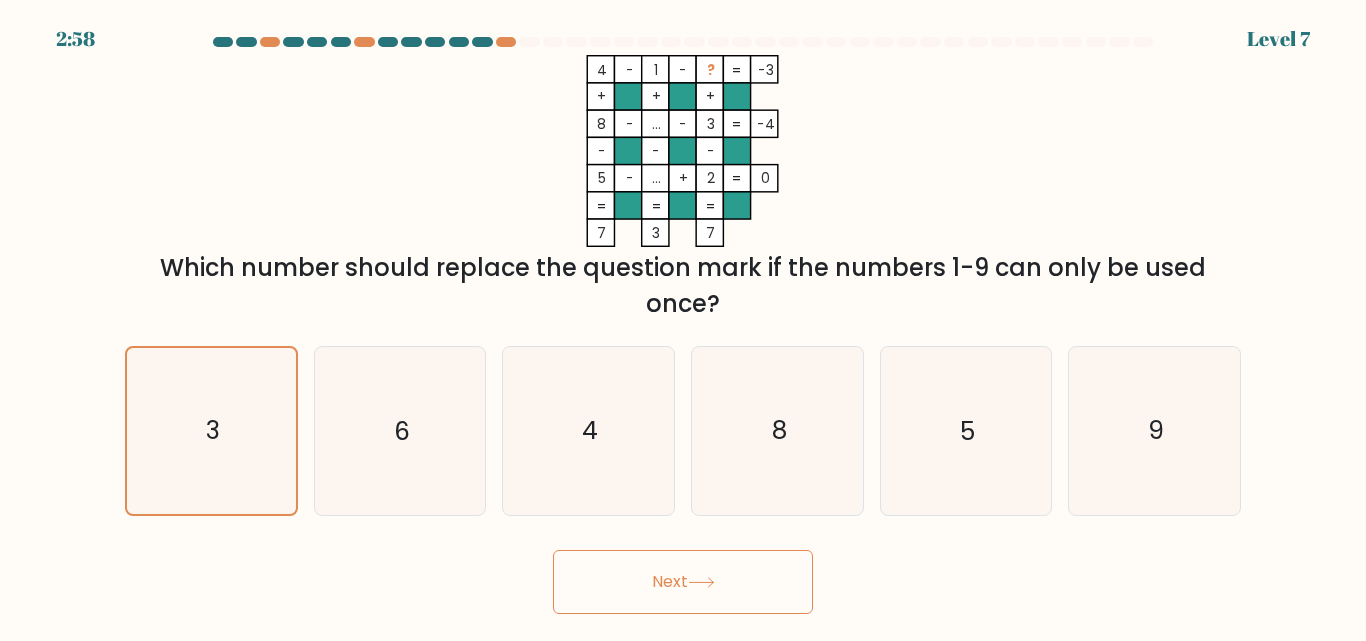 drag, startPoint x: 650, startPoint y: 559, endPoint x: 656, endPoint y: 532, distance: 27.658634 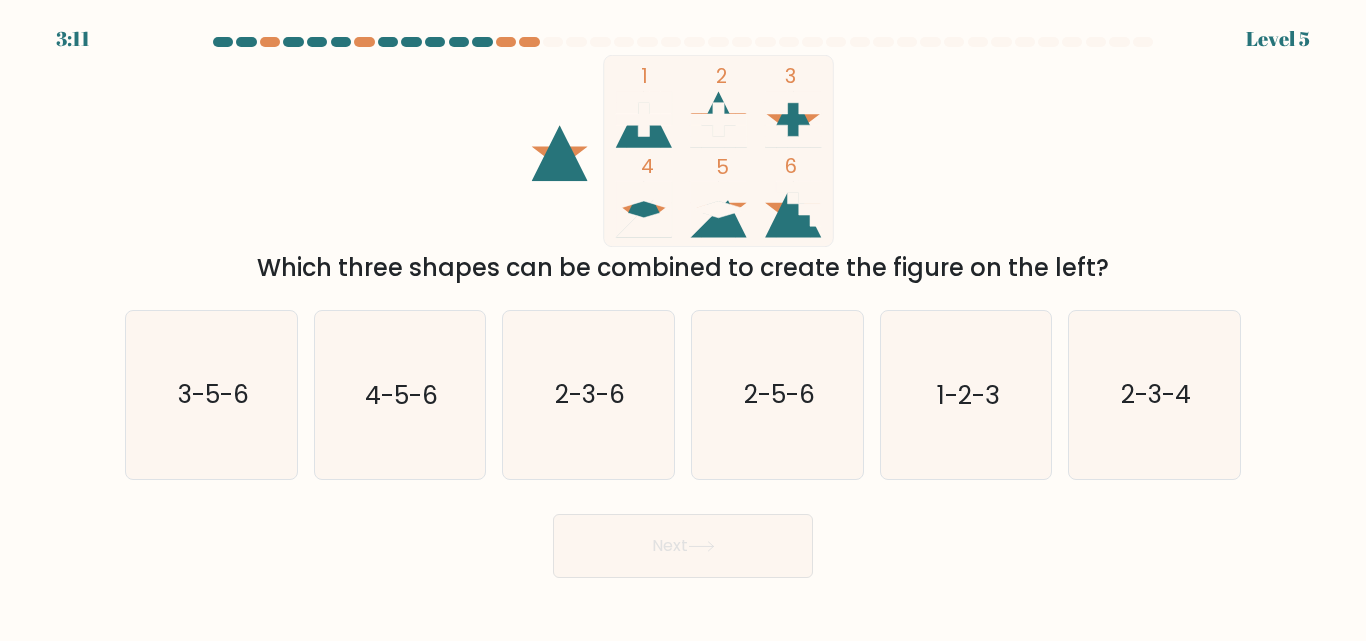 drag, startPoint x: 776, startPoint y: 121, endPoint x: 654, endPoint y: 125, distance: 122.06556 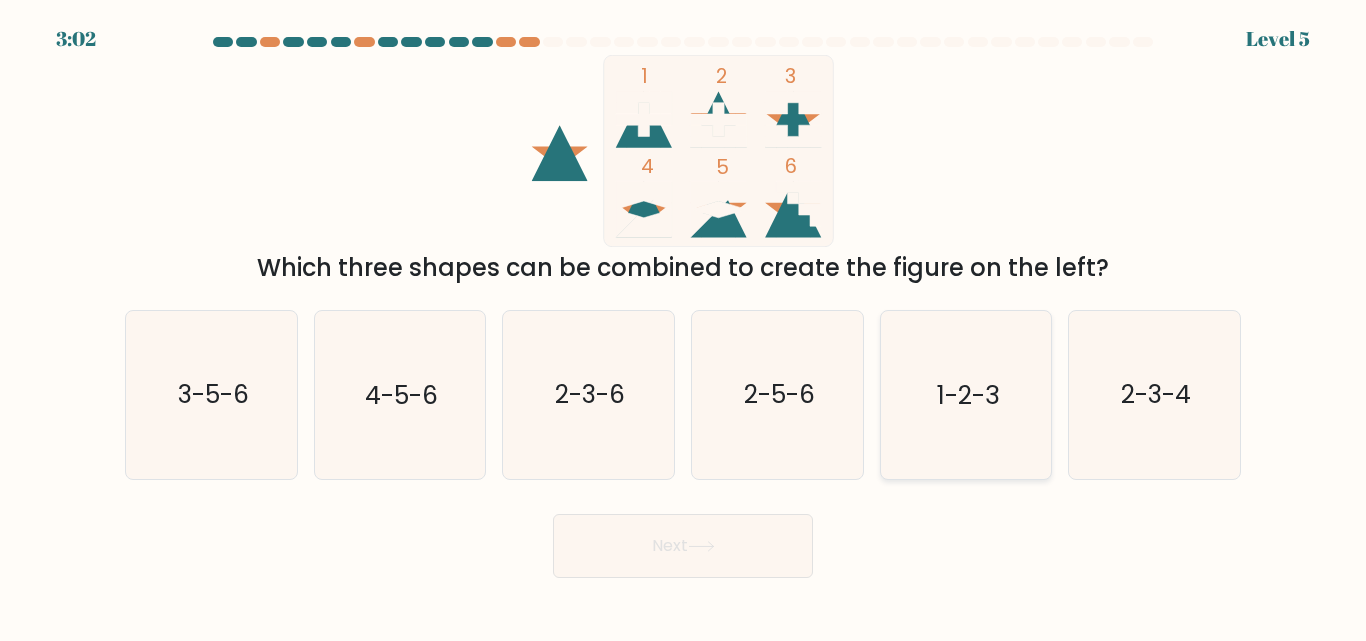 click on "1-2-3" at bounding box center [965, 394] 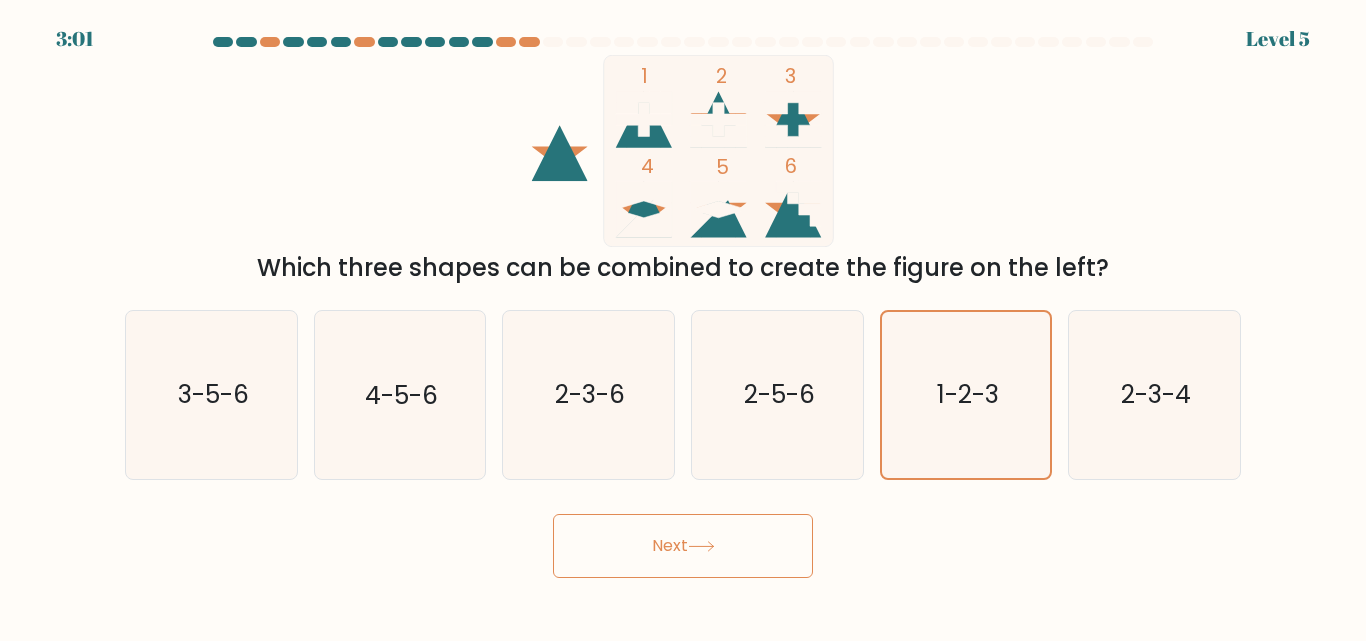 click on "Next" at bounding box center (683, 546) 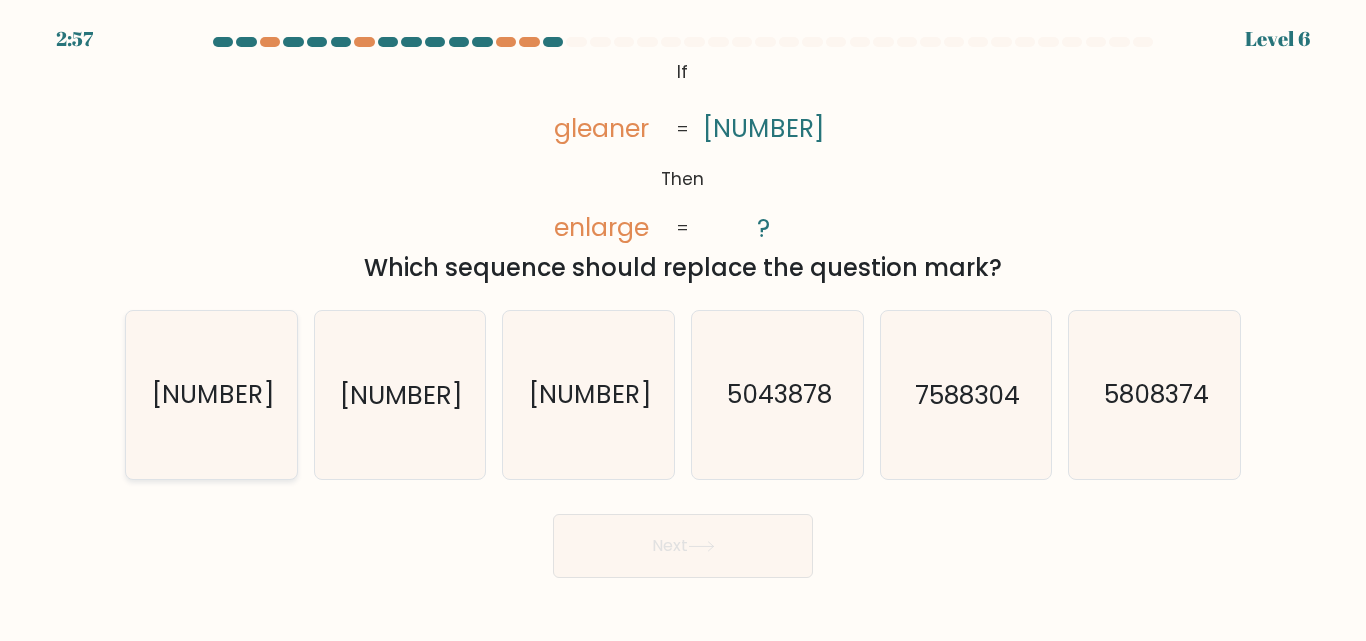 click on "8073458" at bounding box center (211, 394) 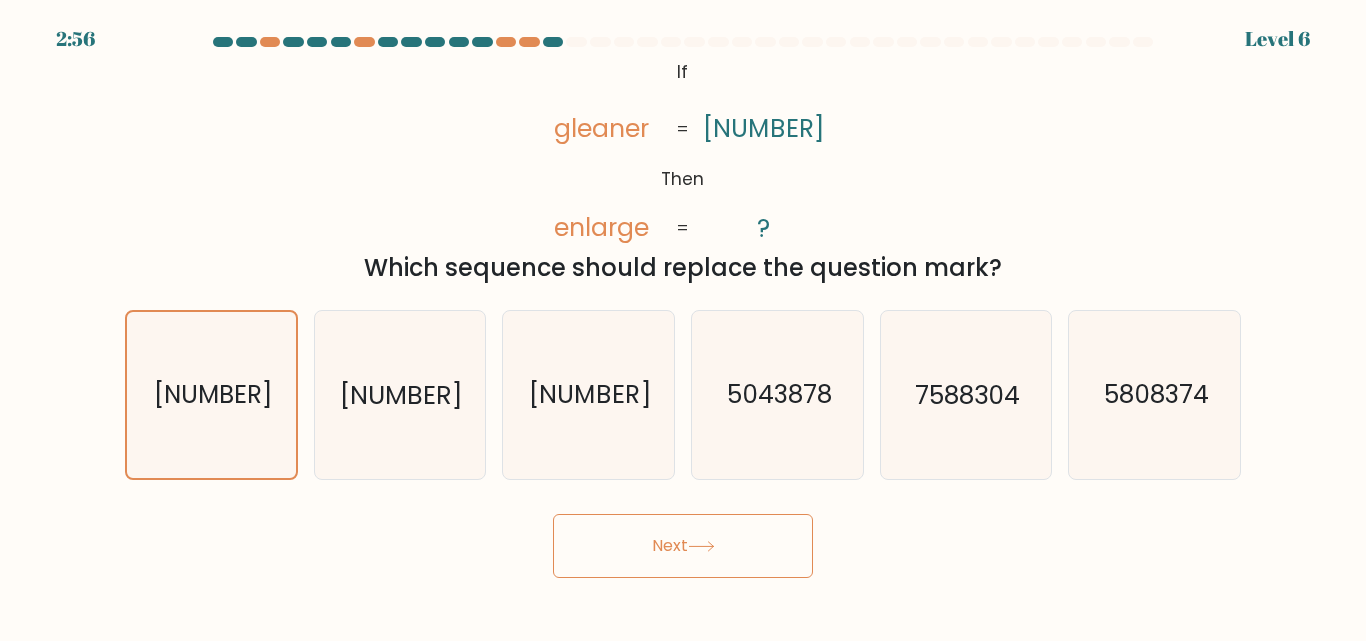 click on "Next" at bounding box center (683, 546) 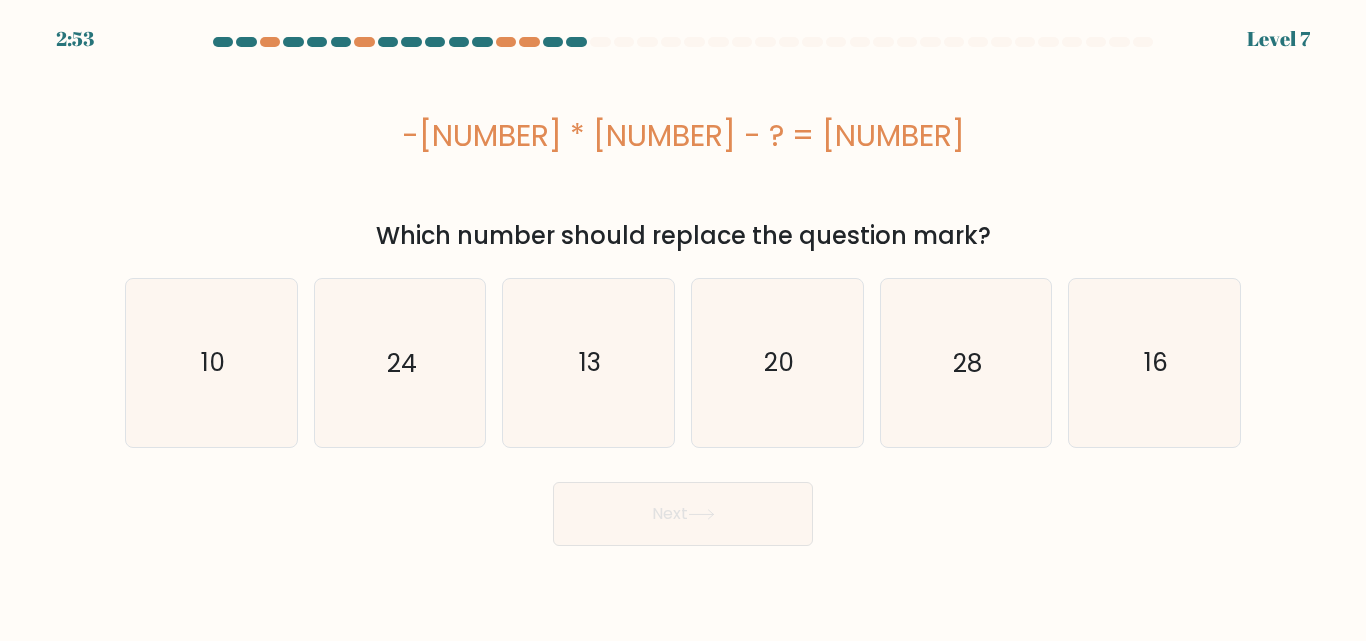 click on "Next" at bounding box center [683, 514] 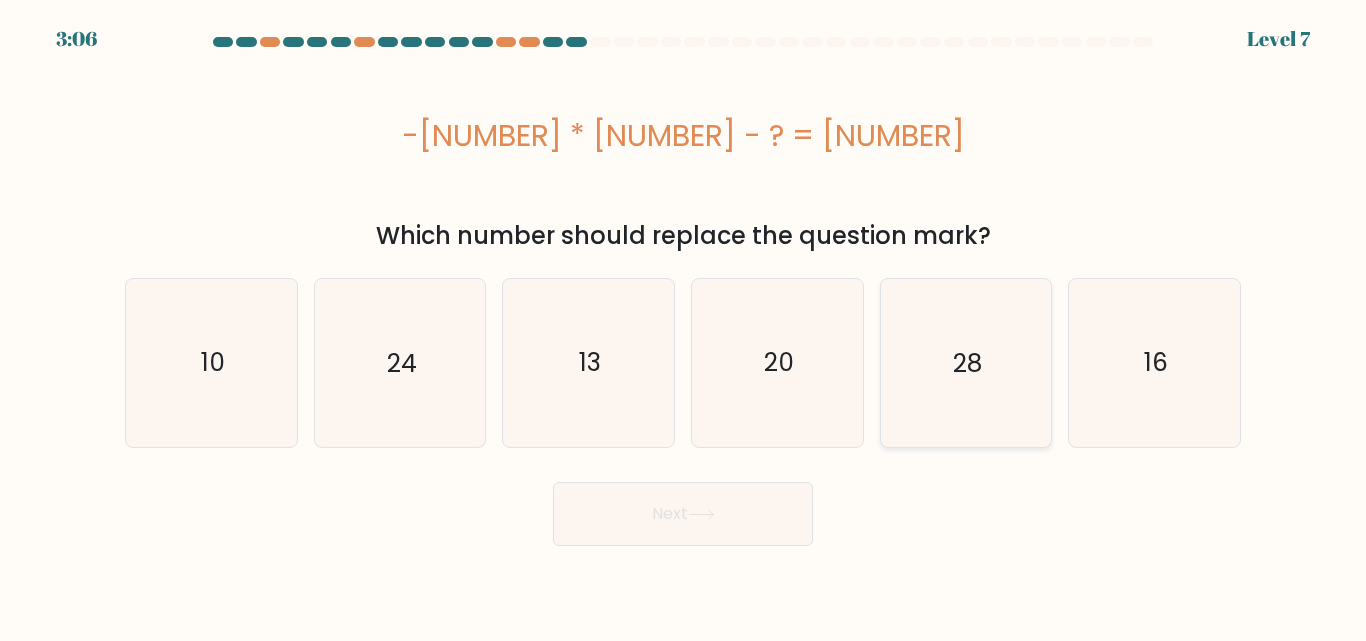 click on "28" at bounding box center [965, 362] 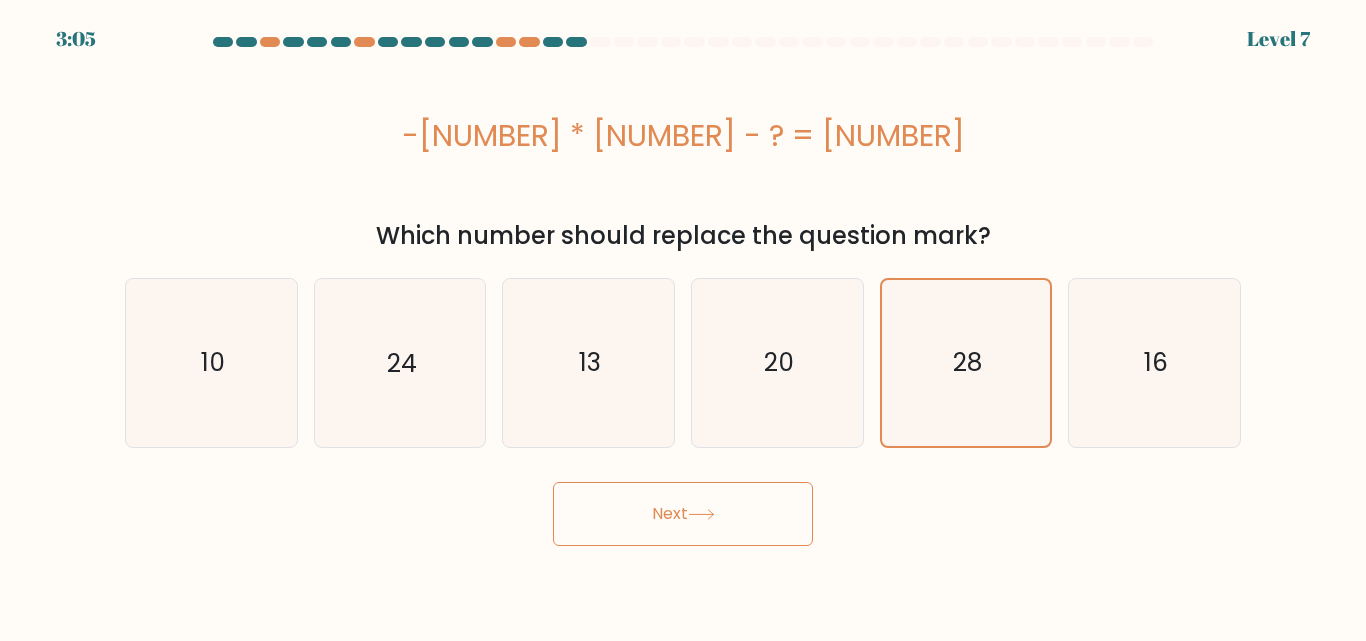 click on "Next" at bounding box center (683, 514) 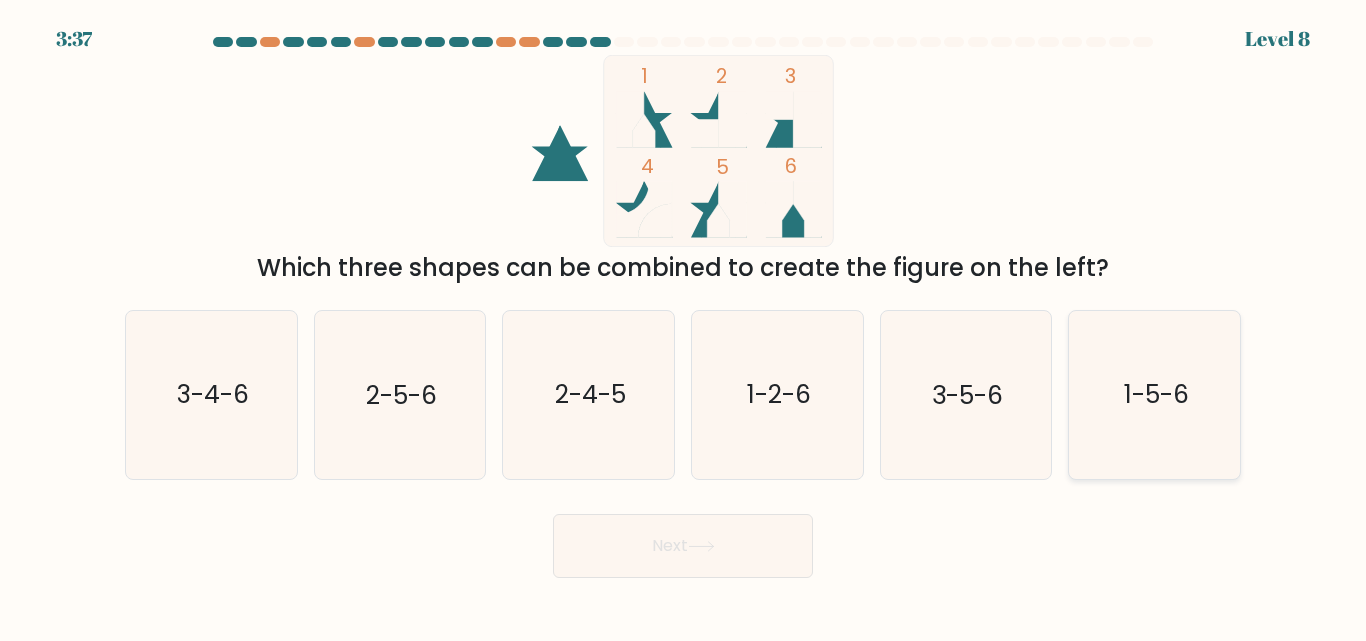 click on "1-5-6" at bounding box center (1156, 395) 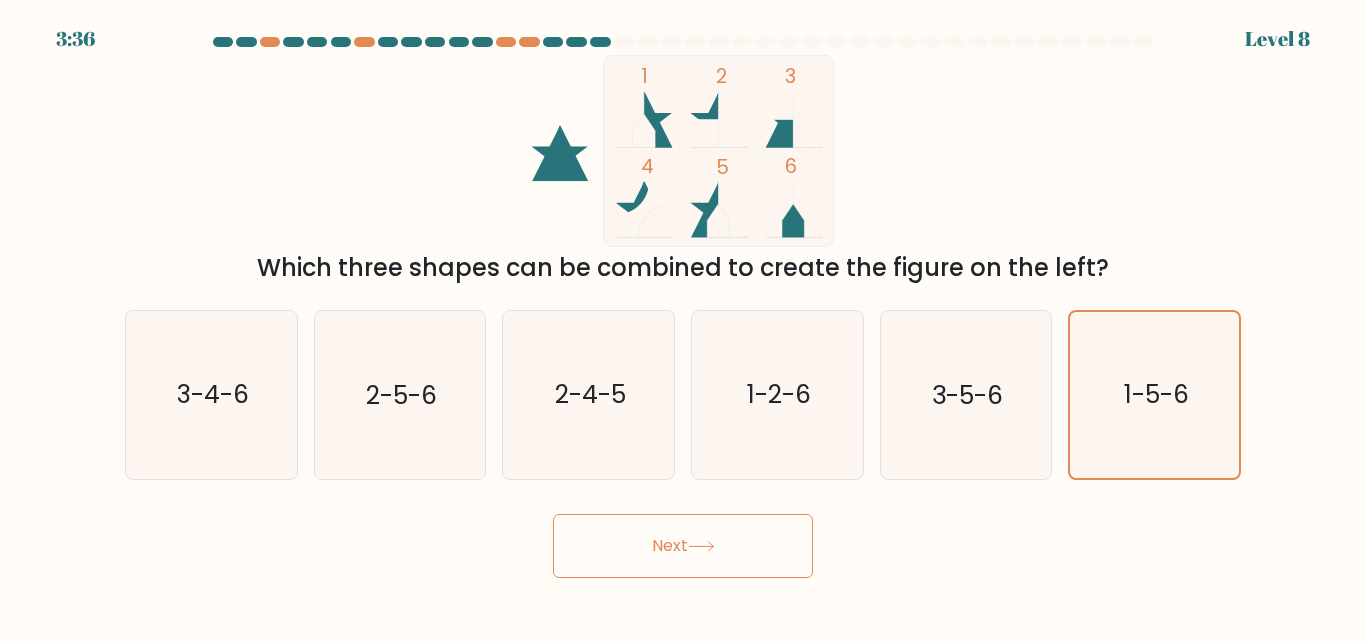 click on "Next" at bounding box center (683, 546) 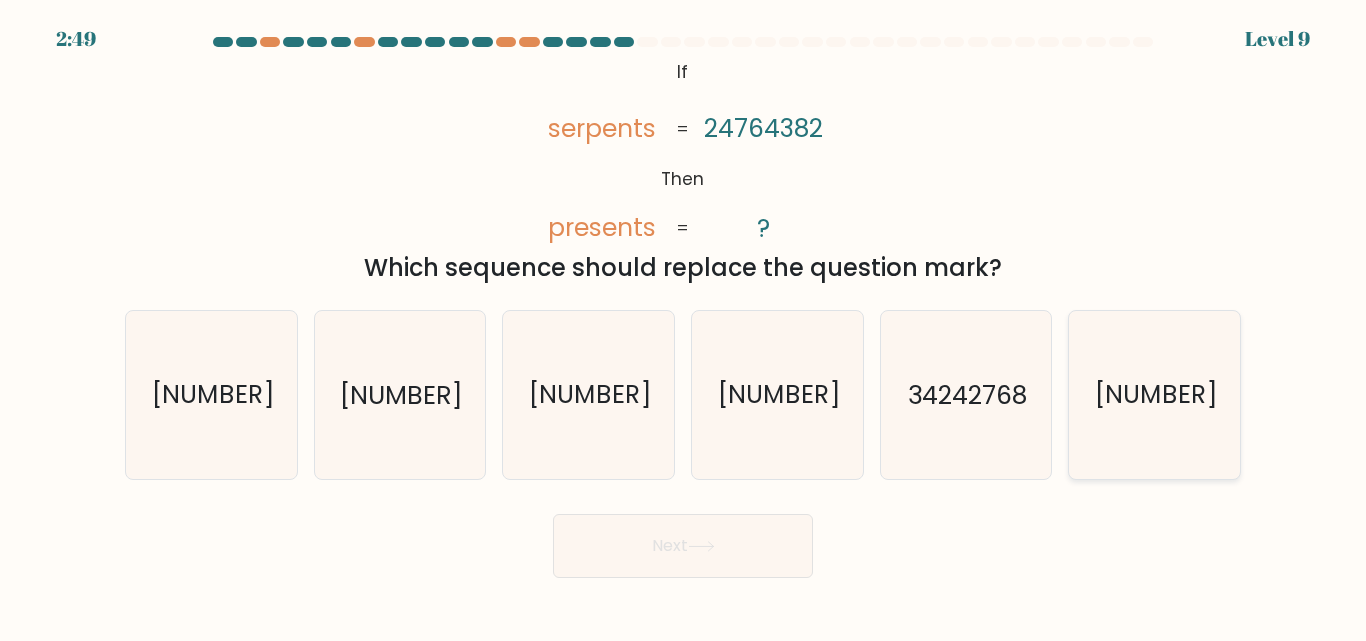 click on "67424382" at bounding box center [1156, 395] 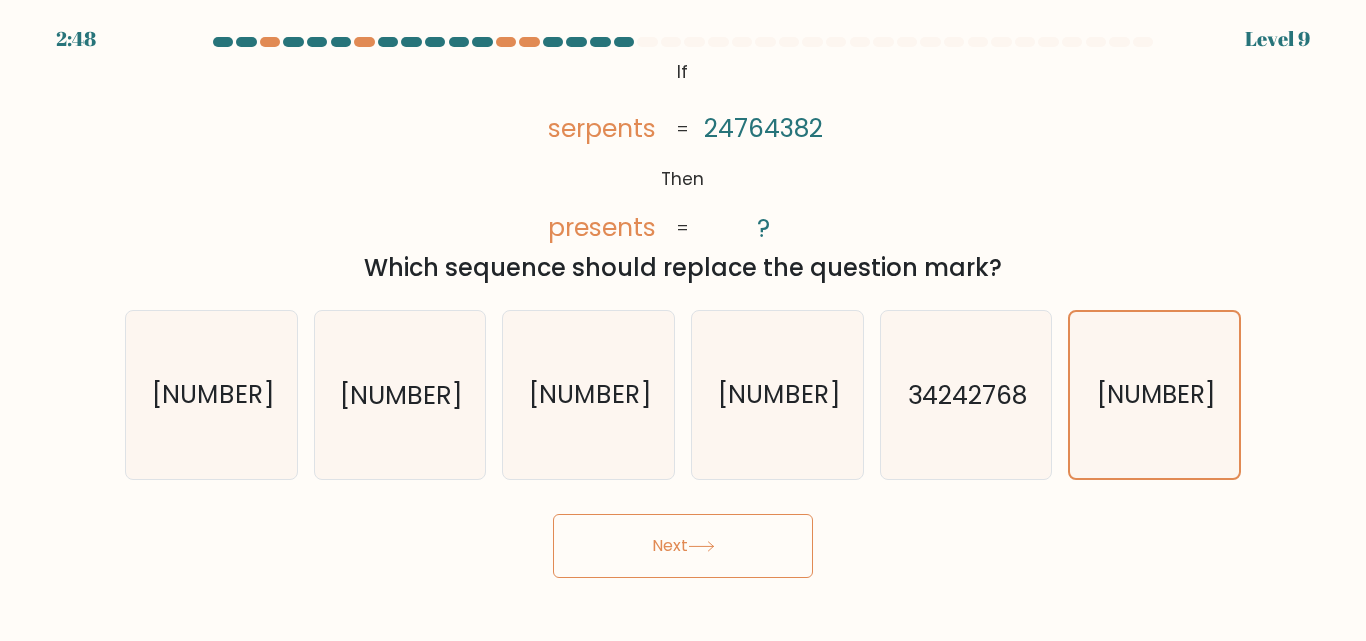 click at bounding box center (701, 546) 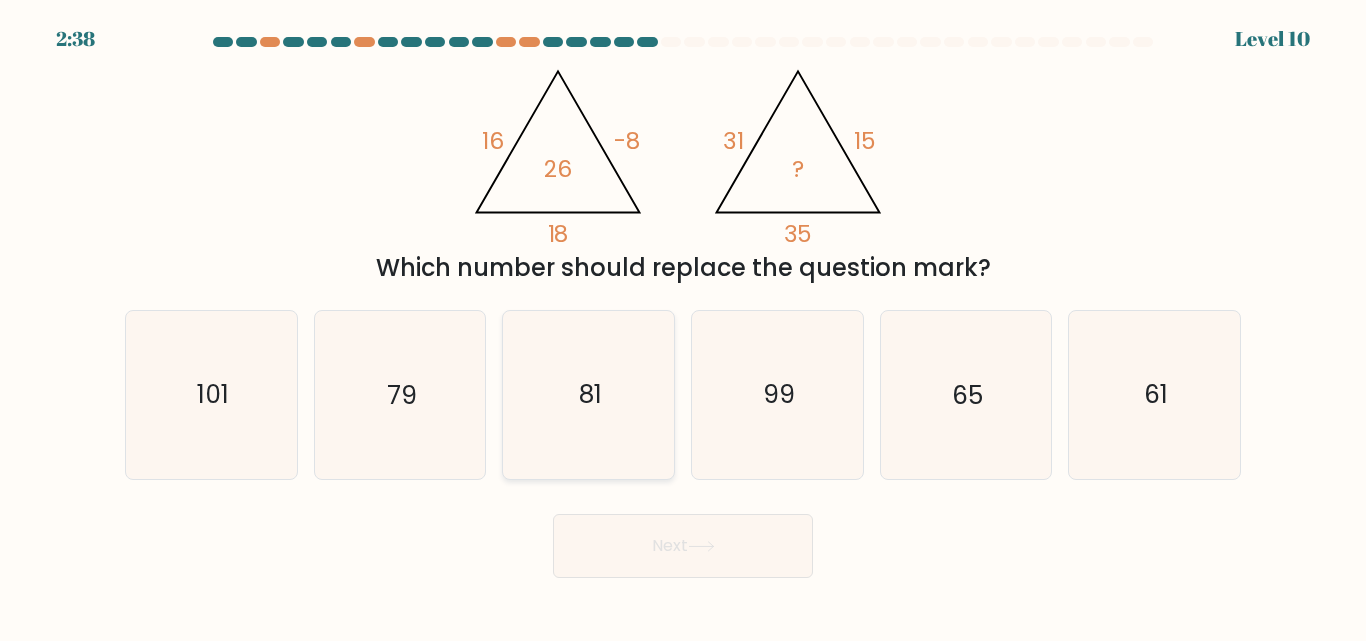 click on "81" at bounding box center [590, 395] 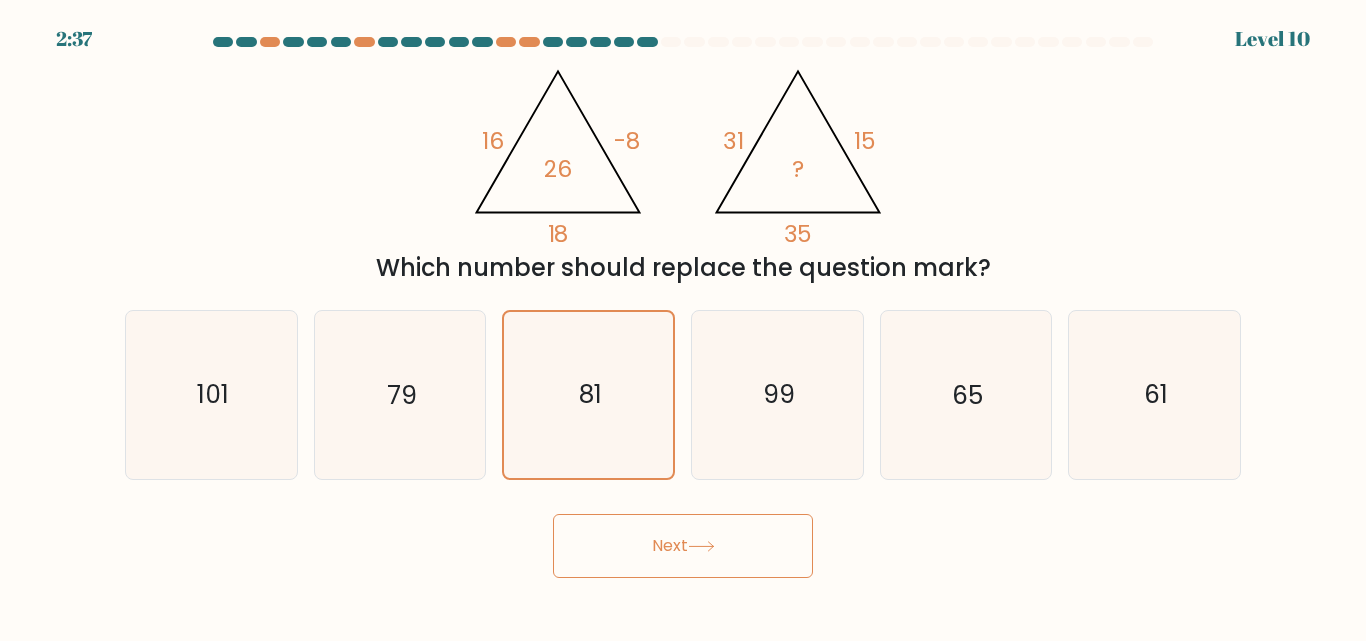 click on "Next" at bounding box center (683, 546) 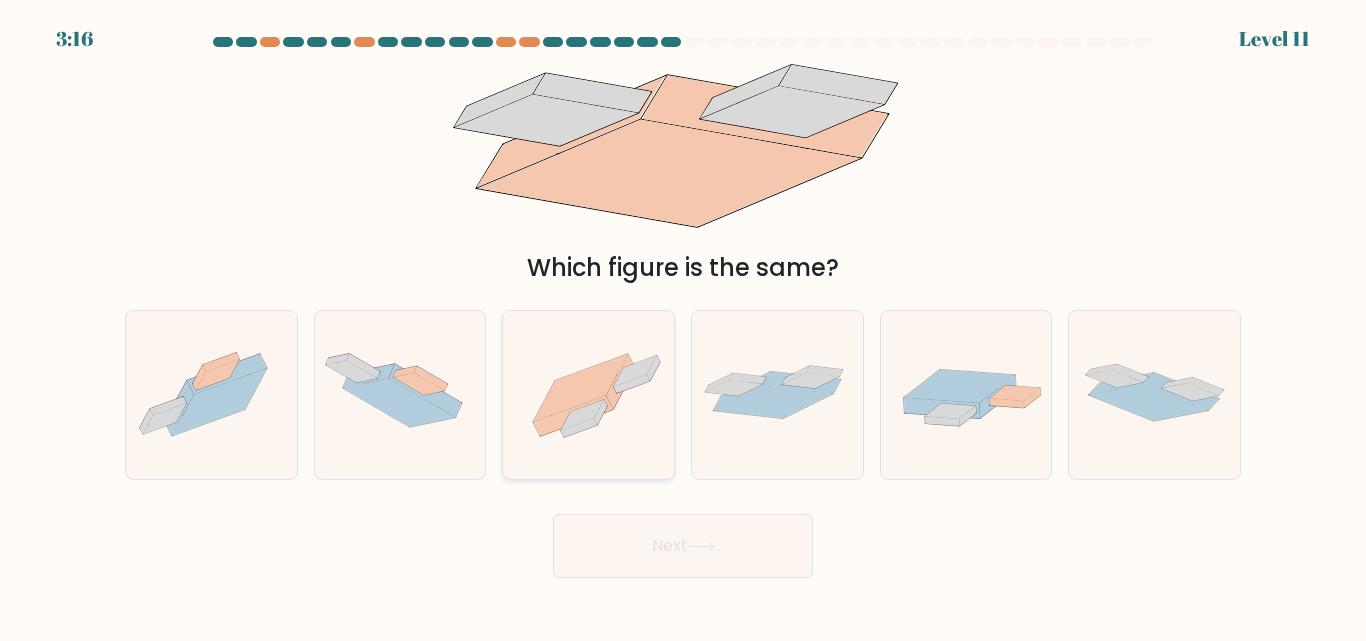 click at bounding box center (581, 387) 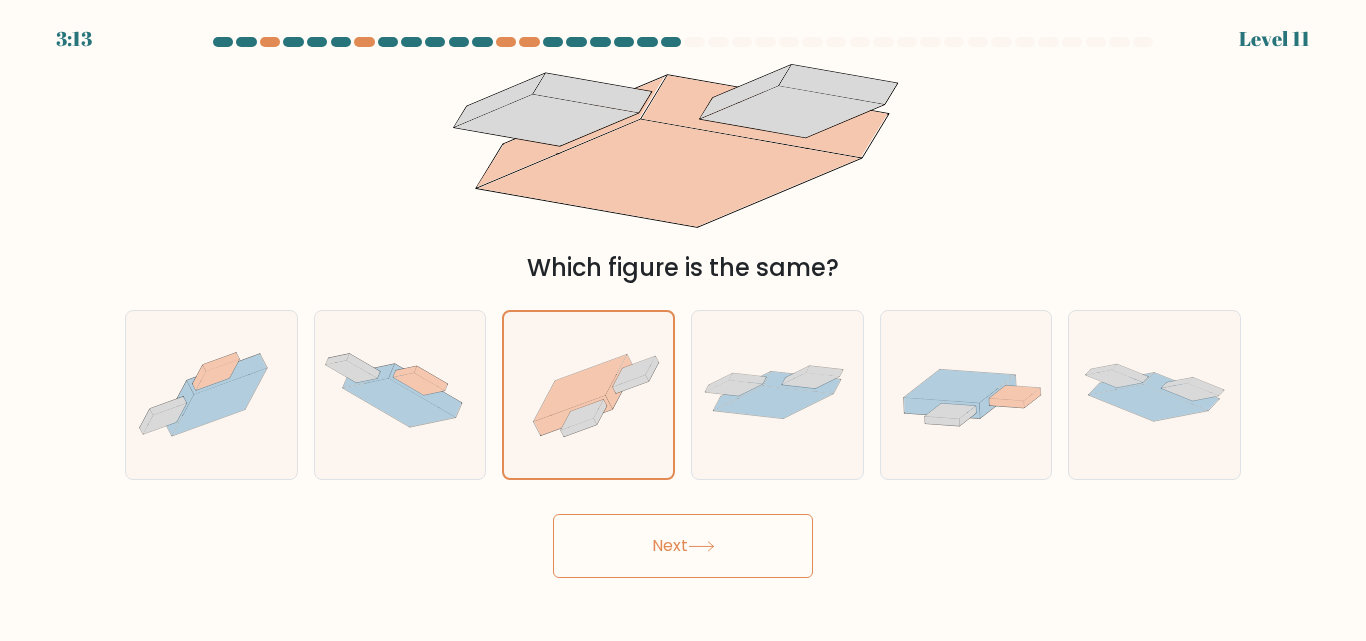 click on "Next" at bounding box center (683, 546) 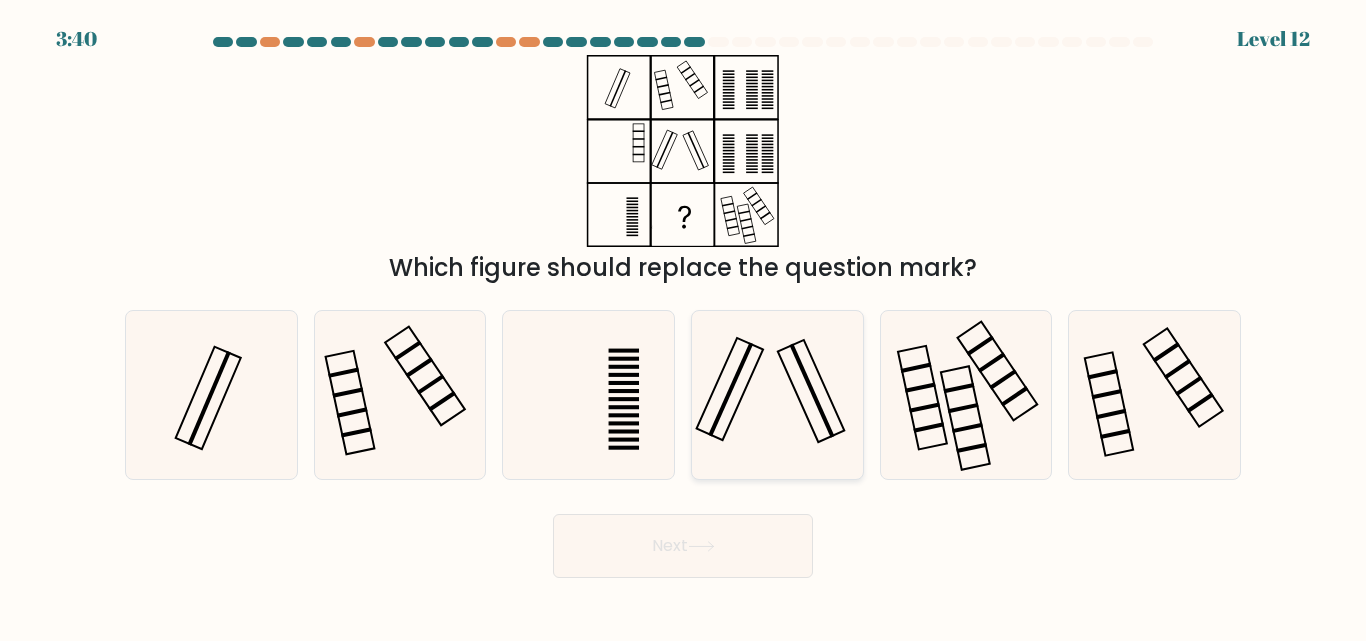 click at bounding box center [777, 394] 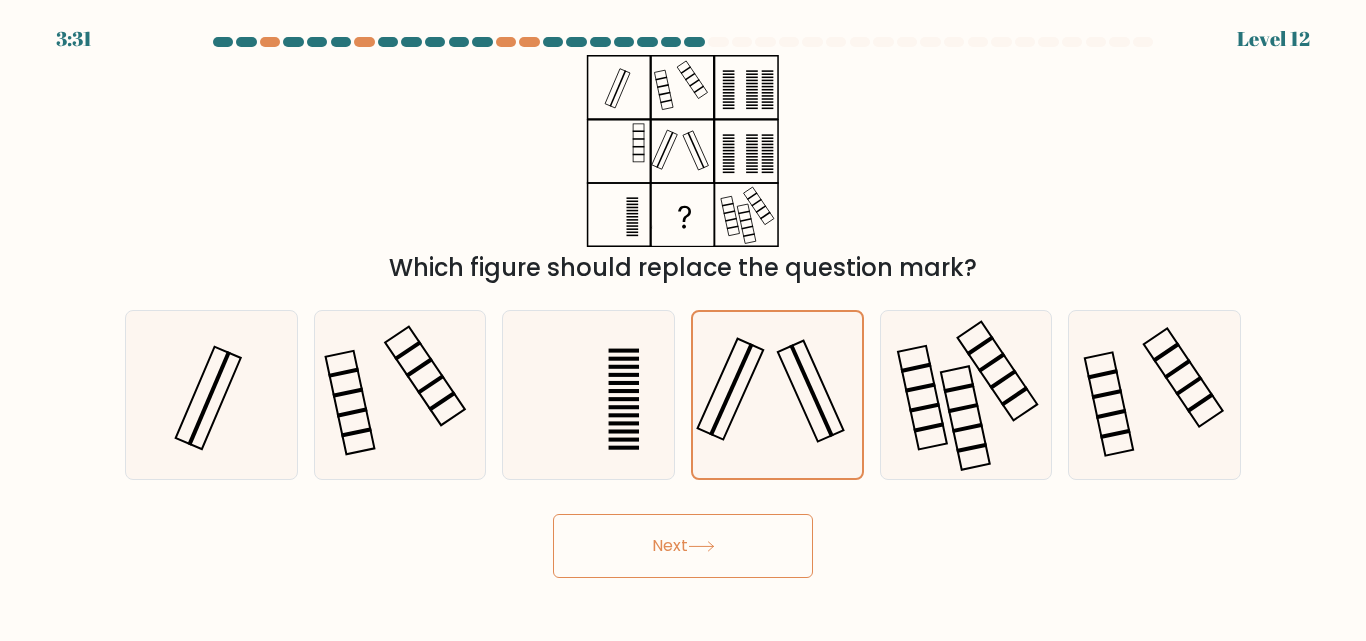 click on "Next" at bounding box center [683, 546] 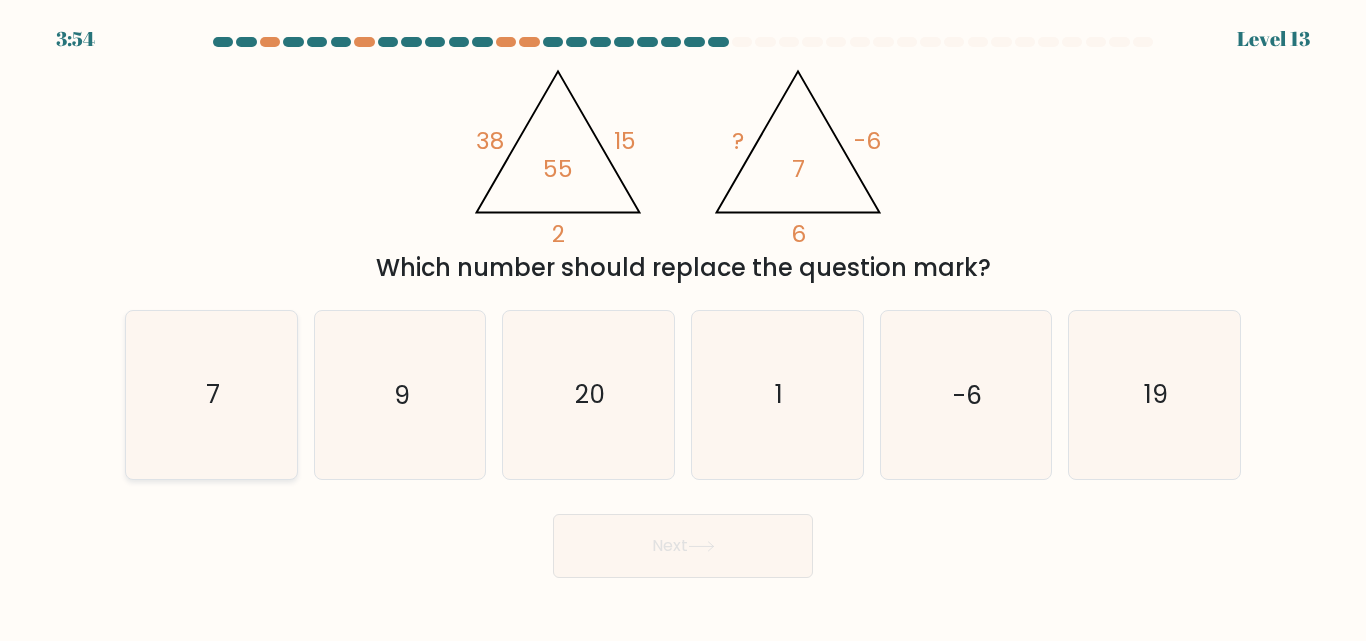 click on "7" at bounding box center (211, 394) 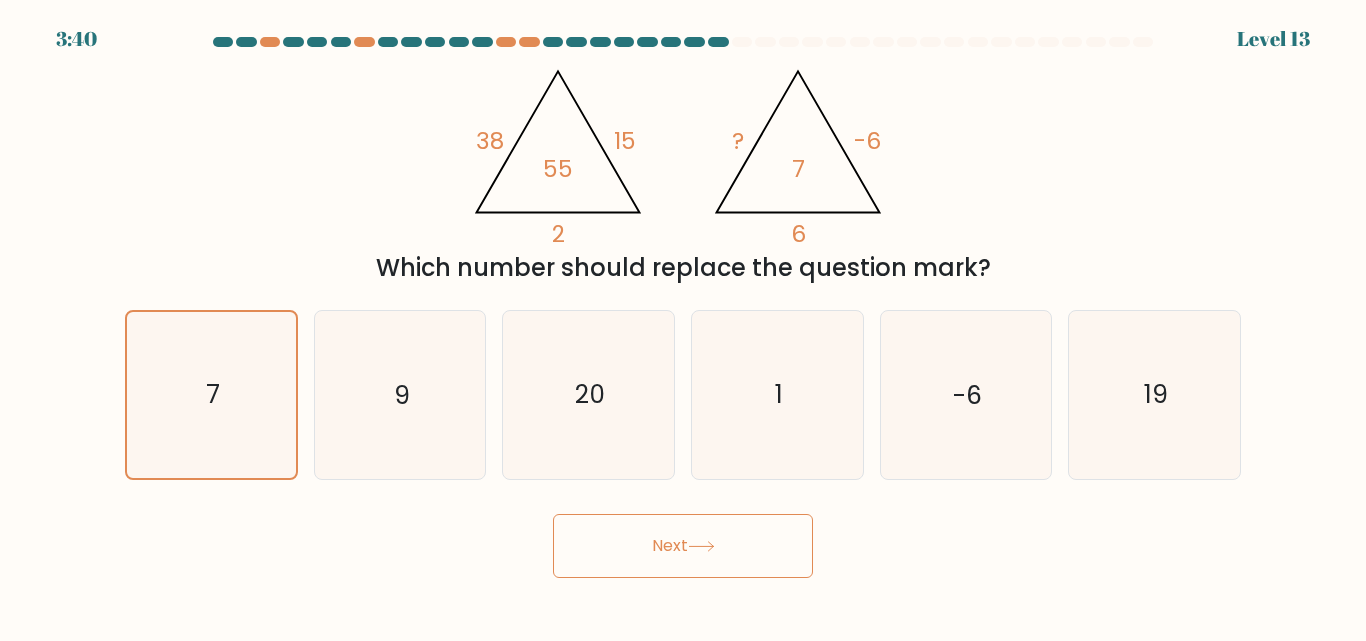 click on "Next" at bounding box center [683, 546] 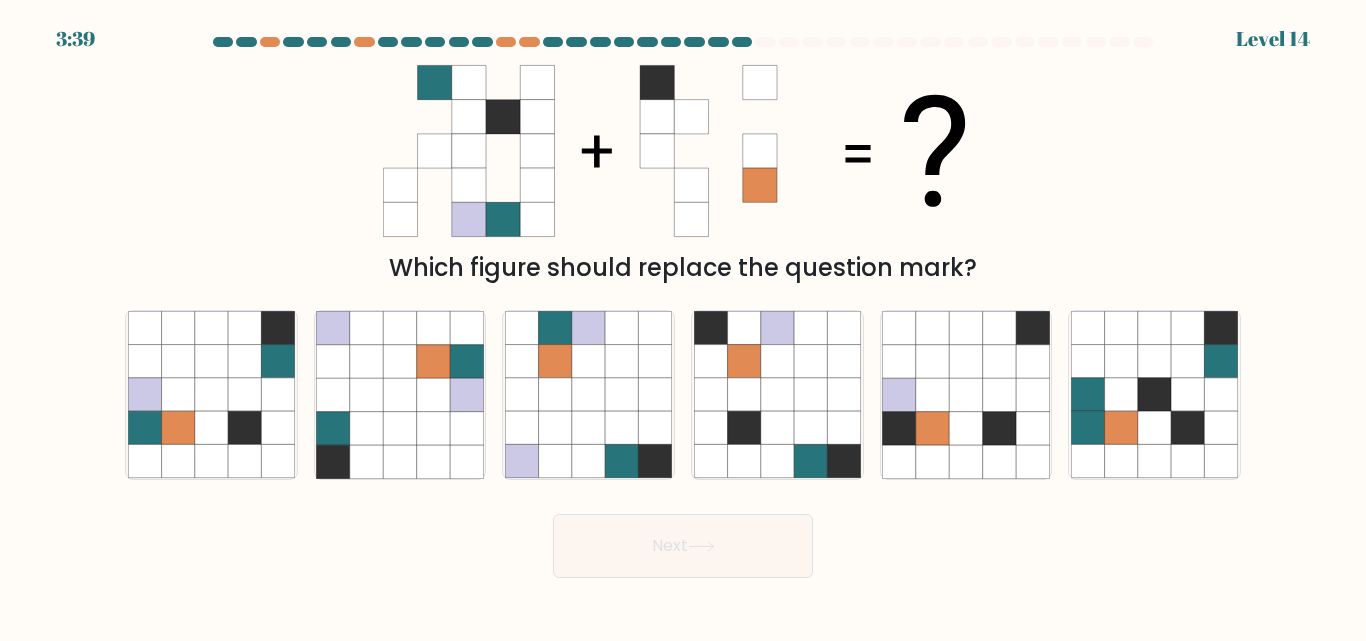 click on "Next" at bounding box center [683, 546] 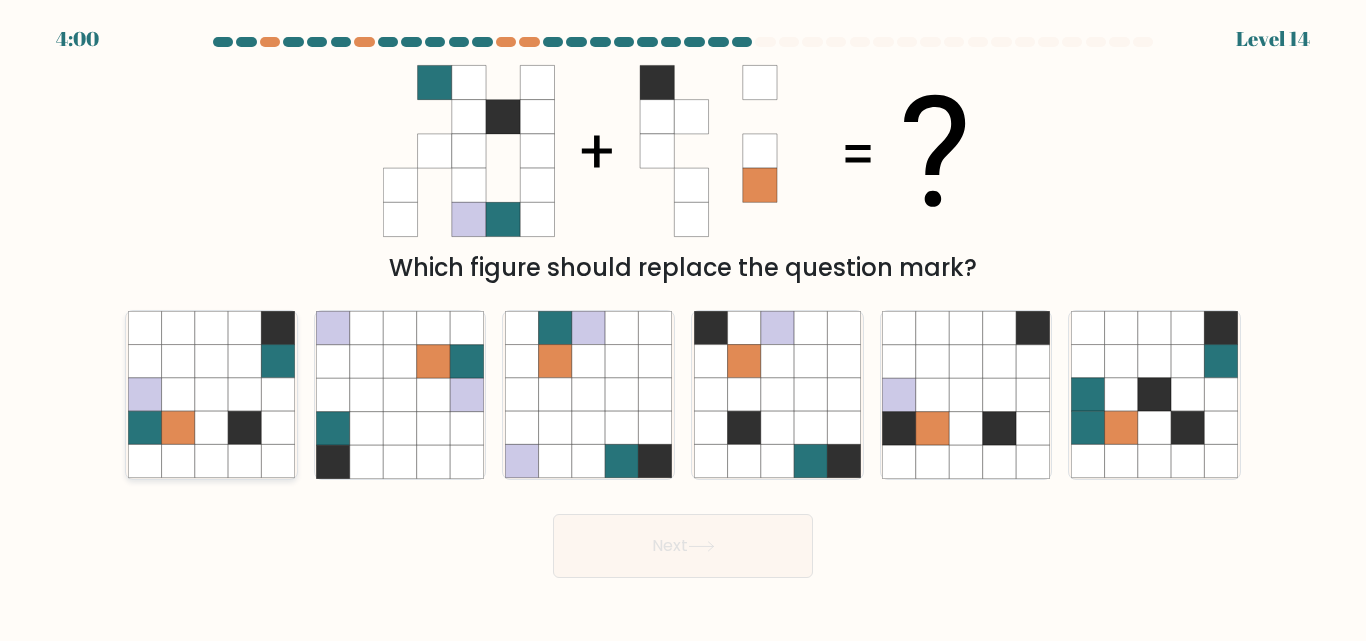 click at bounding box center [211, 461] 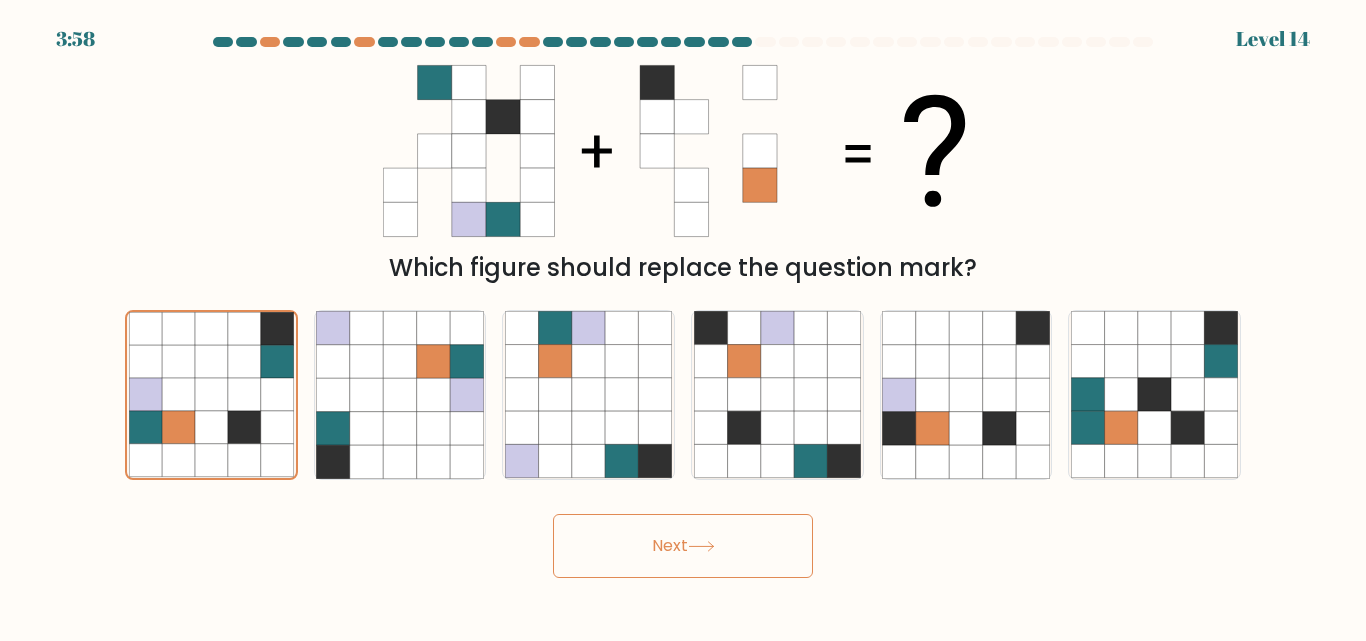 click on "Next" at bounding box center (683, 546) 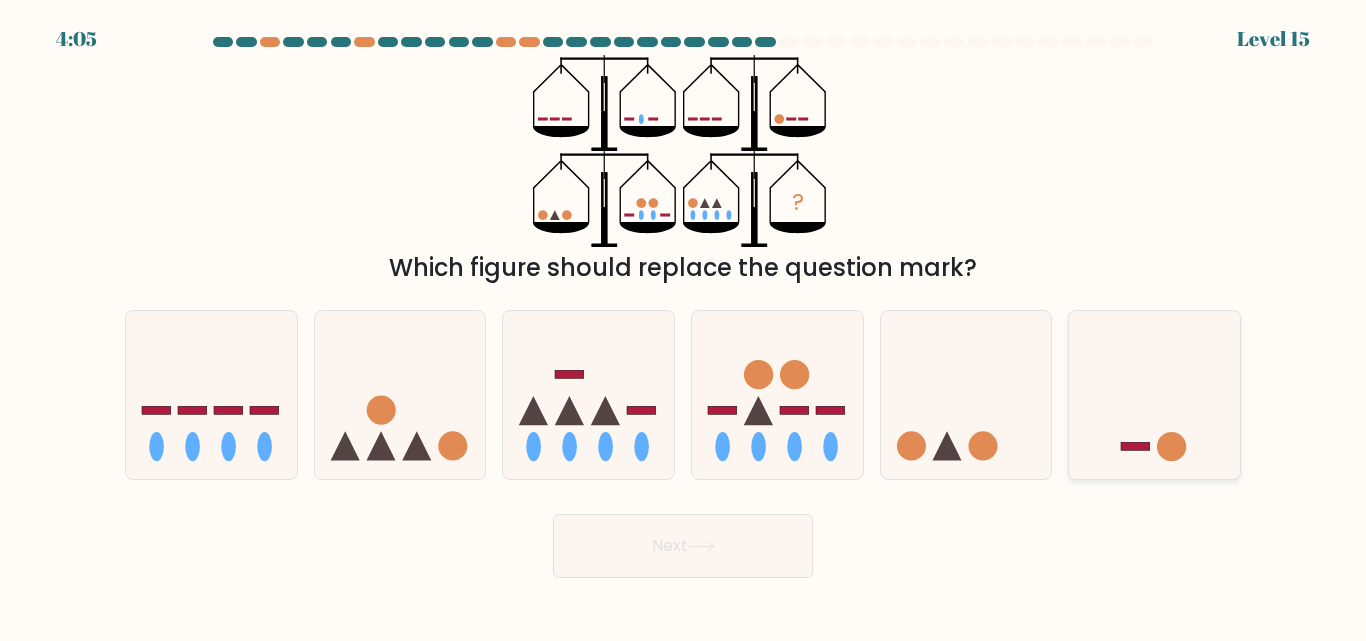 click at bounding box center (1154, 394) 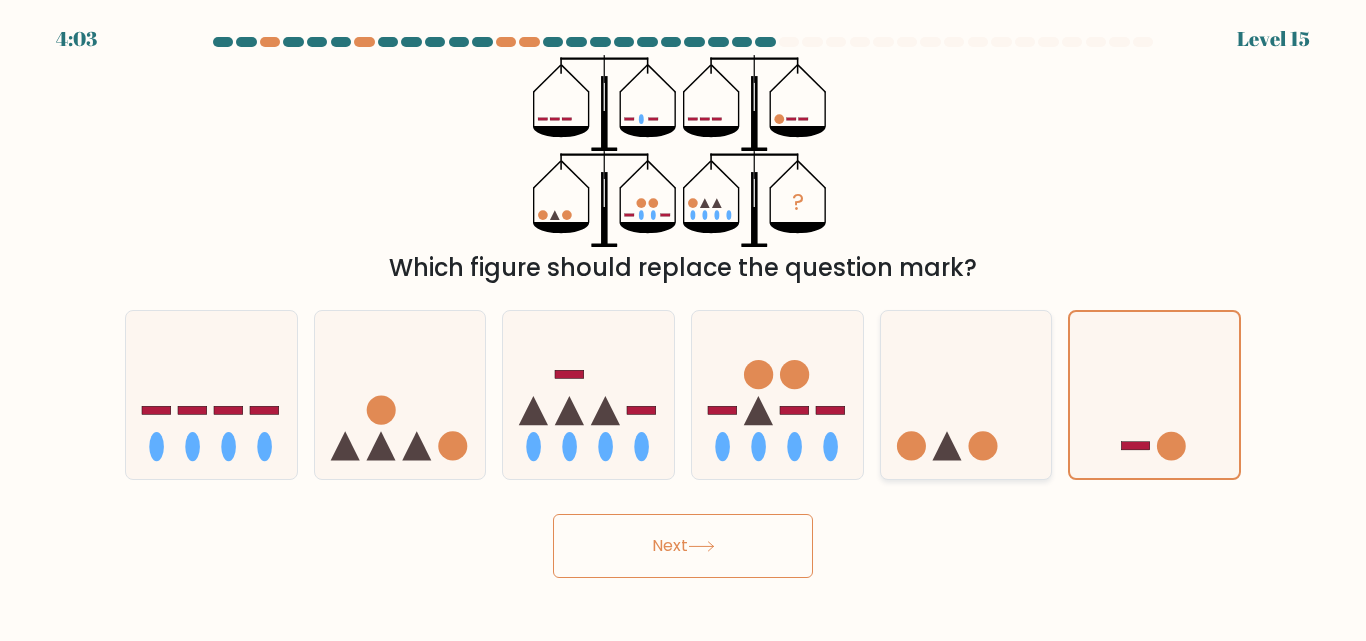 click at bounding box center (966, 394) 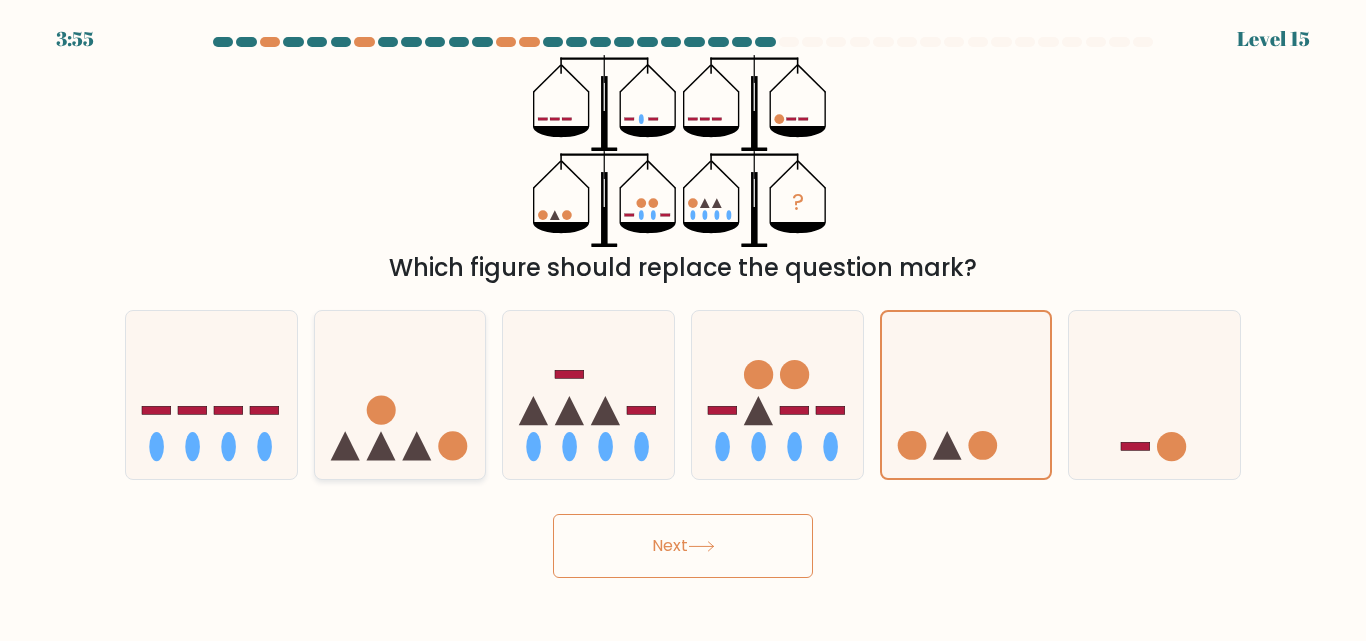 click at bounding box center [452, 446] 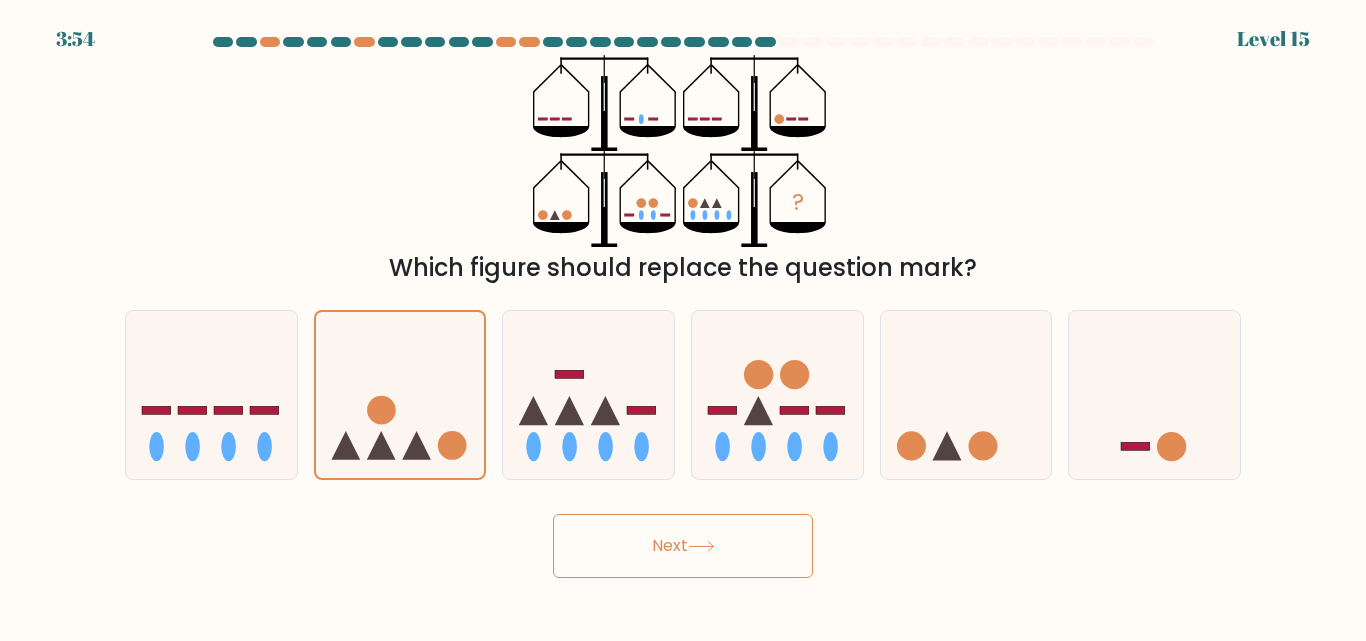 click on "Next" at bounding box center [683, 546] 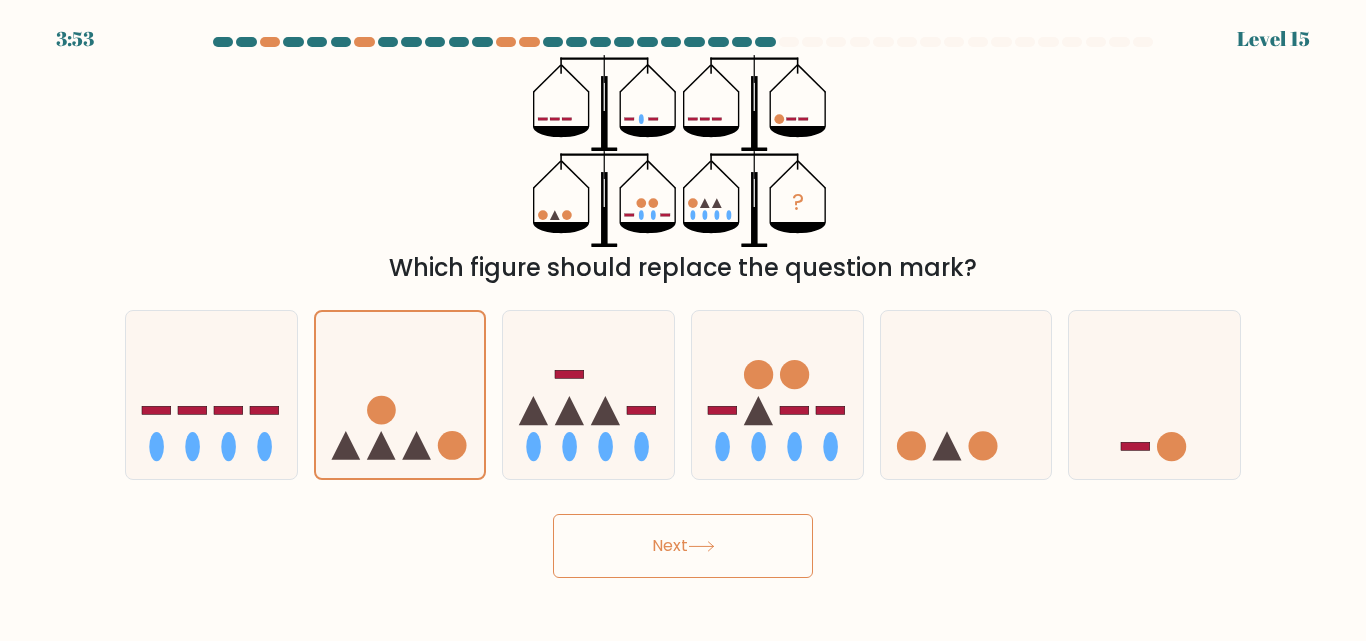 click on "Next" at bounding box center [683, 546] 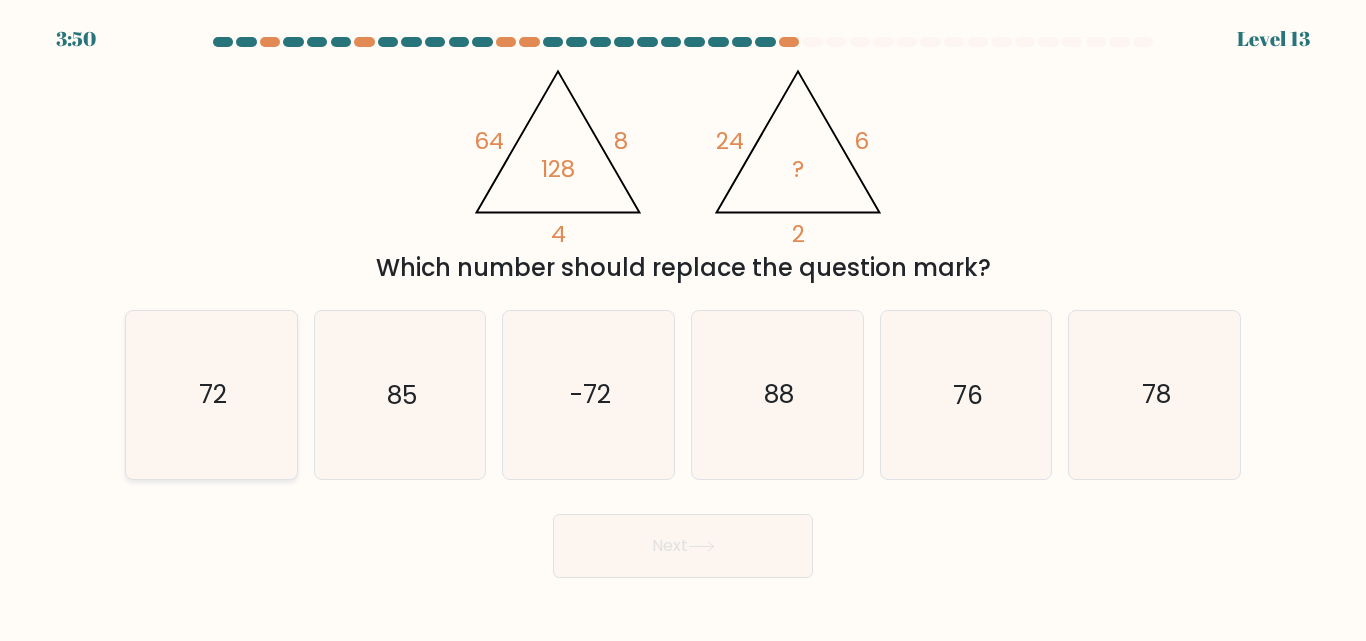 click on "72" at bounding box center (211, 394) 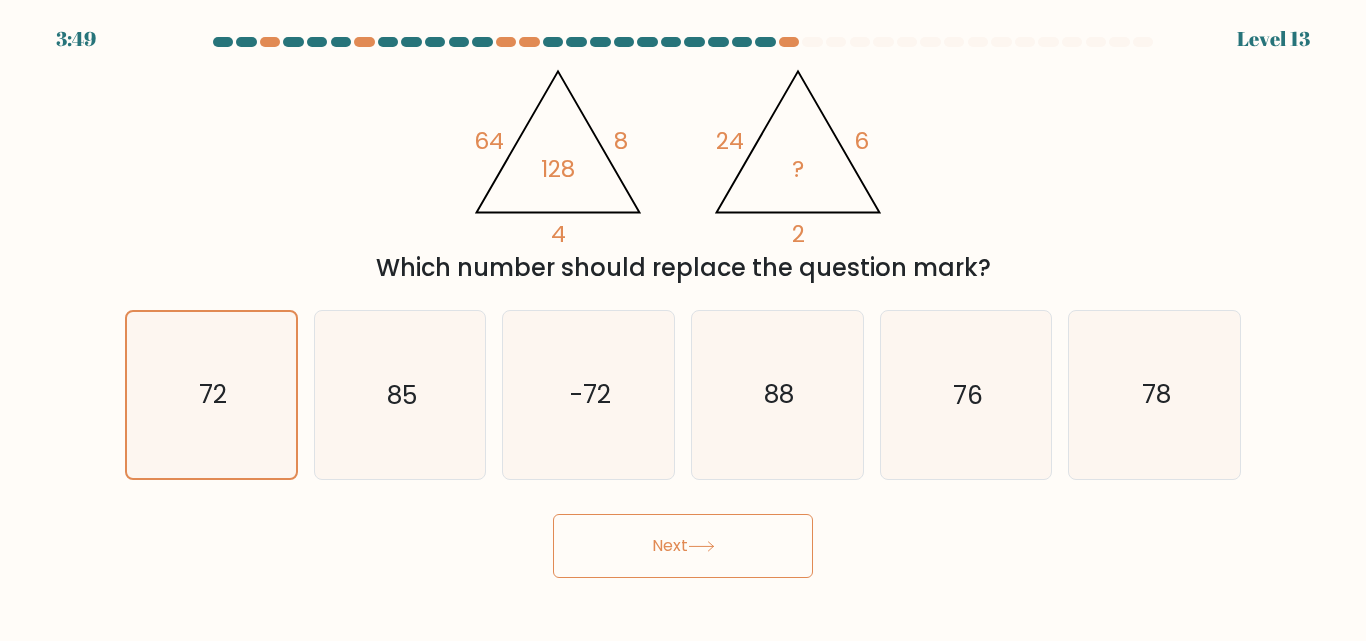 click on "Next" at bounding box center [683, 546] 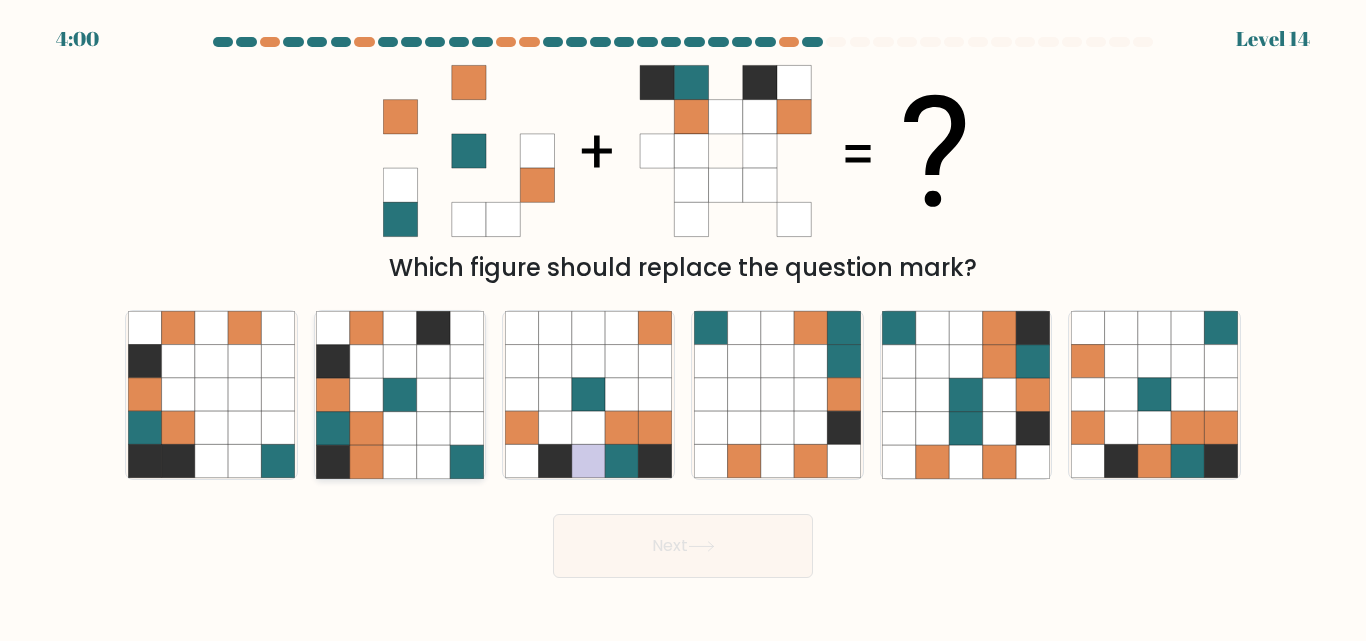 click at bounding box center (399, 395) 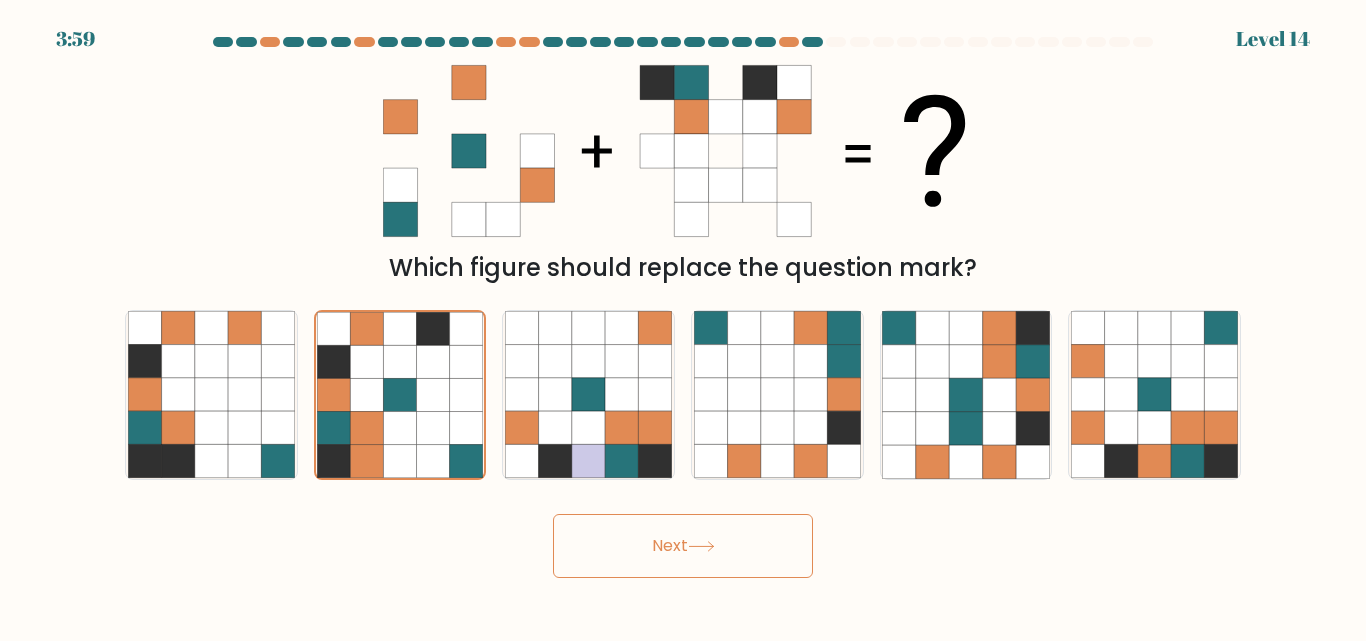 click on "Next" at bounding box center [683, 546] 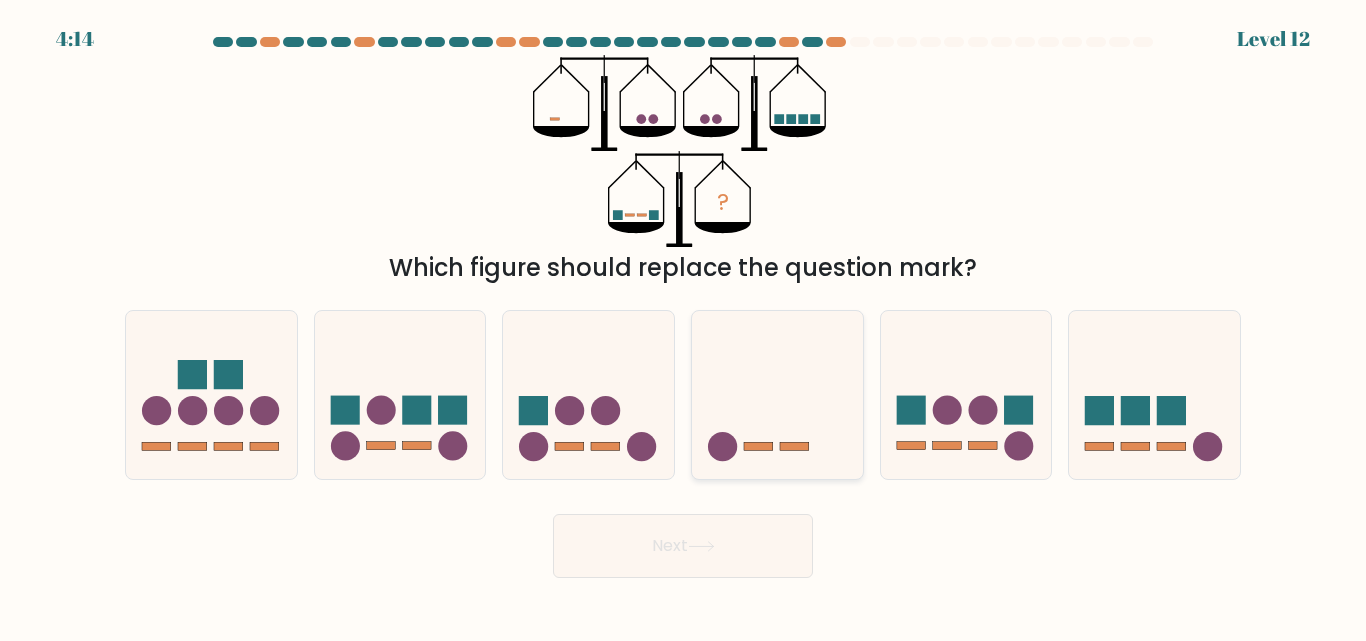 click at bounding box center (777, 394) 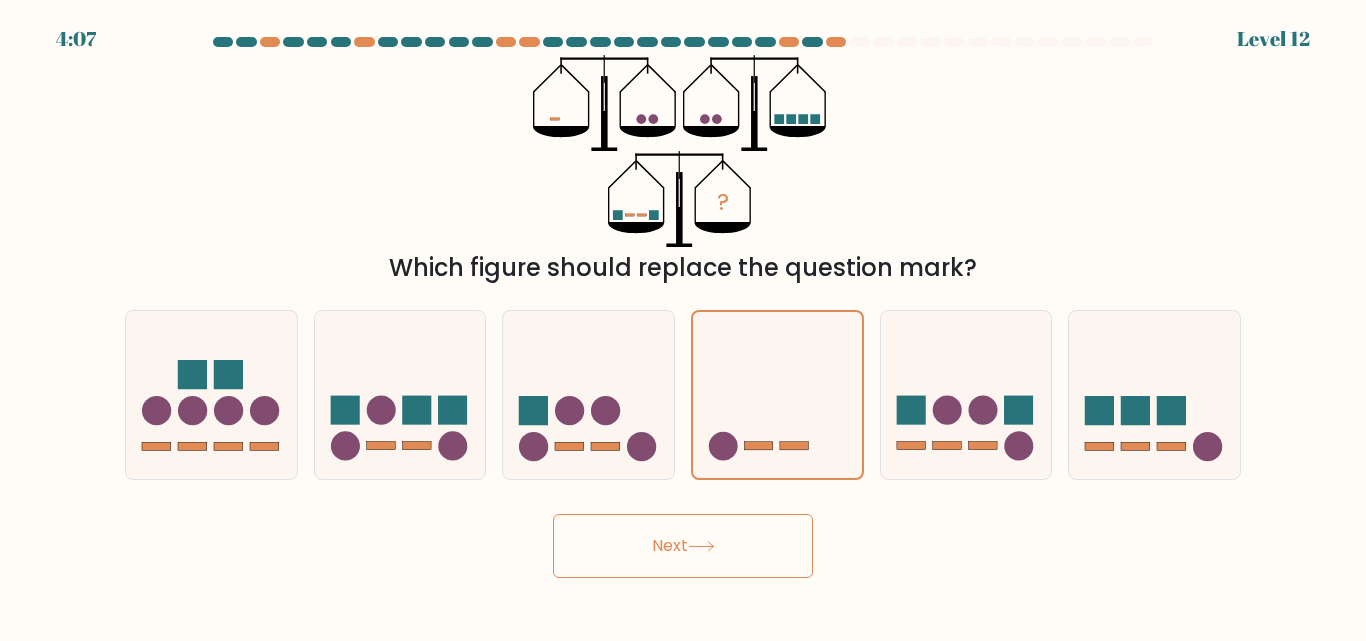 click on "Next" at bounding box center [683, 546] 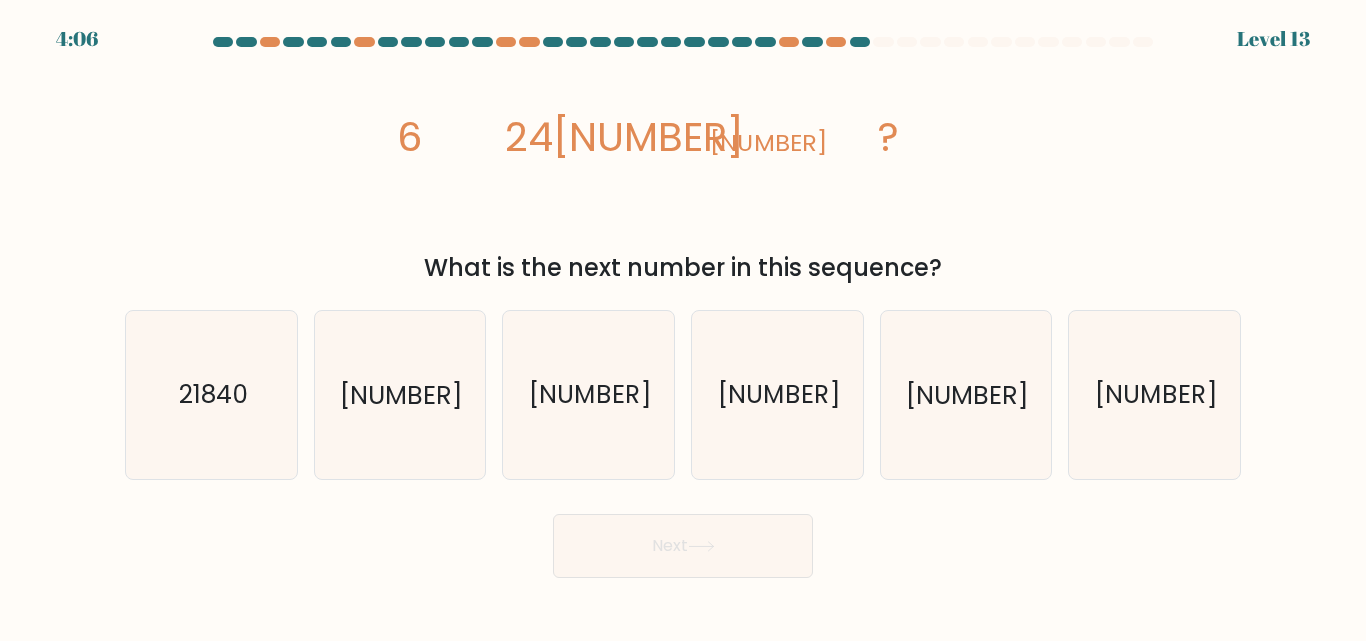 click on "Next" at bounding box center [683, 546] 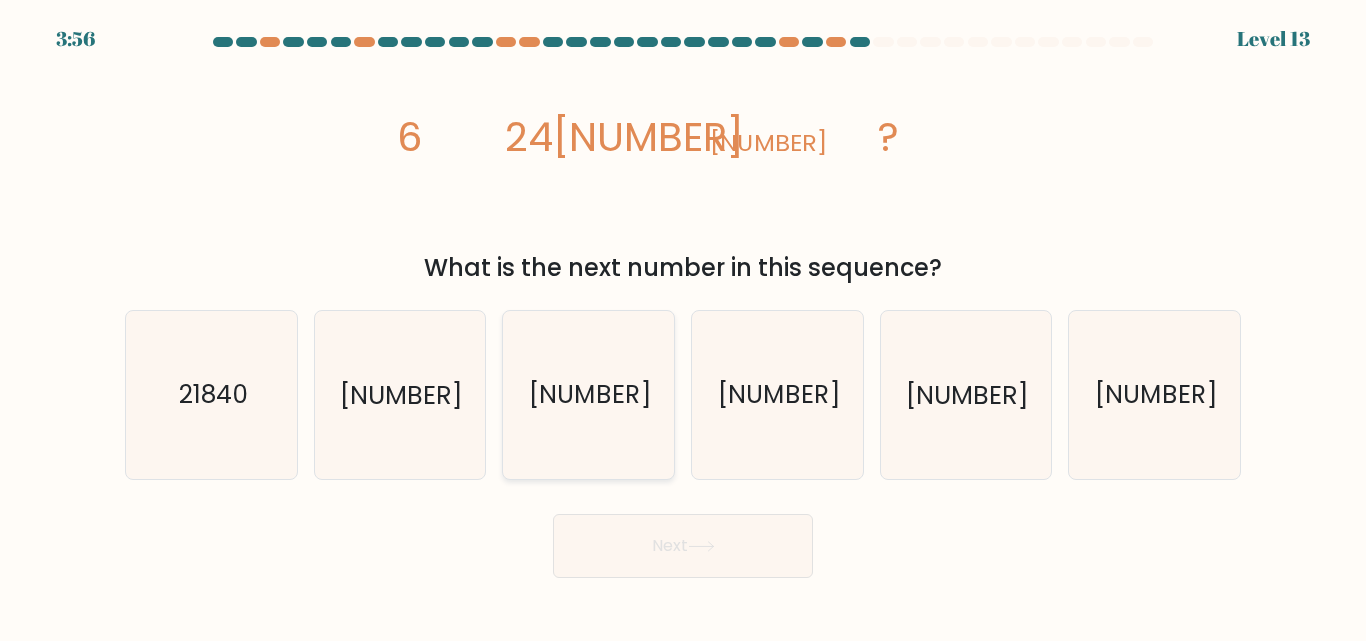 click on "21808" at bounding box center [588, 394] 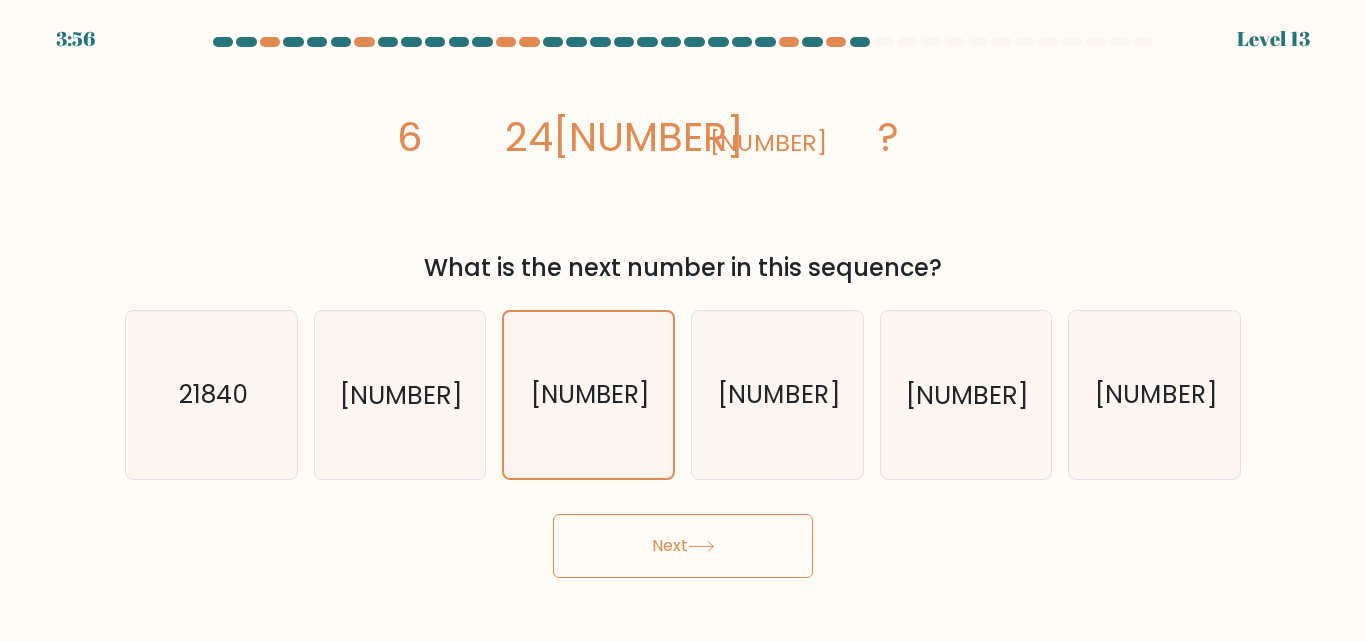 click on "Next" at bounding box center [683, 546] 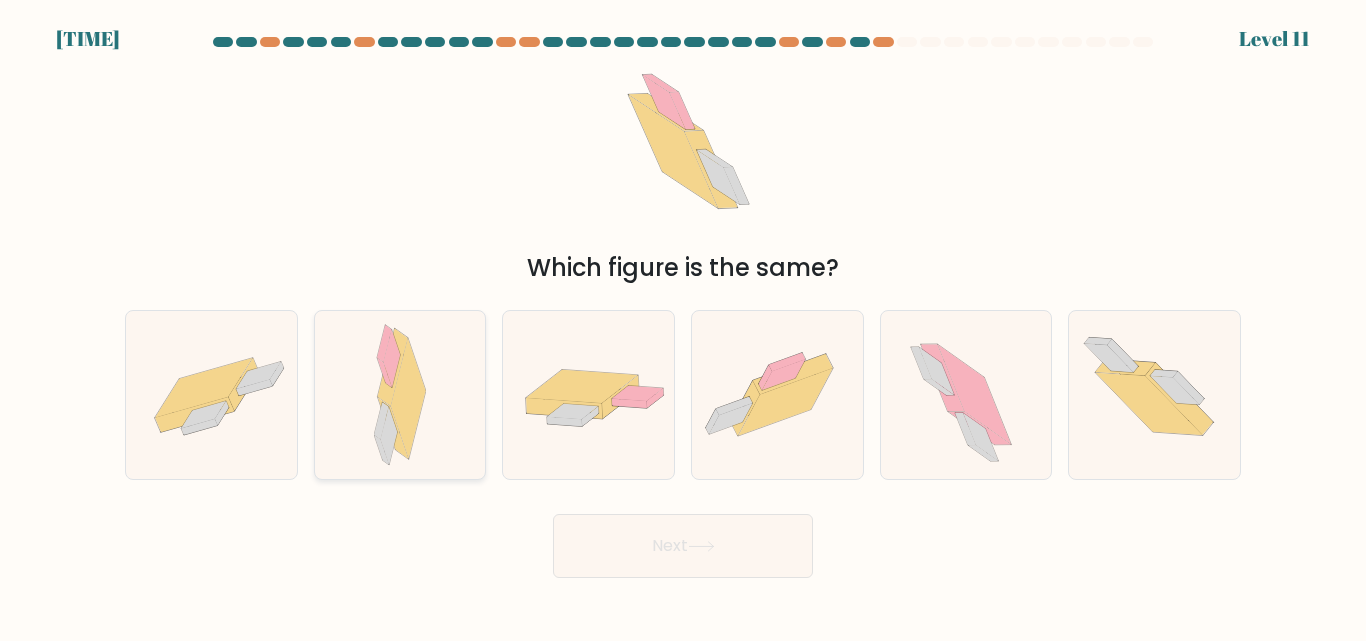click at bounding box center [408, 400] 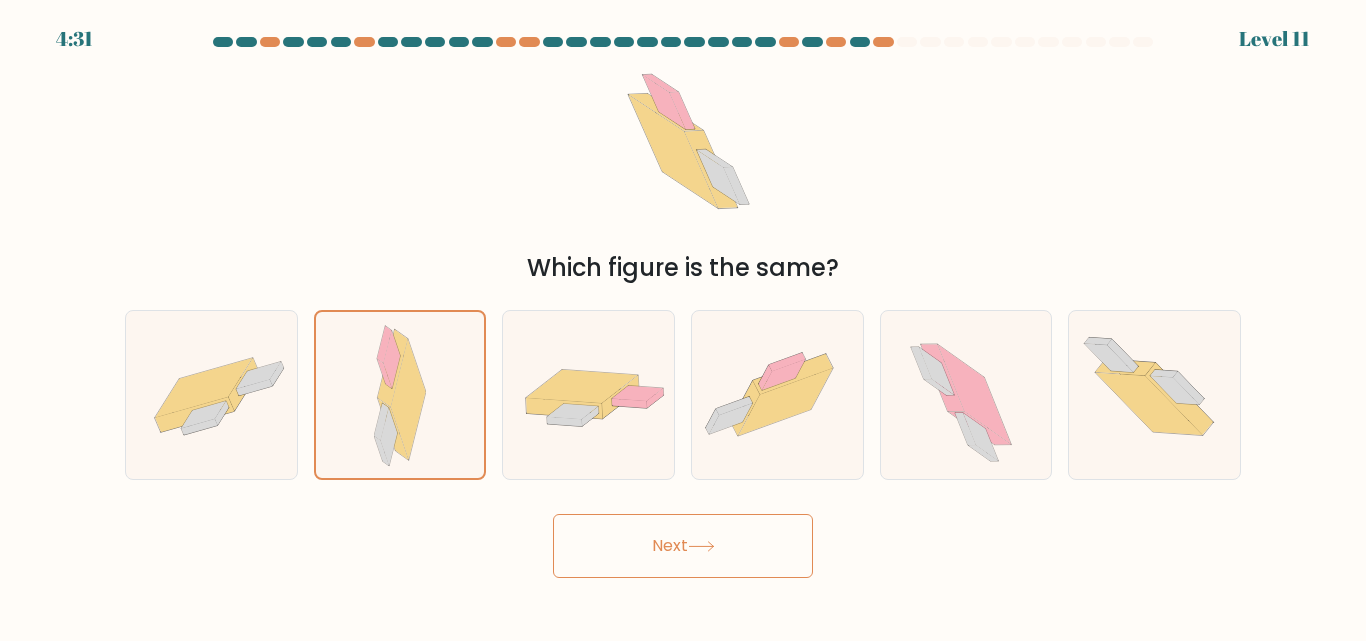 click on "Next" at bounding box center (683, 546) 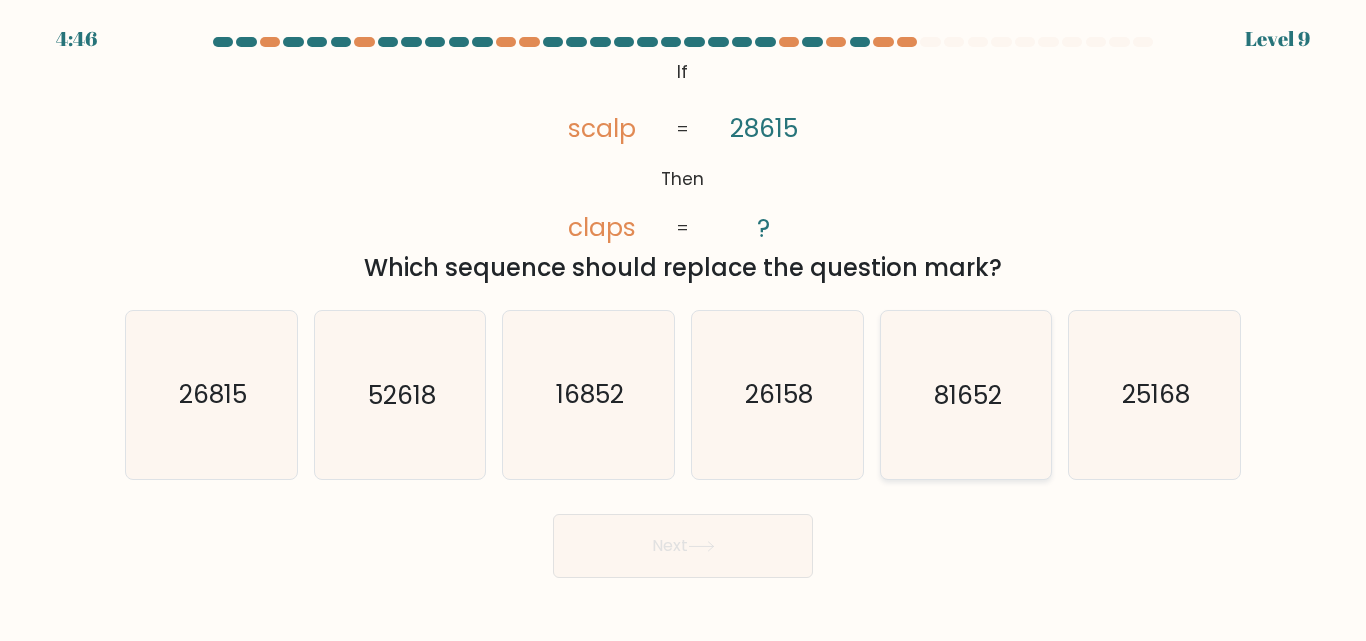 click on "81652" at bounding box center (968, 395) 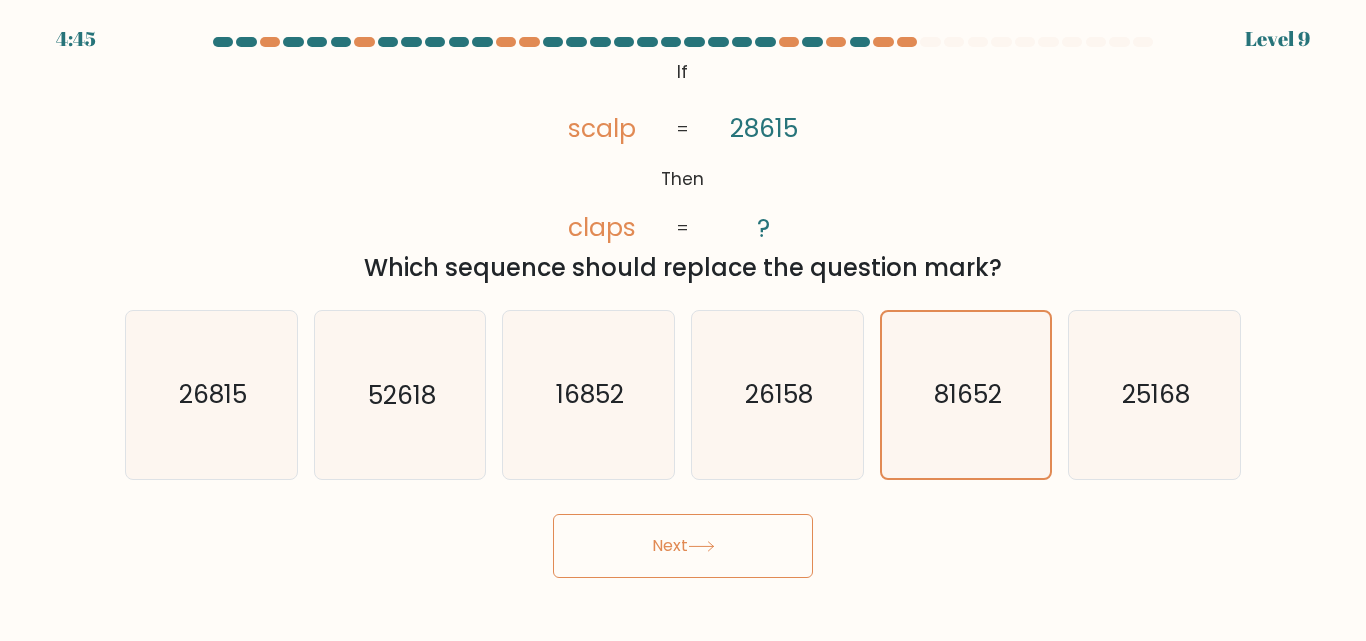 click on "Next" at bounding box center (683, 546) 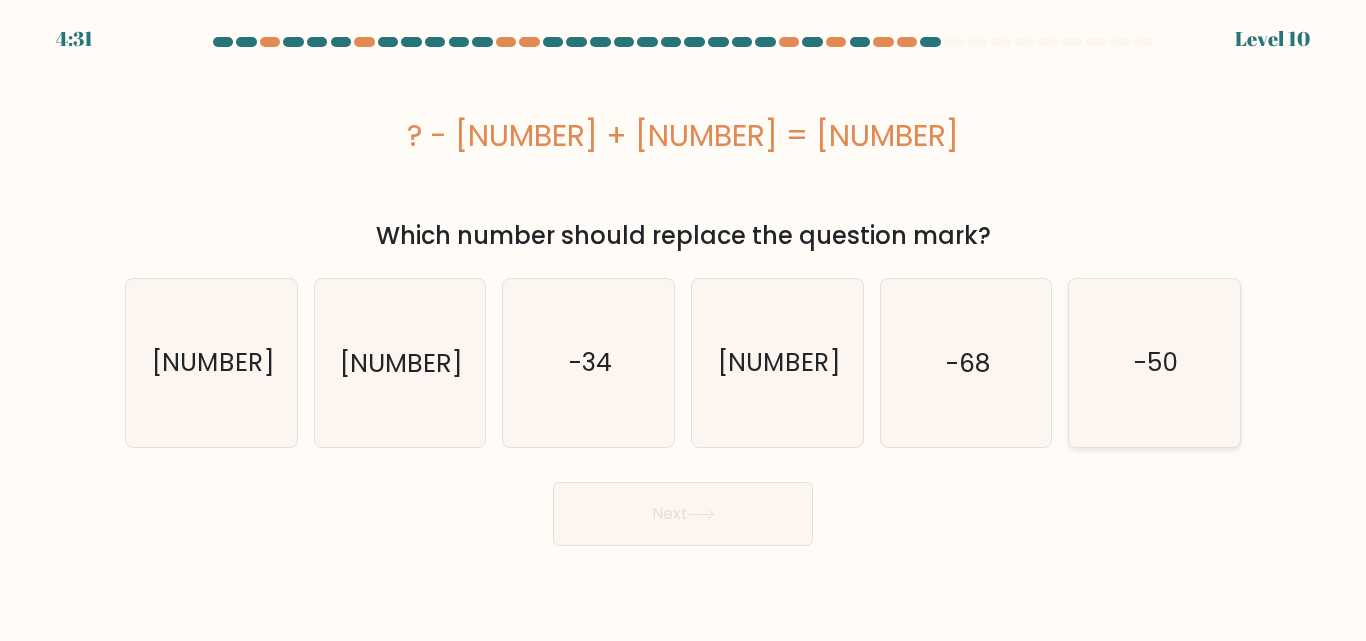 click on "-50" at bounding box center [1154, 362] 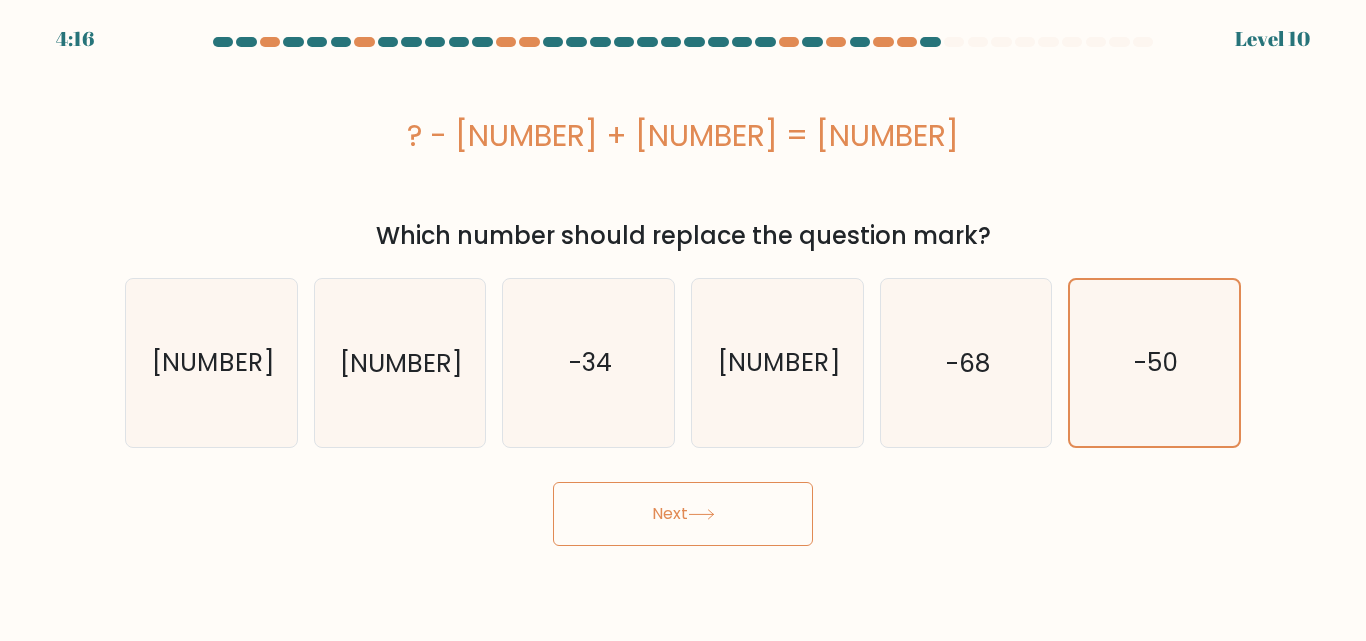 click on "Next" at bounding box center (683, 514) 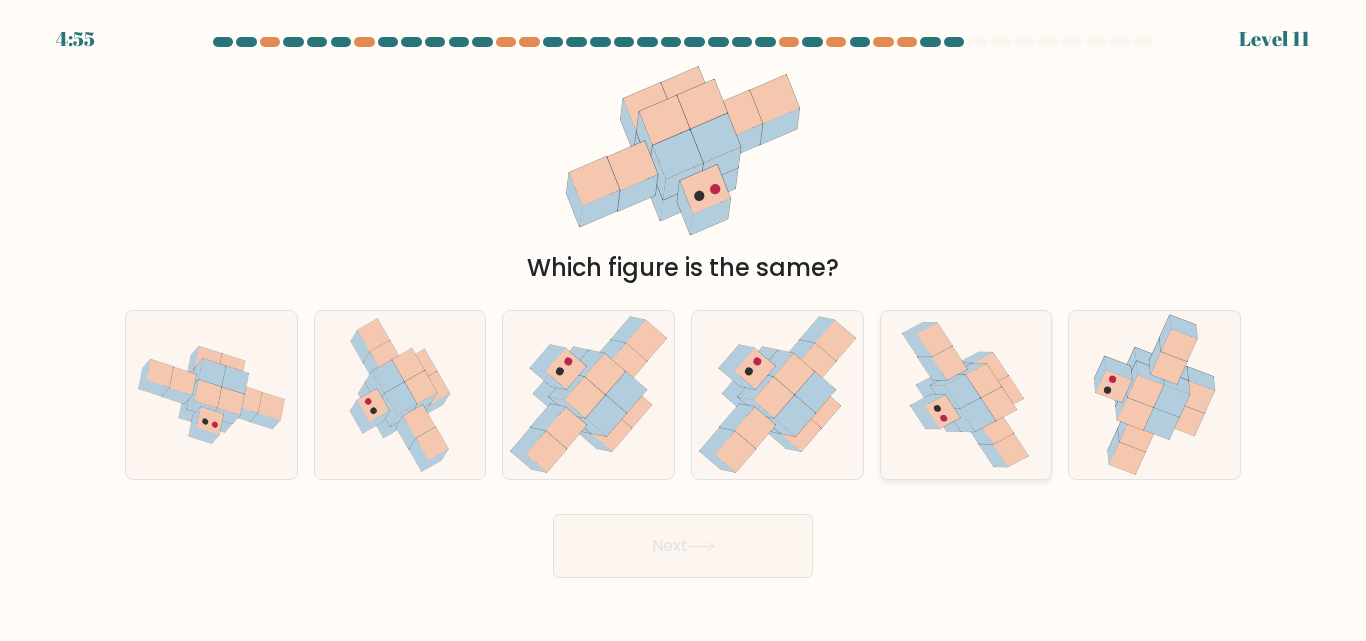 click at bounding box center [925, 417] 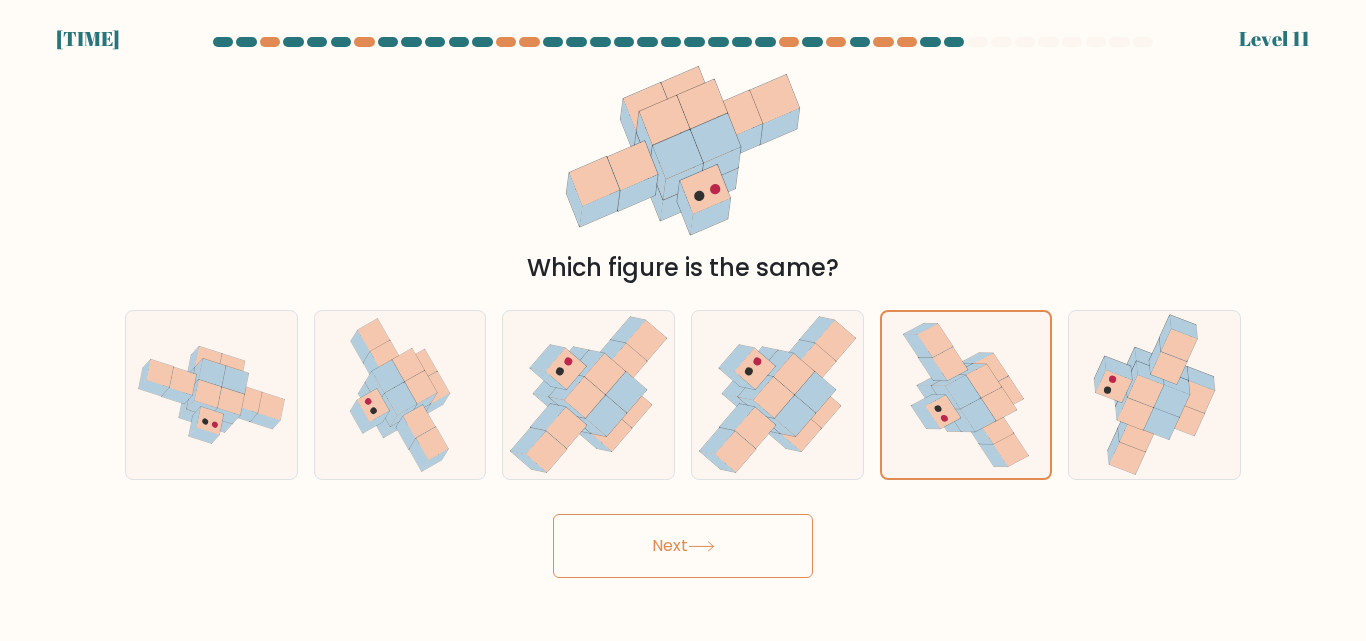 click on "Next" at bounding box center (683, 546) 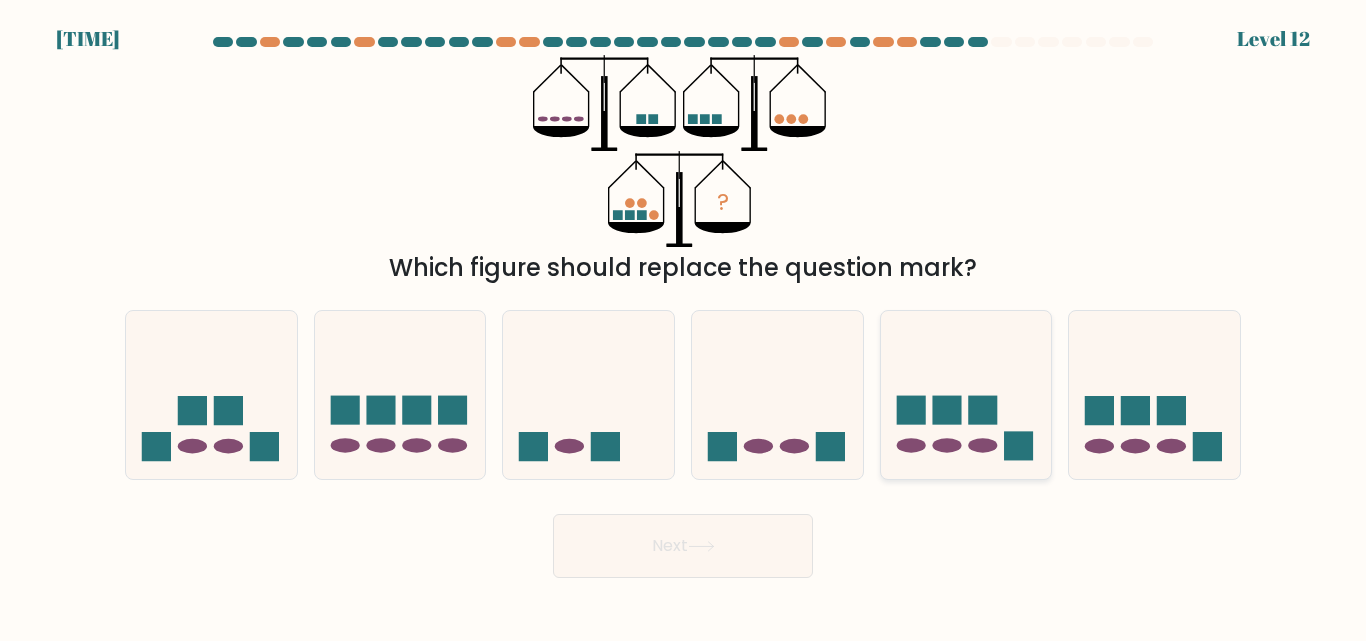 click at bounding box center (946, 446) 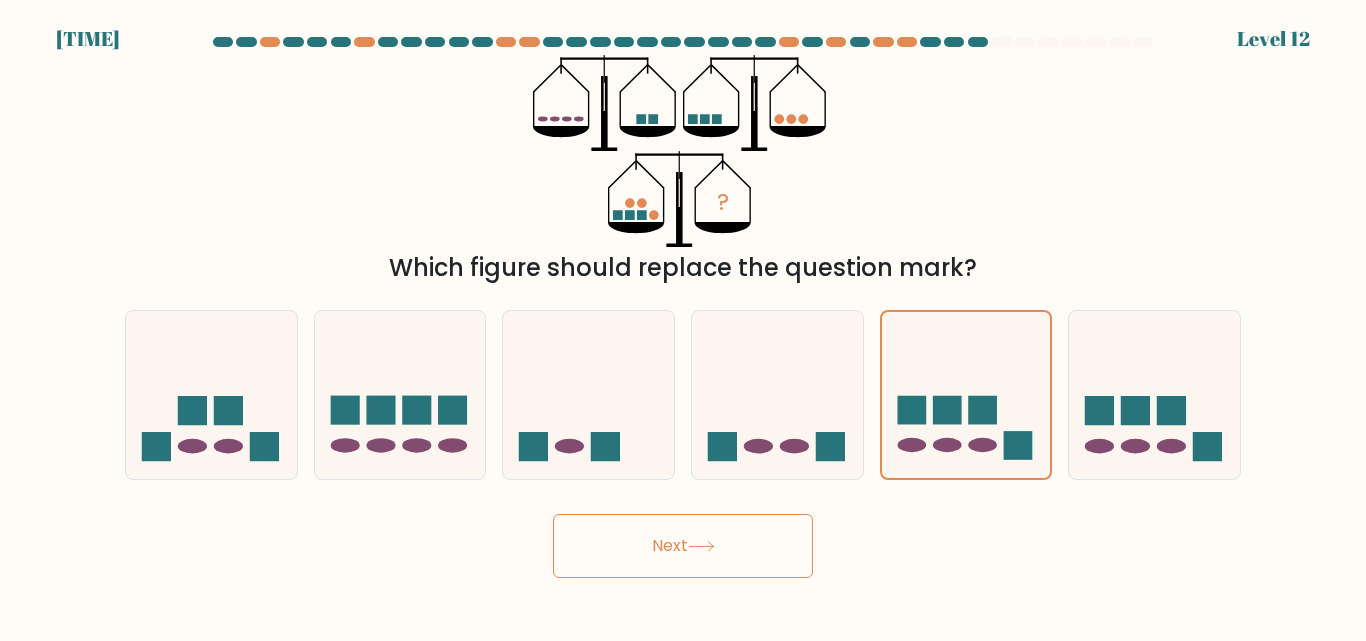 click on "Next" at bounding box center [683, 546] 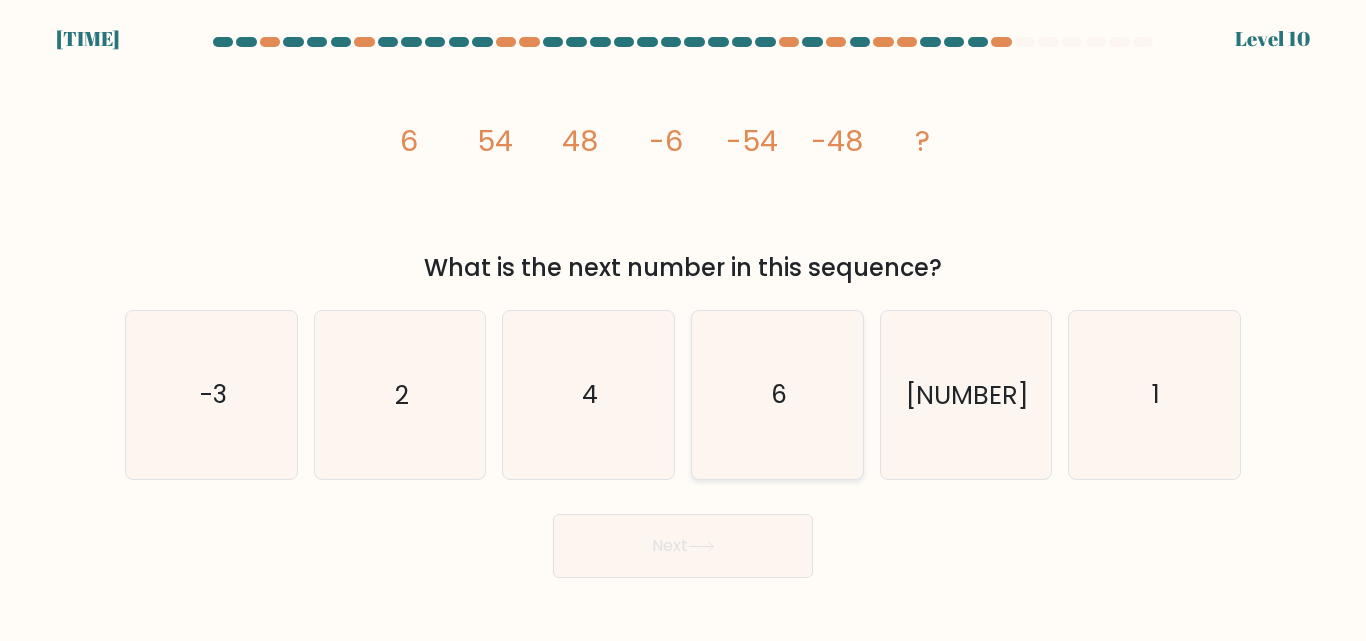 click on "6" at bounding box center (777, 394) 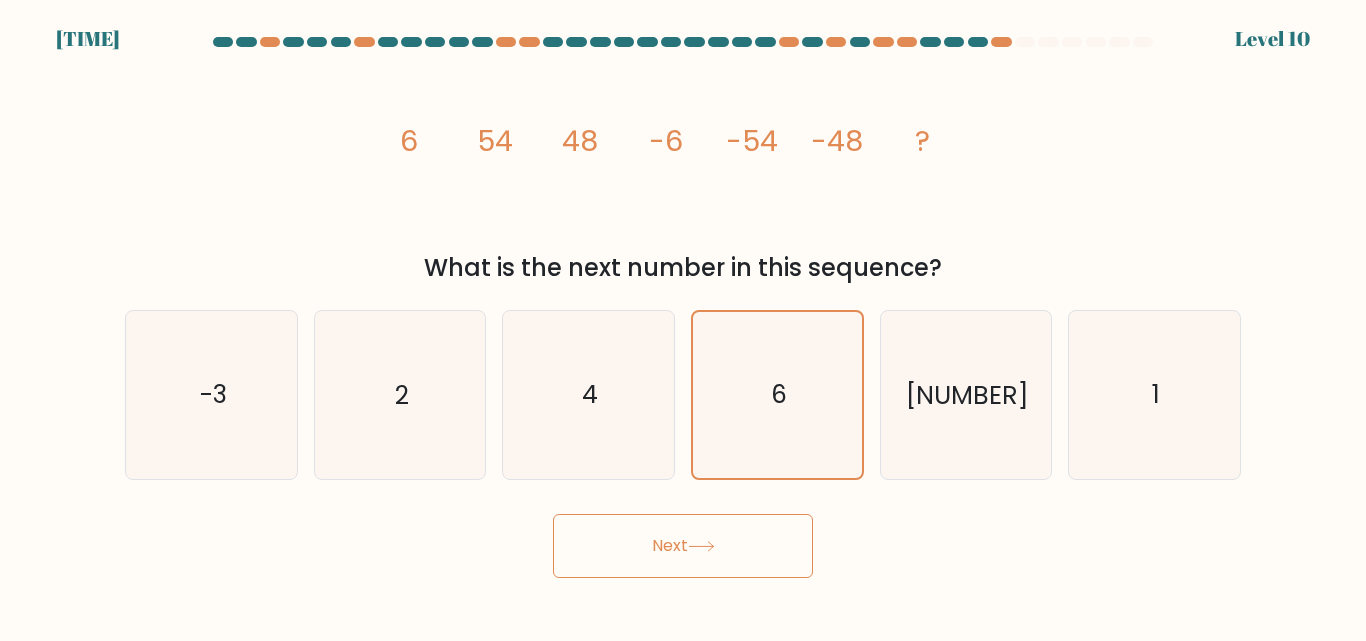 click on "Next" at bounding box center [683, 546] 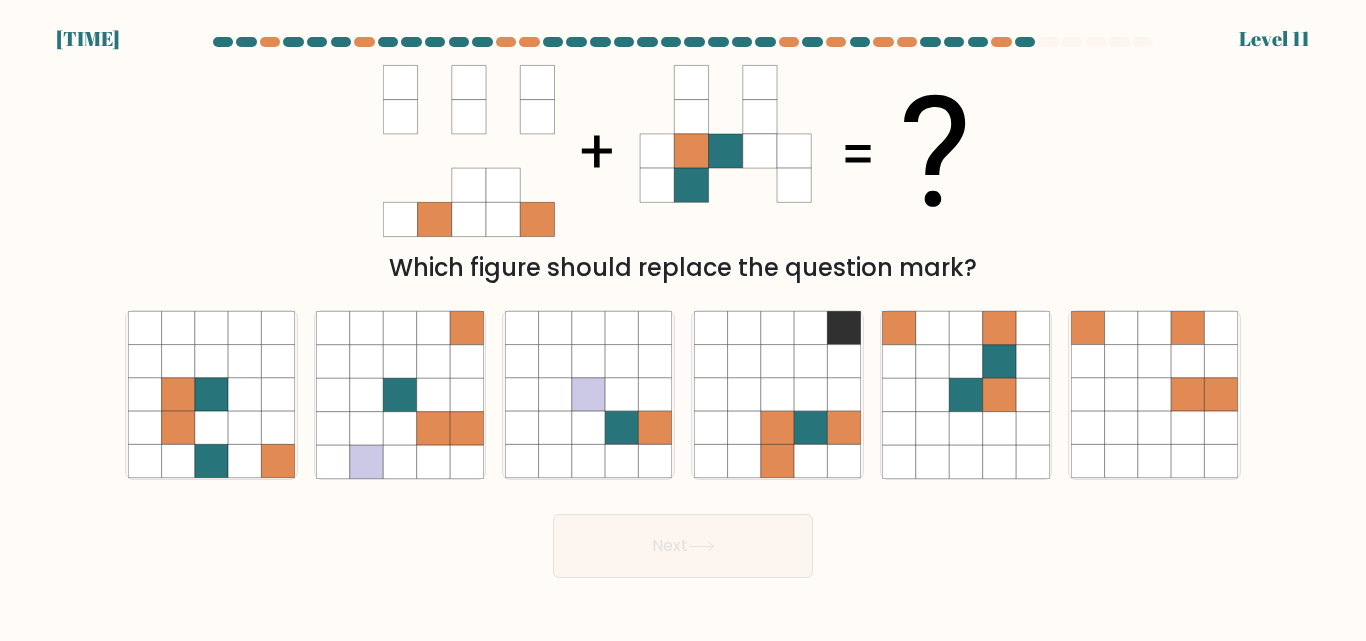 drag, startPoint x: 942, startPoint y: 395, endPoint x: 892, endPoint y: 485, distance: 102.9563 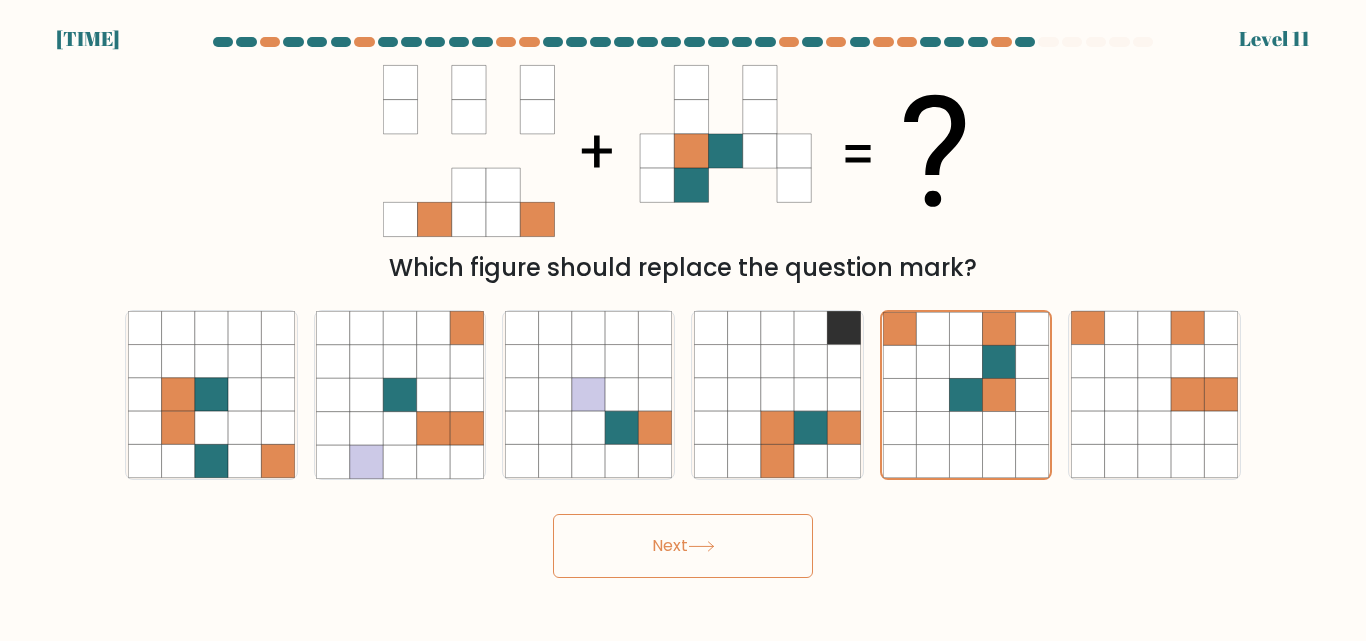 click on "Next" at bounding box center (683, 546) 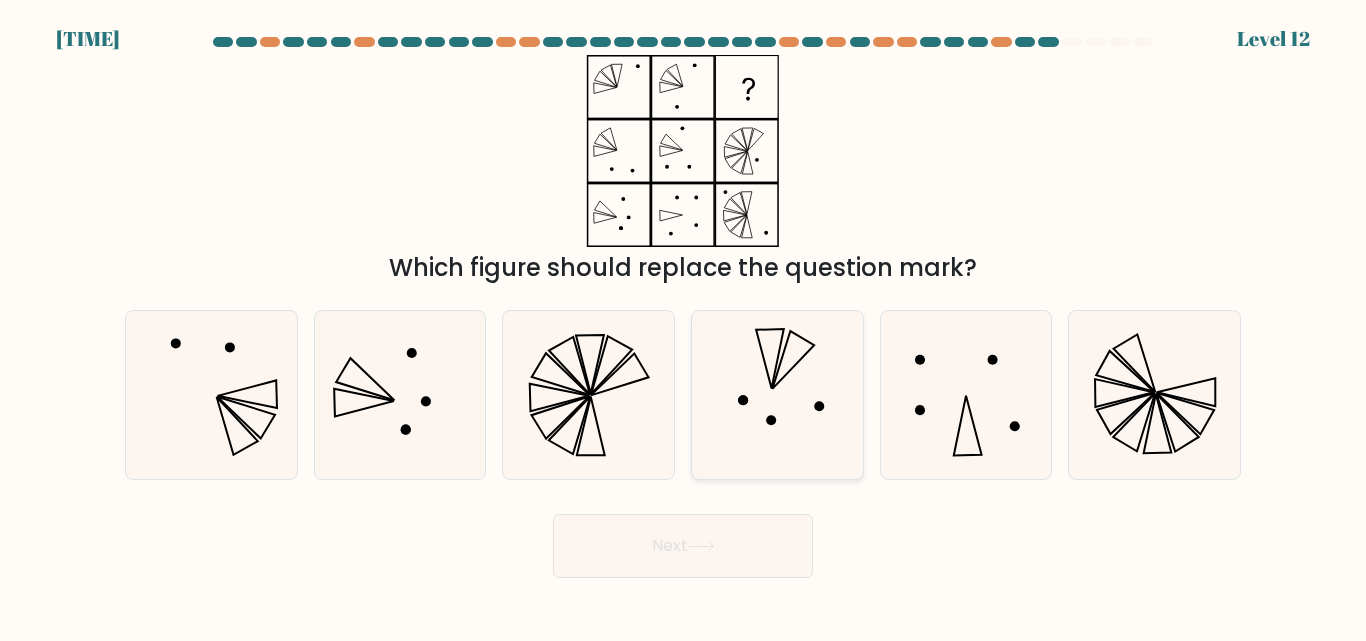 click at bounding box center [777, 394] 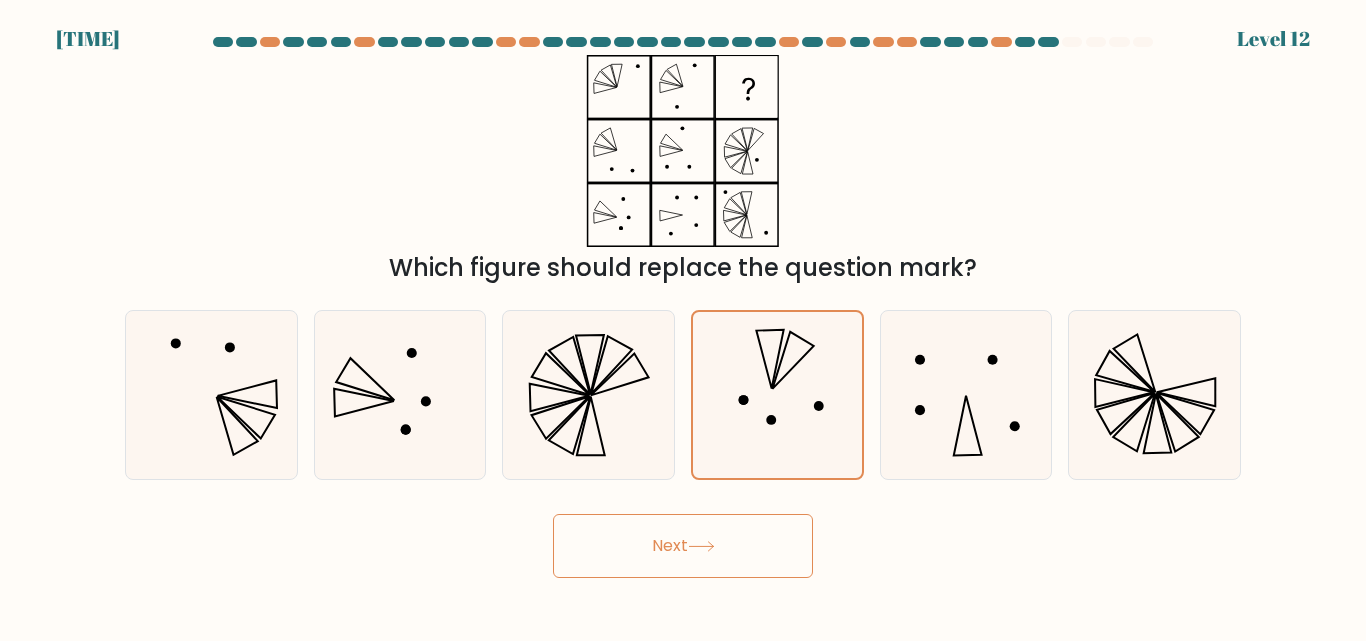 click on "Next" at bounding box center (683, 546) 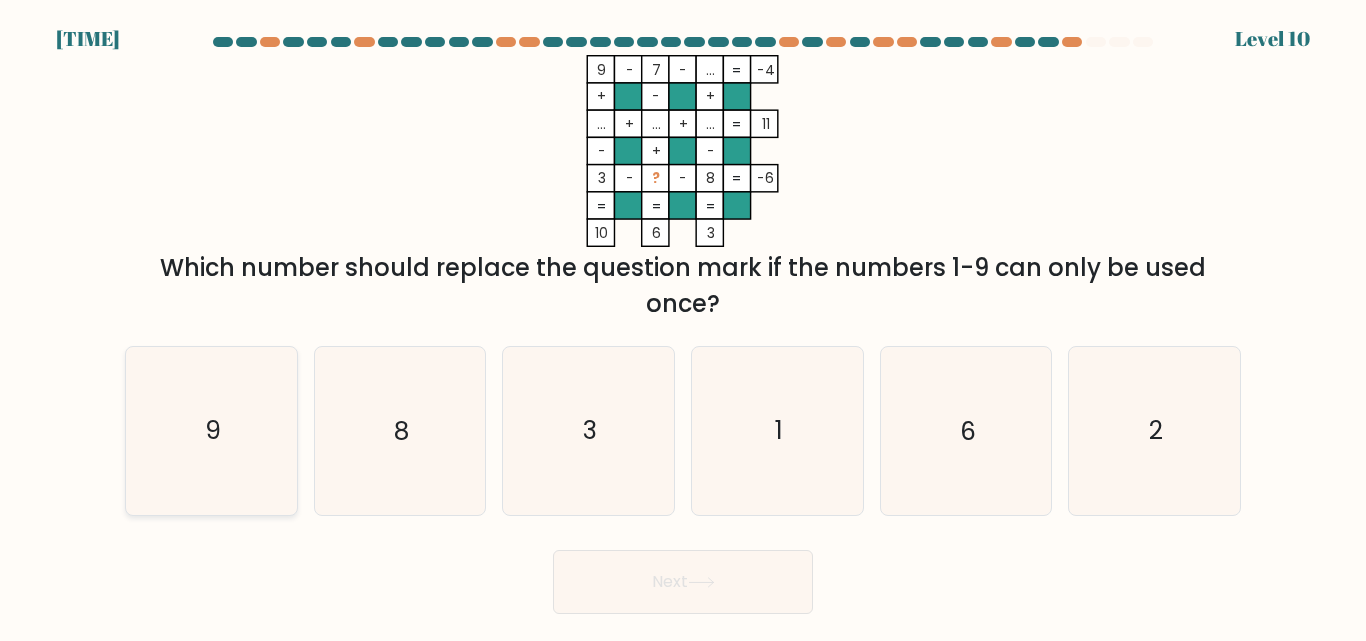 click on "9" at bounding box center [211, 430] 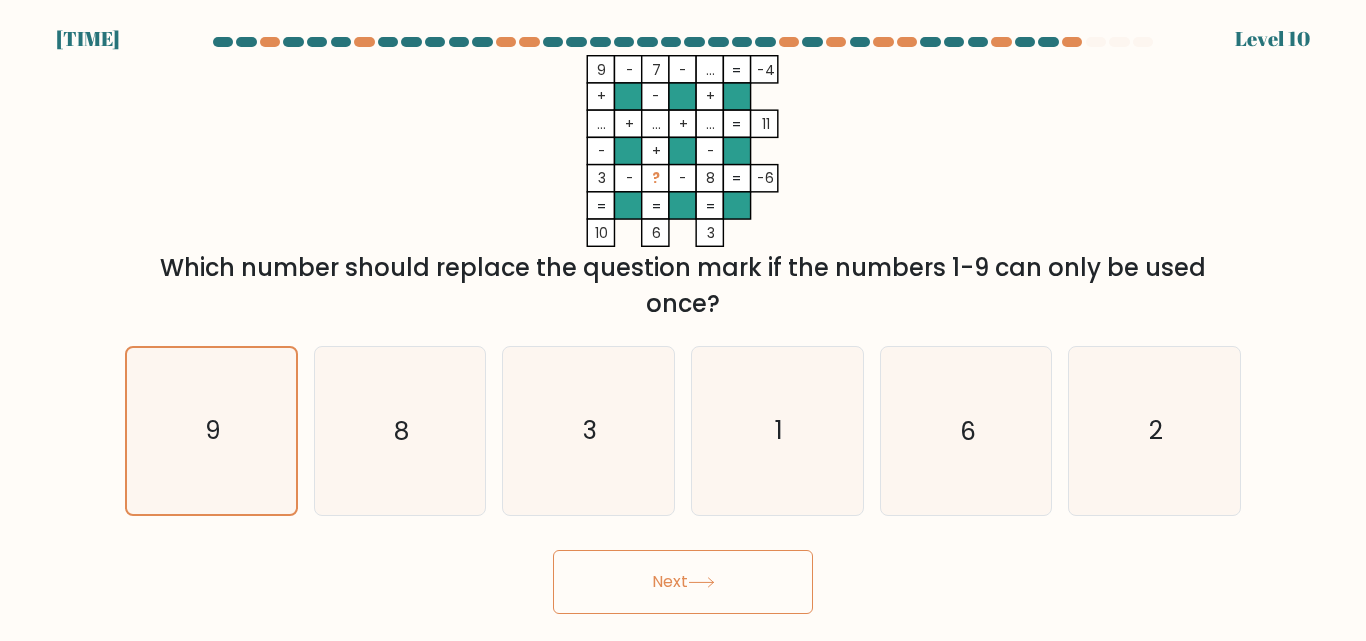 click on "Next" at bounding box center (683, 582) 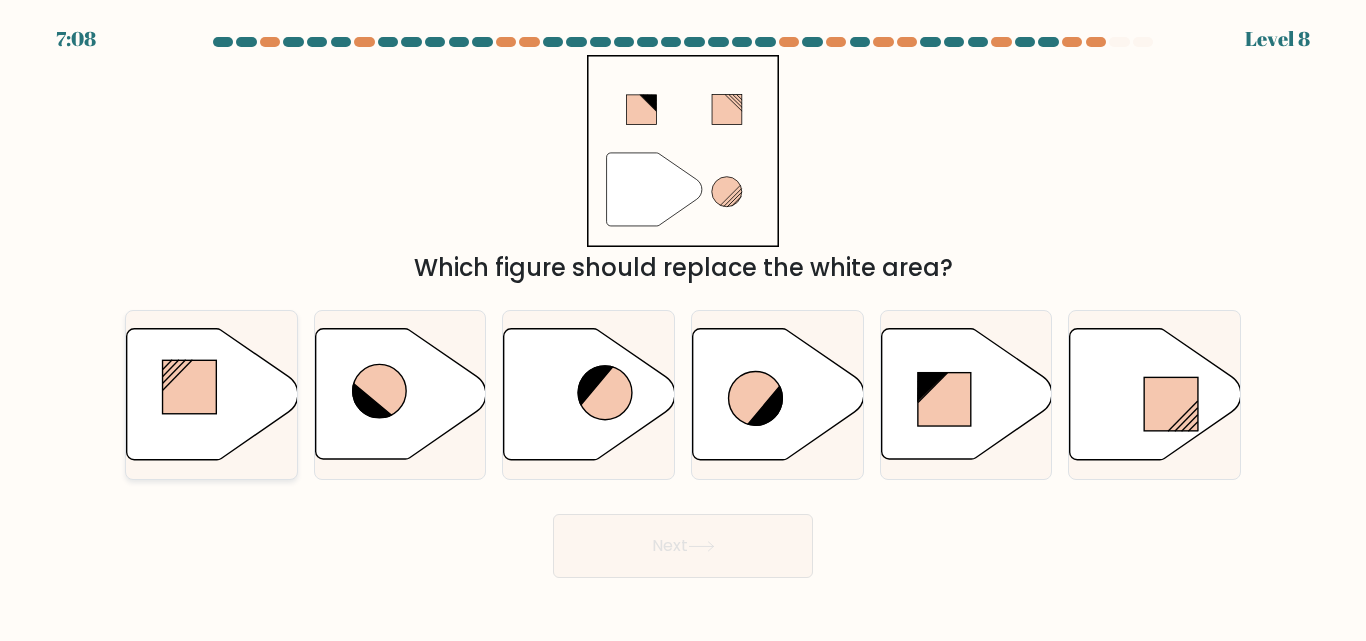 click at bounding box center (189, 387) 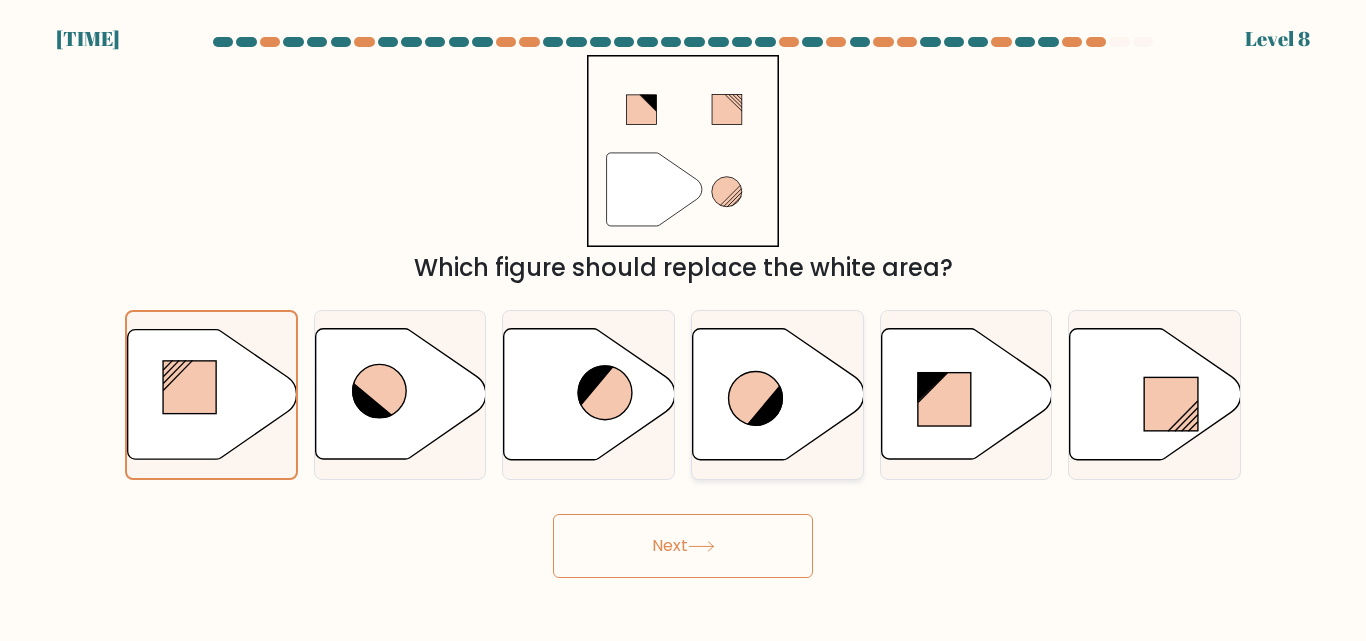 click at bounding box center (778, 394) 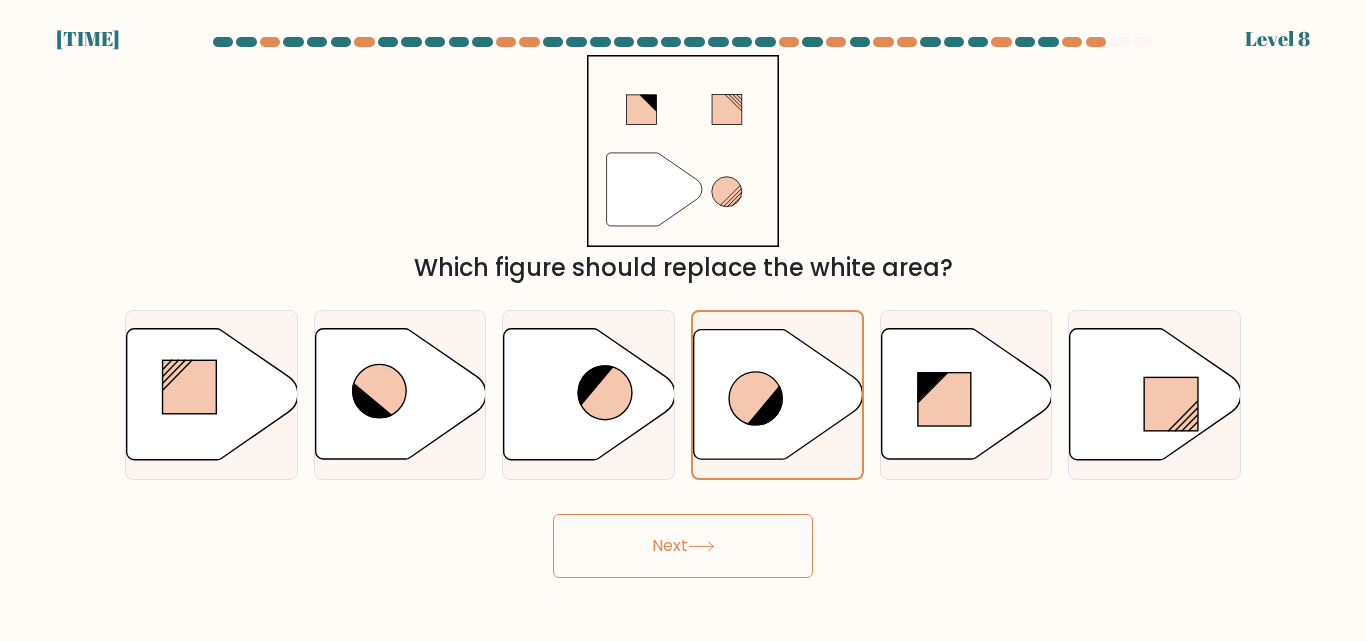 click on "Next" at bounding box center [683, 546] 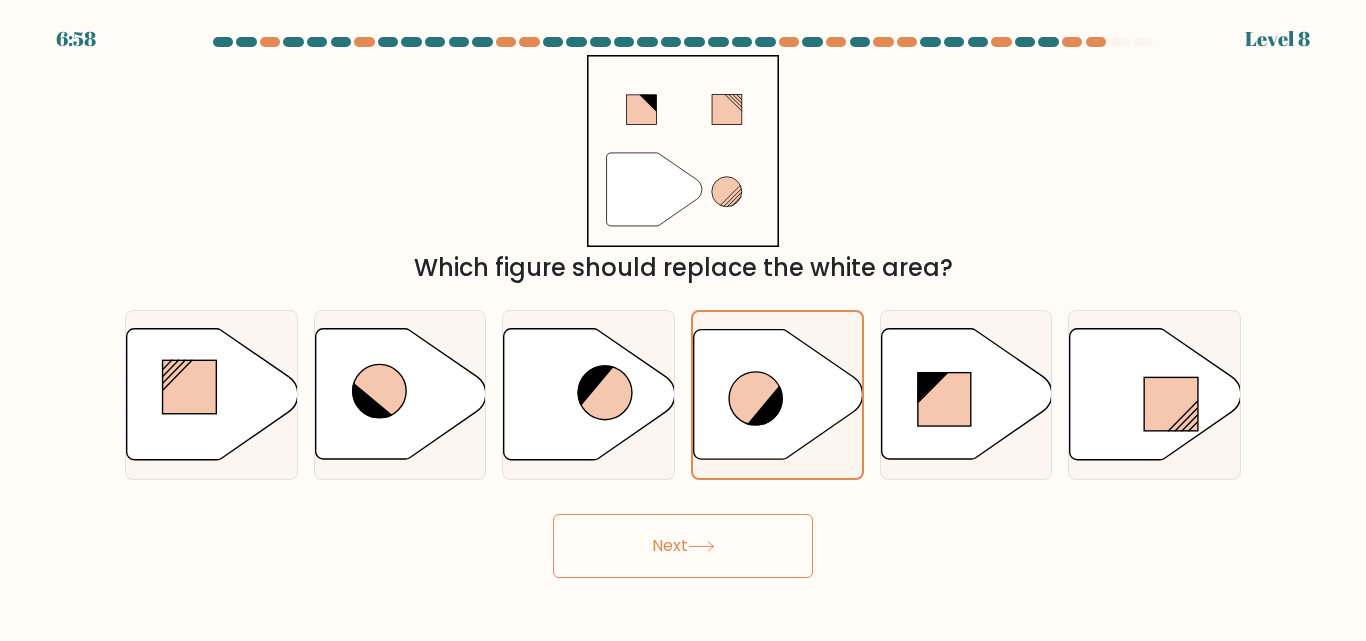click on "Next" at bounding box center [683, 546] 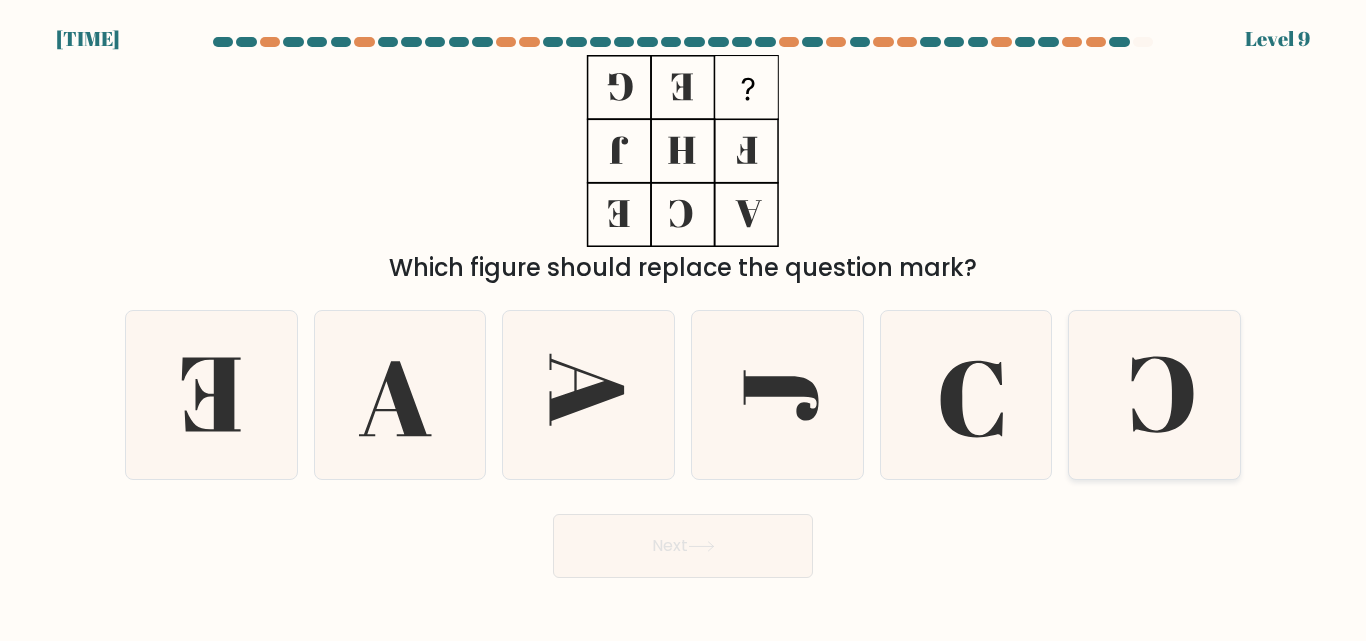 click at bounding box center (1154, 394) 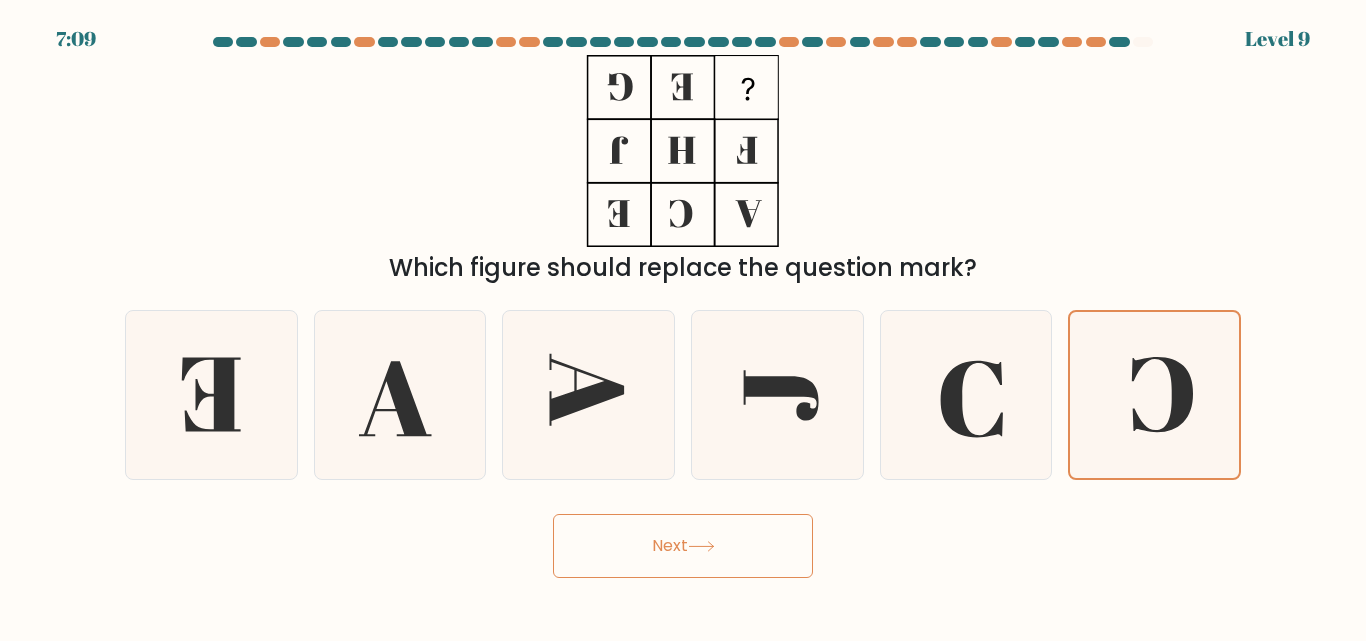 click on "Next" at bounding box center (683, 546) 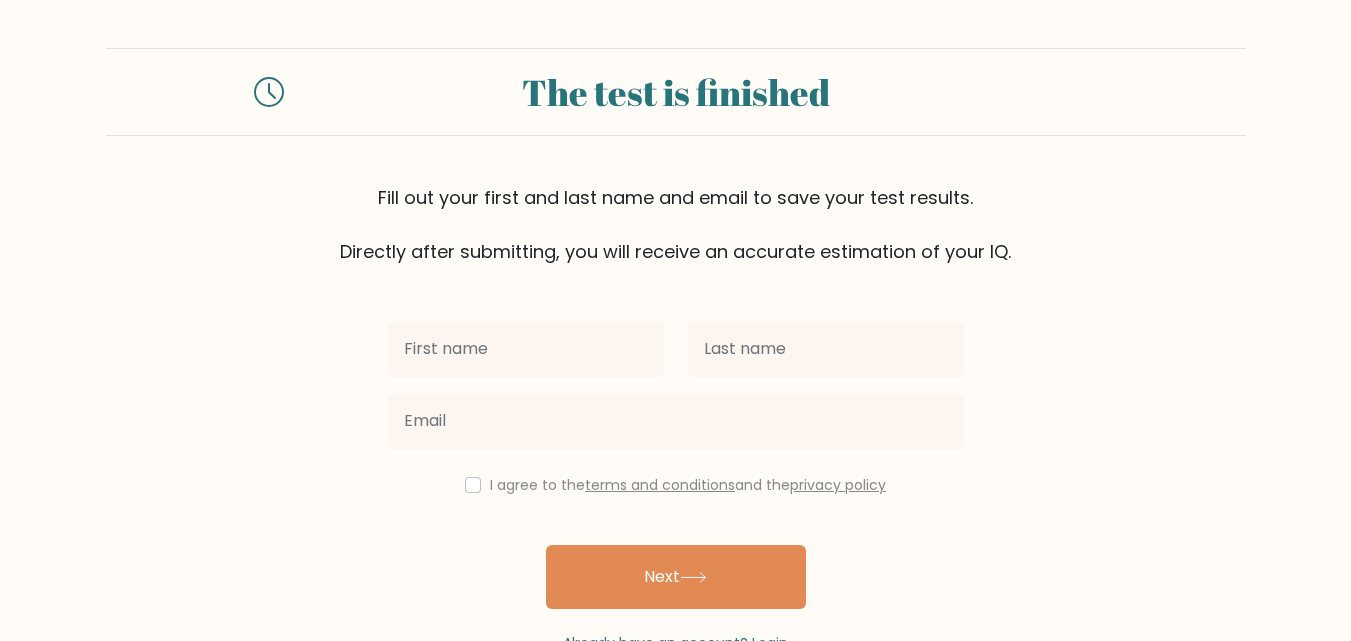 scroll, scrollTop: 0, scrollLeft: 0, axis: both 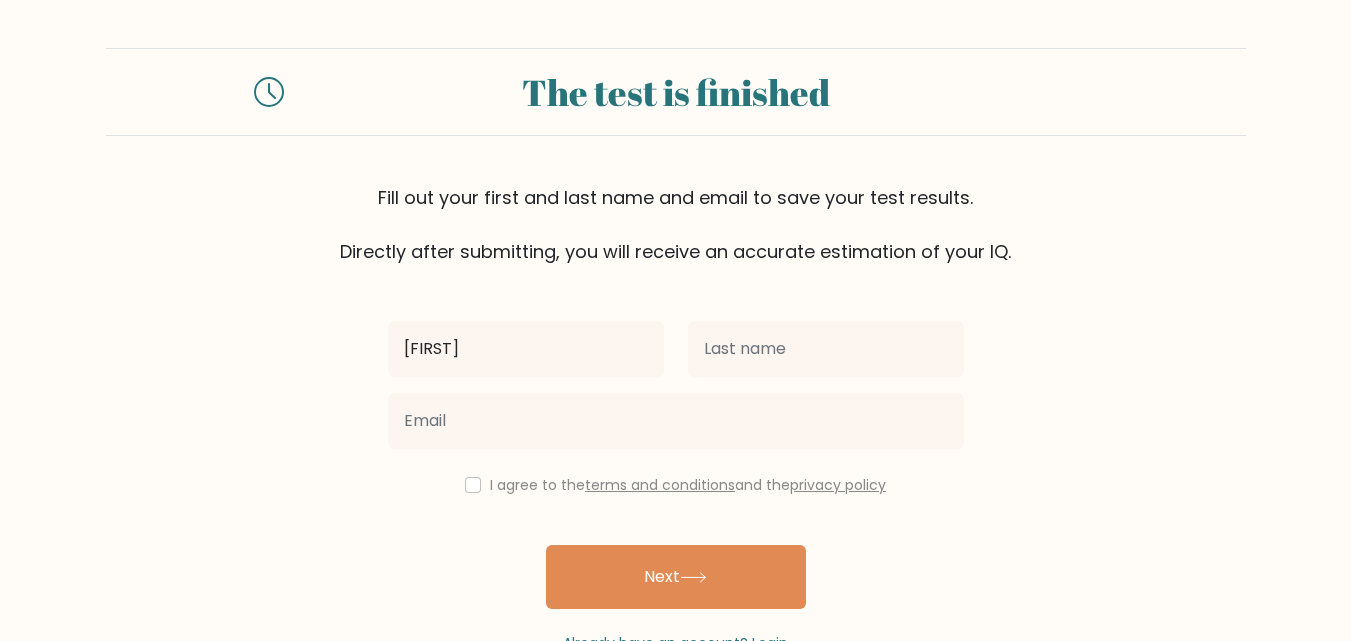 type on "[FIRST]" 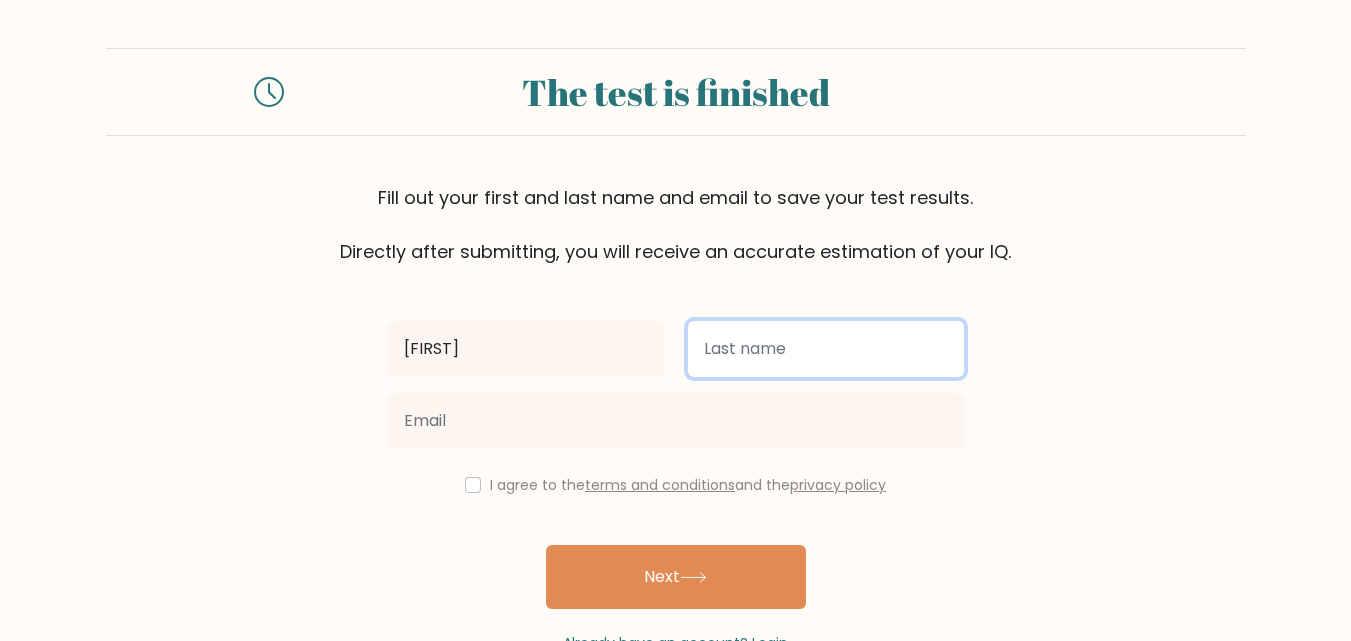 click at bounding box center (826, 349) 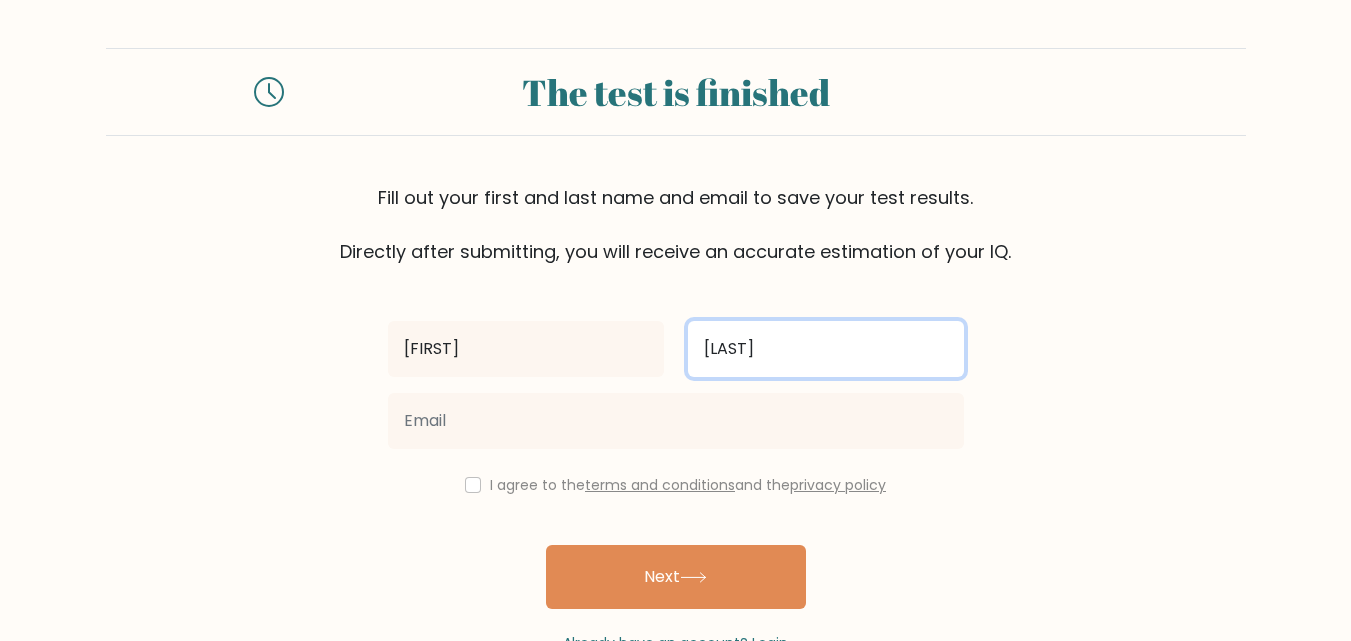 type on "[LAST]" 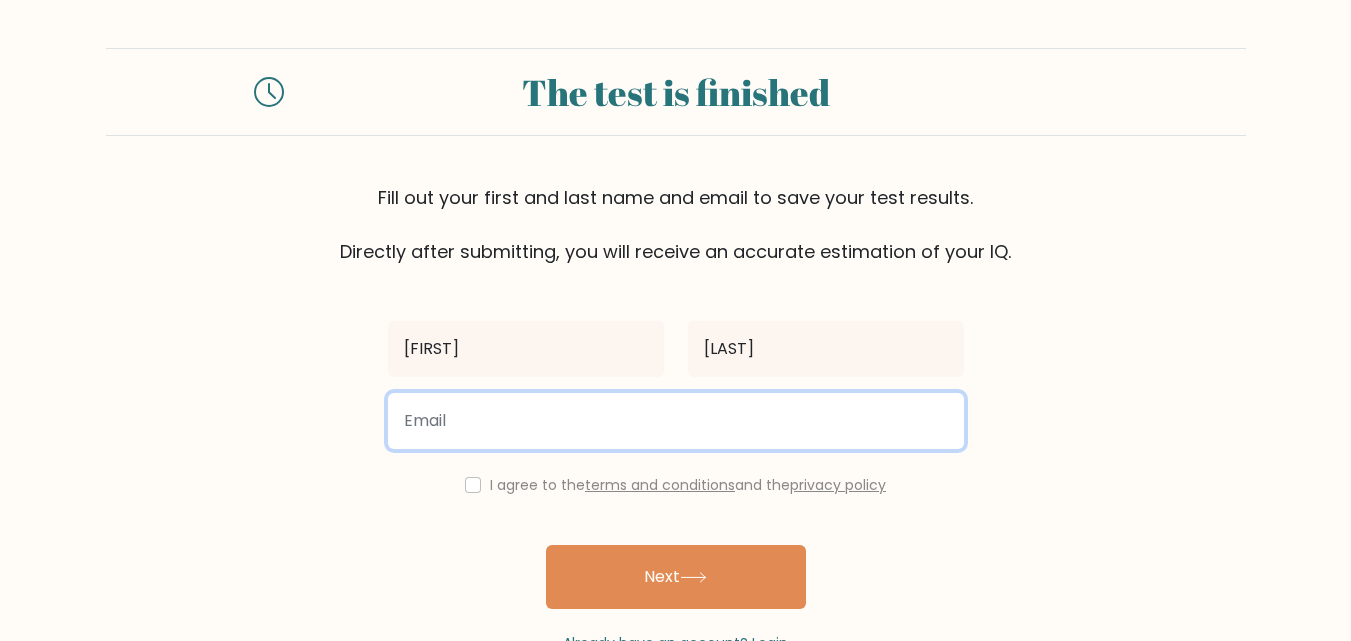 click at bounding box center (676, 421) 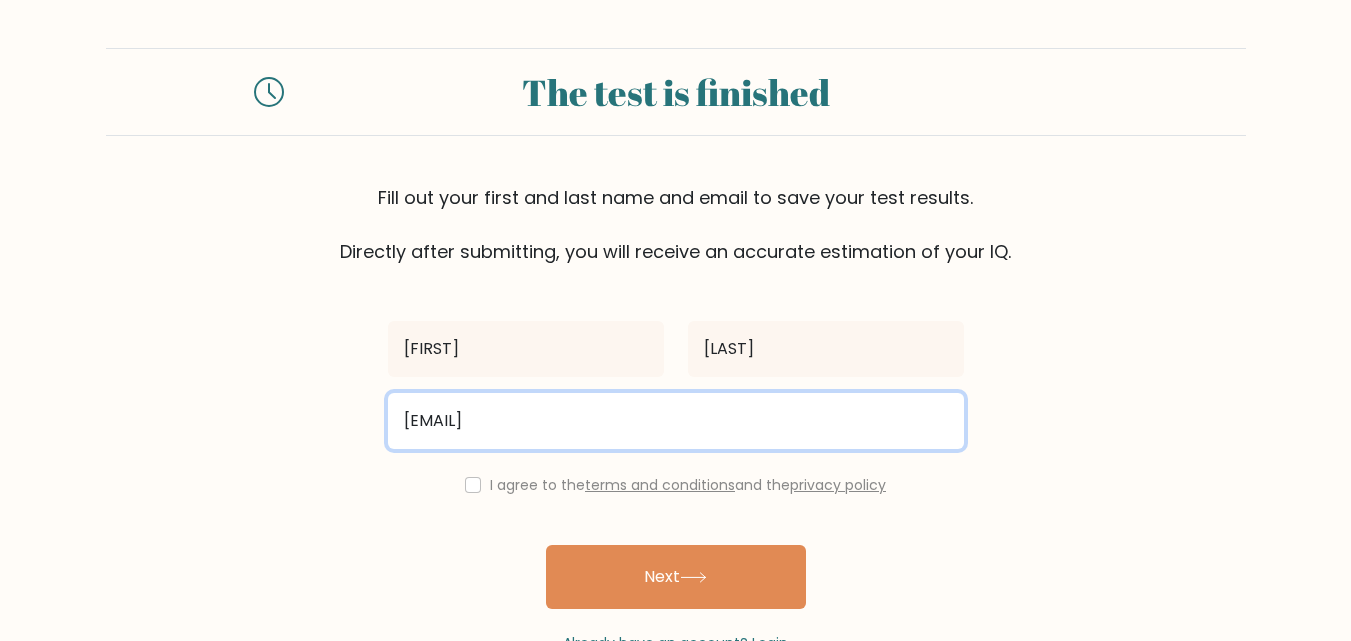 type on "[EMAIL]" 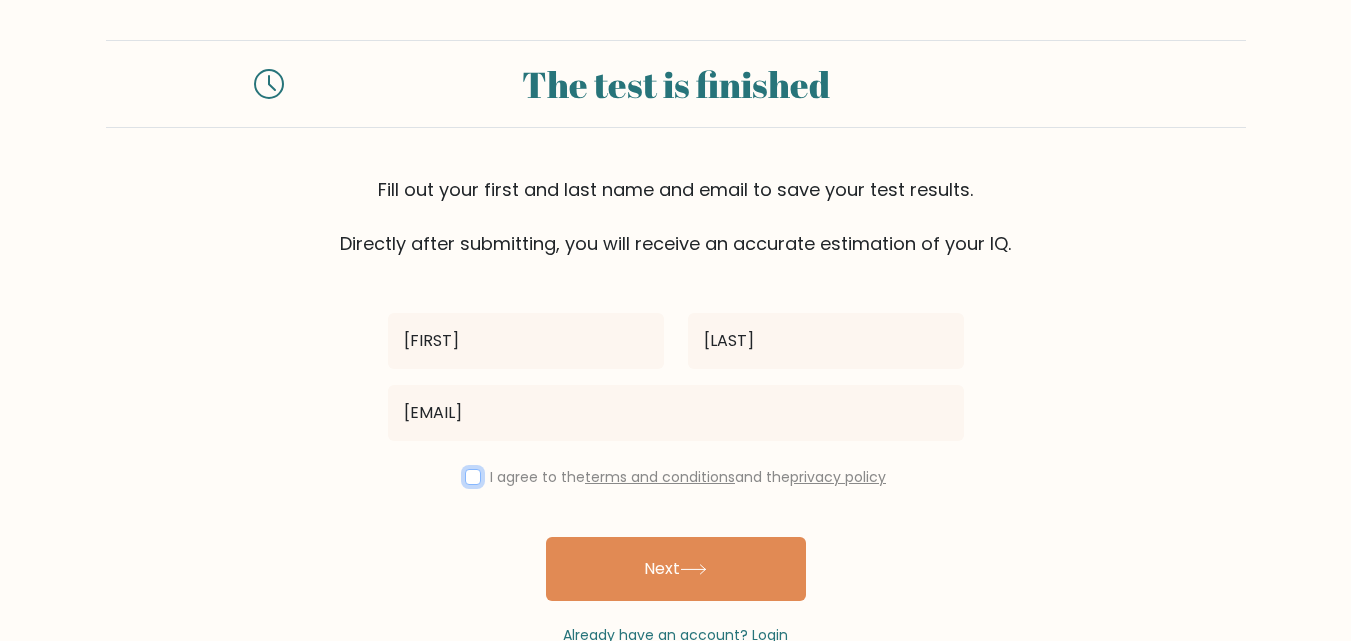 scroll, scrollTop: 61, scrollLeft: 0, axis: vertical 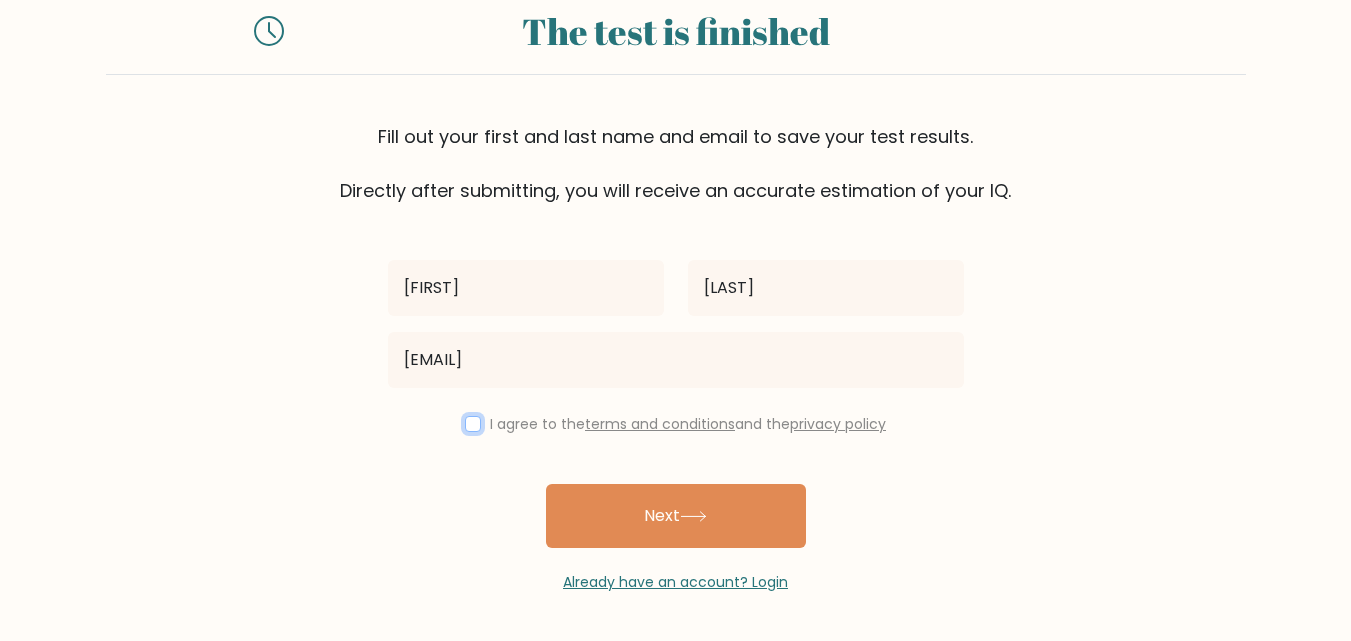 click at bounding box center [473, 424] 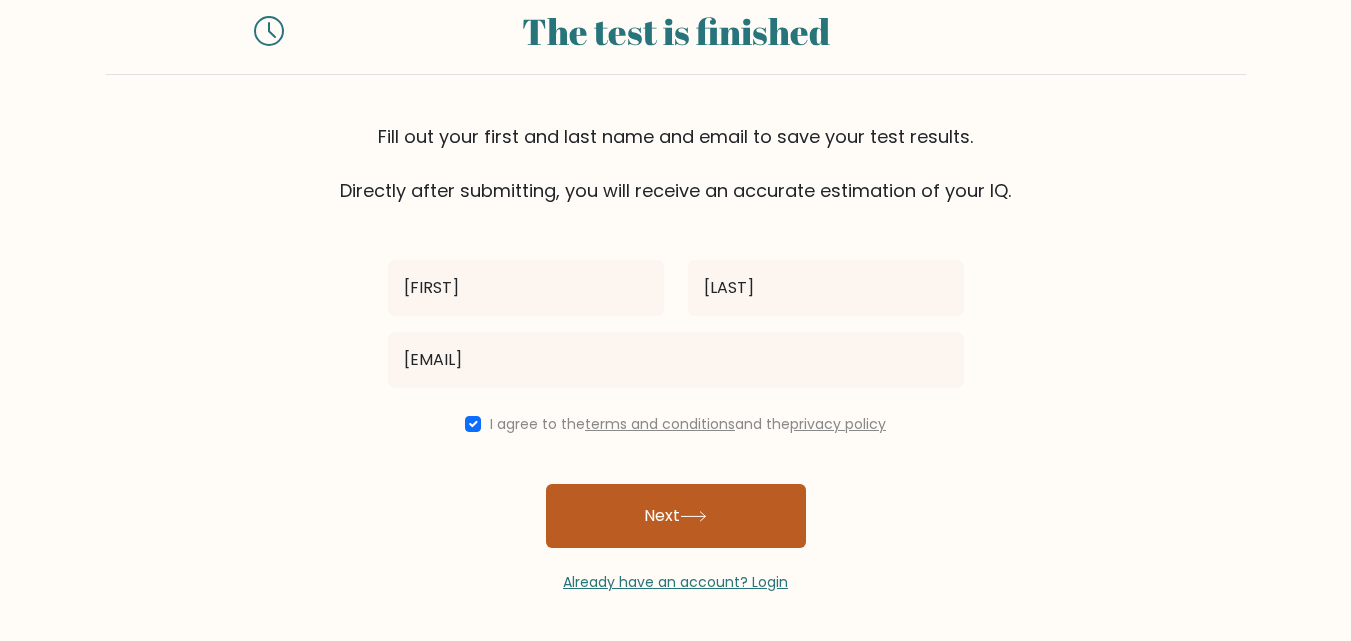 click on "Next" at bounding box center [676, 516] 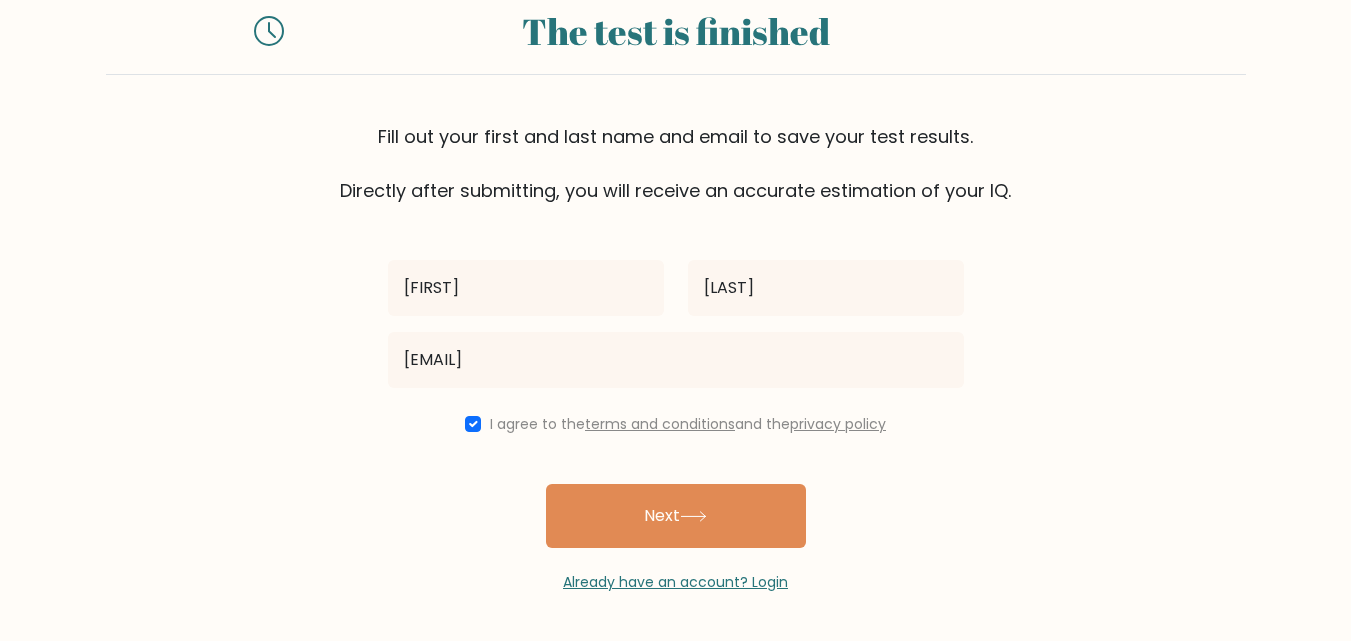 click on "Rachel
Villanueva
kendraamill123@gmail.com
I agree to the  terms and conditions  and the  privacy policy
Next
Already have an account? Login" at bounding box center [676, 398] 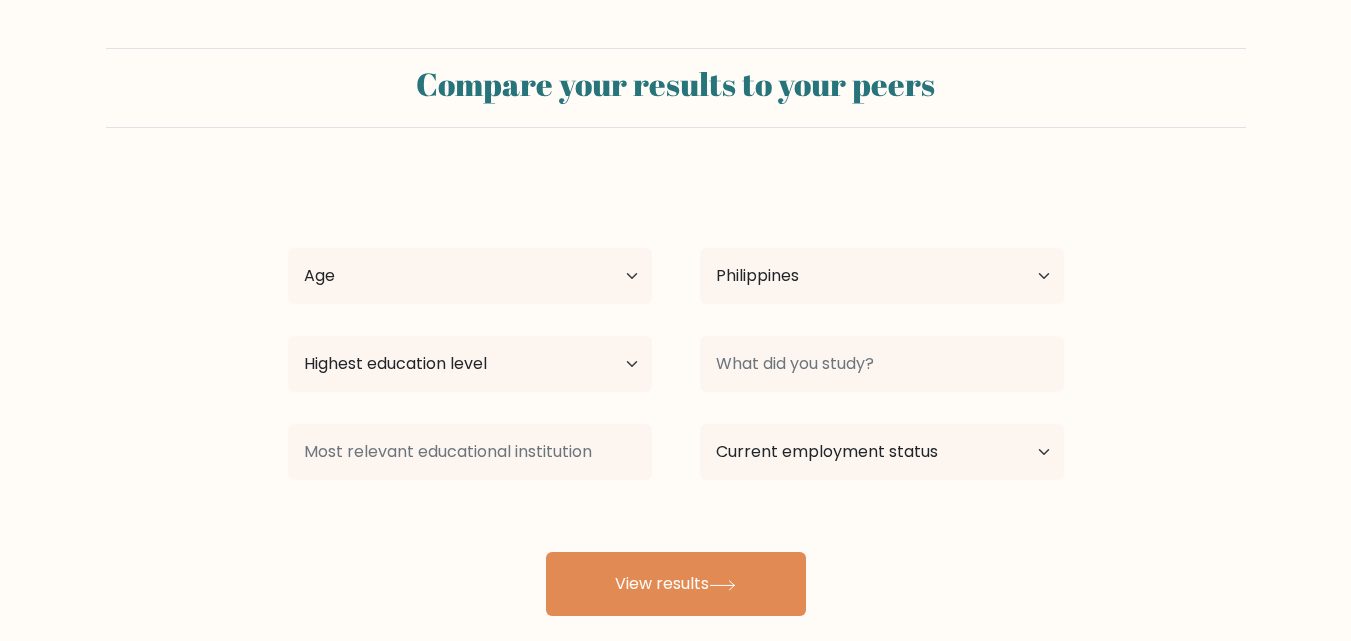 scroll, scrollTop: 0, scrollLeft: 0, axis: both 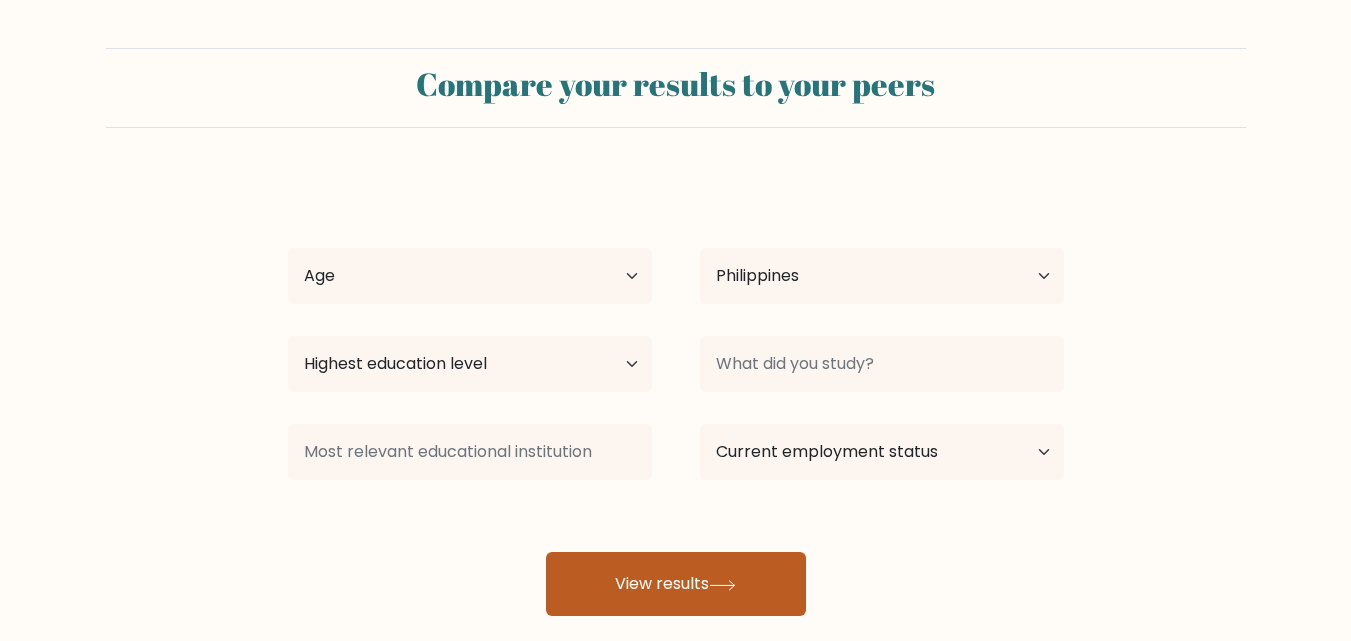 click on "View results" at bounding box center [676, 584] 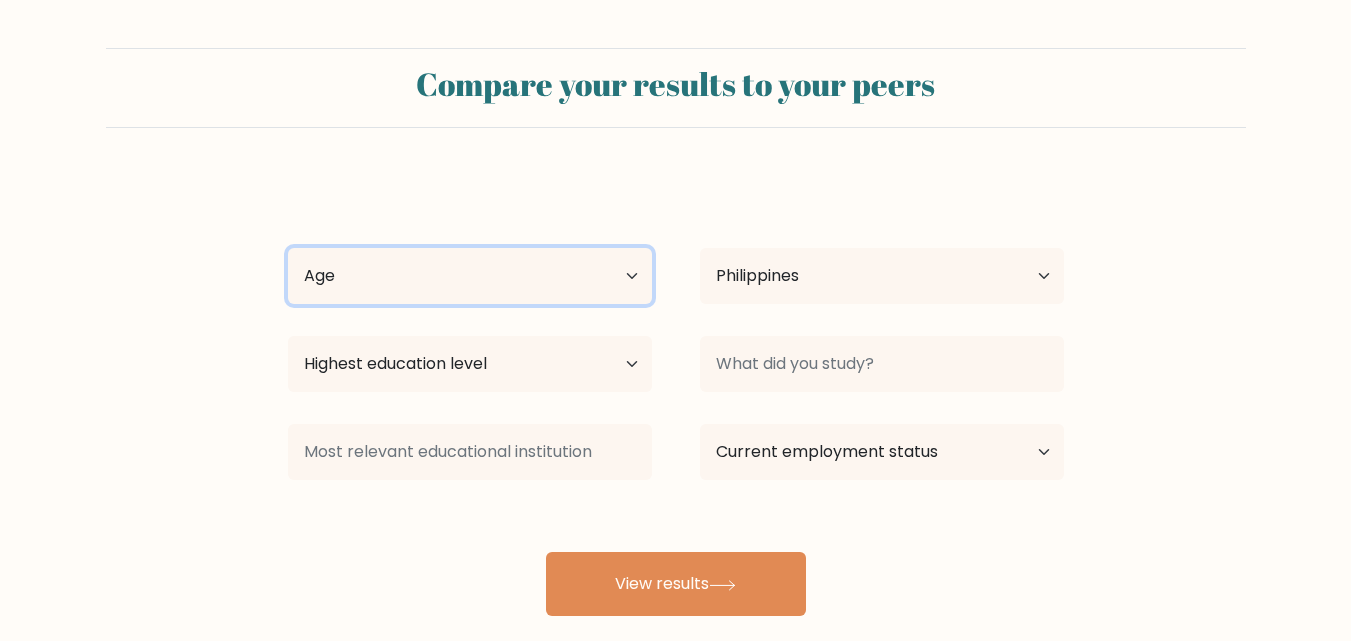 click on "Age
Under 18 years old
18-24 years old
25-34 years old
35-44 years old
45-54 years old
55-64 years old
65 years old and above" at bounding box center [470, 276] 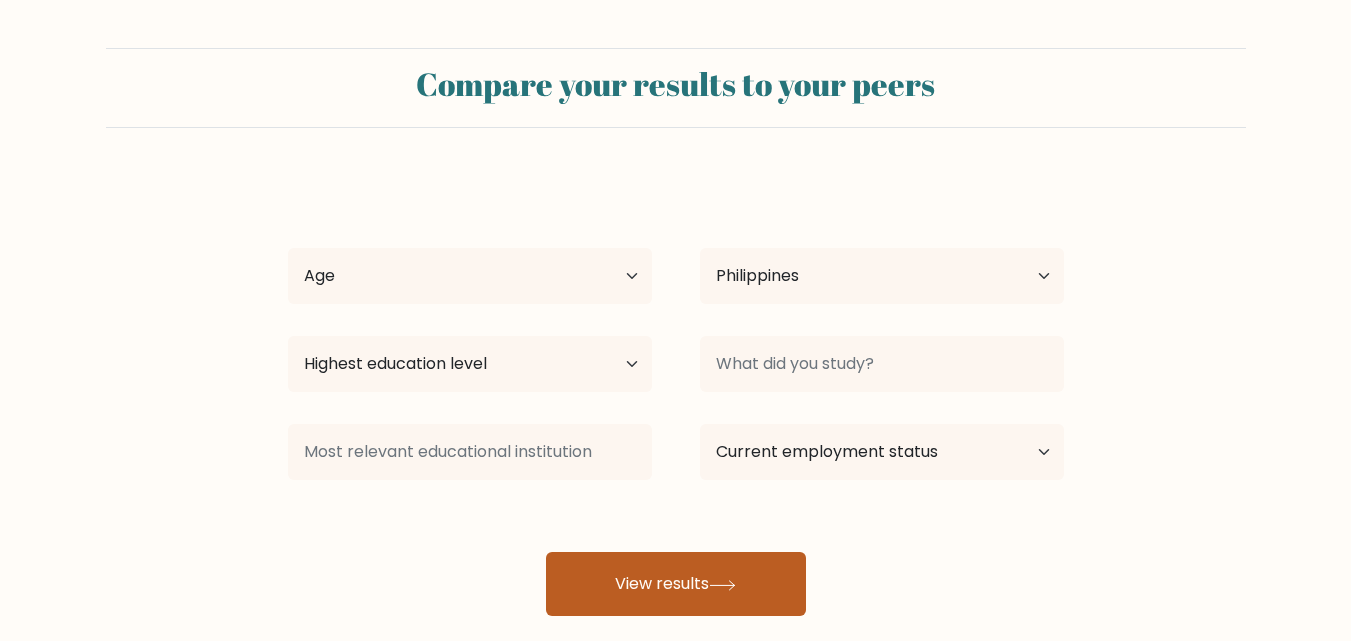 click on "View results" at bounding box center (676, 584) 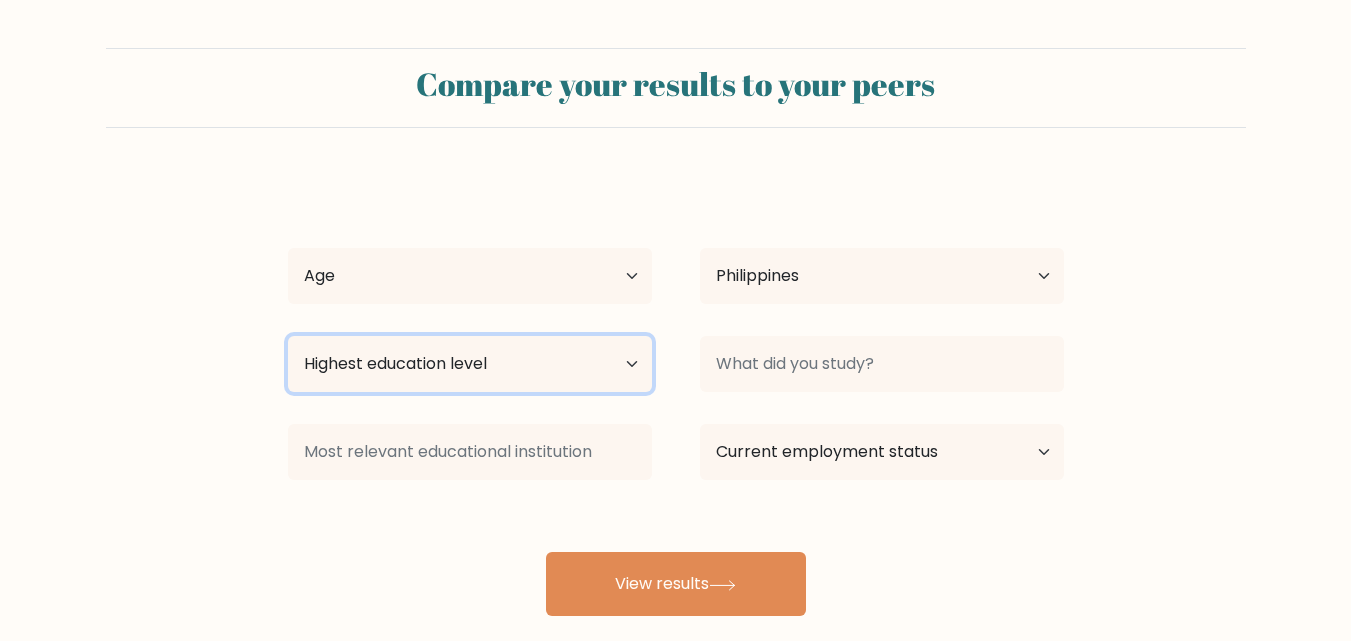 click on "Highest education level
No schooling
Primary
Lower Secondary
Upper Secondary
Occupation Specific
Bachelor's degree
Master's degree
Doctoral degree" at bounding box center (470, 364) 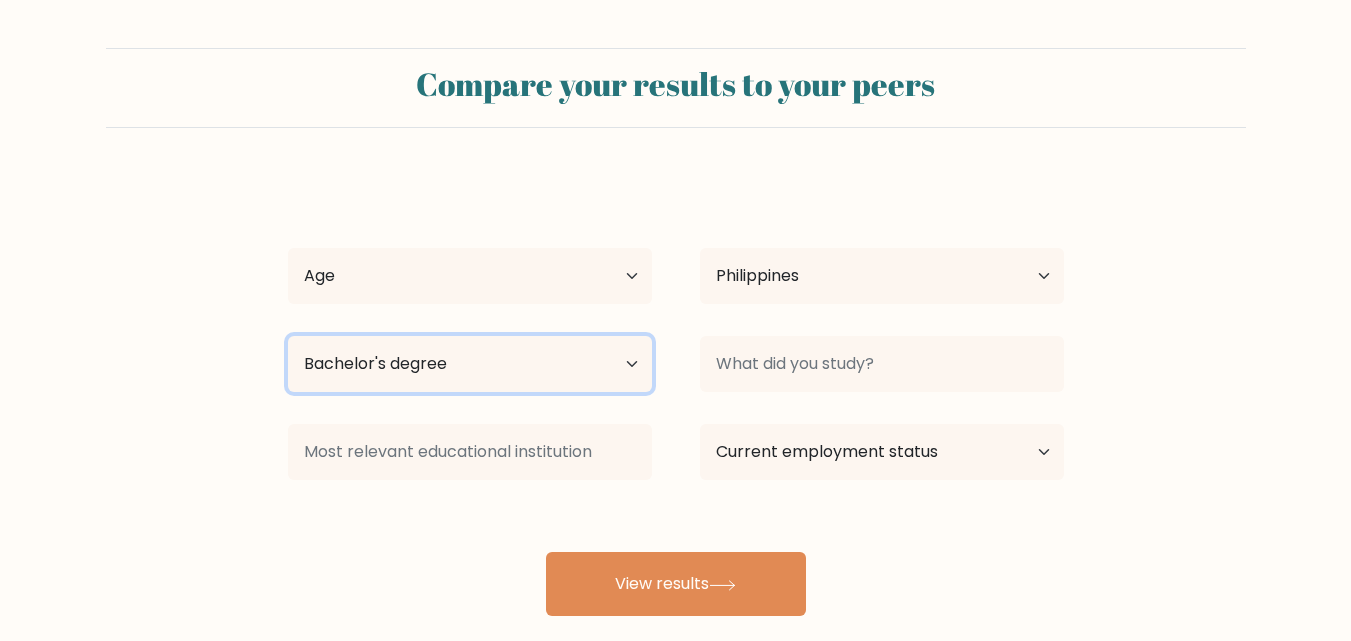 click on "Highest education level
No schooling
Primary
Lower Secondary
Upper Secondary
Occupation Specific
Bachelor's degree
Master's degree
Doctoral degree" at bounding box center (470, 364) 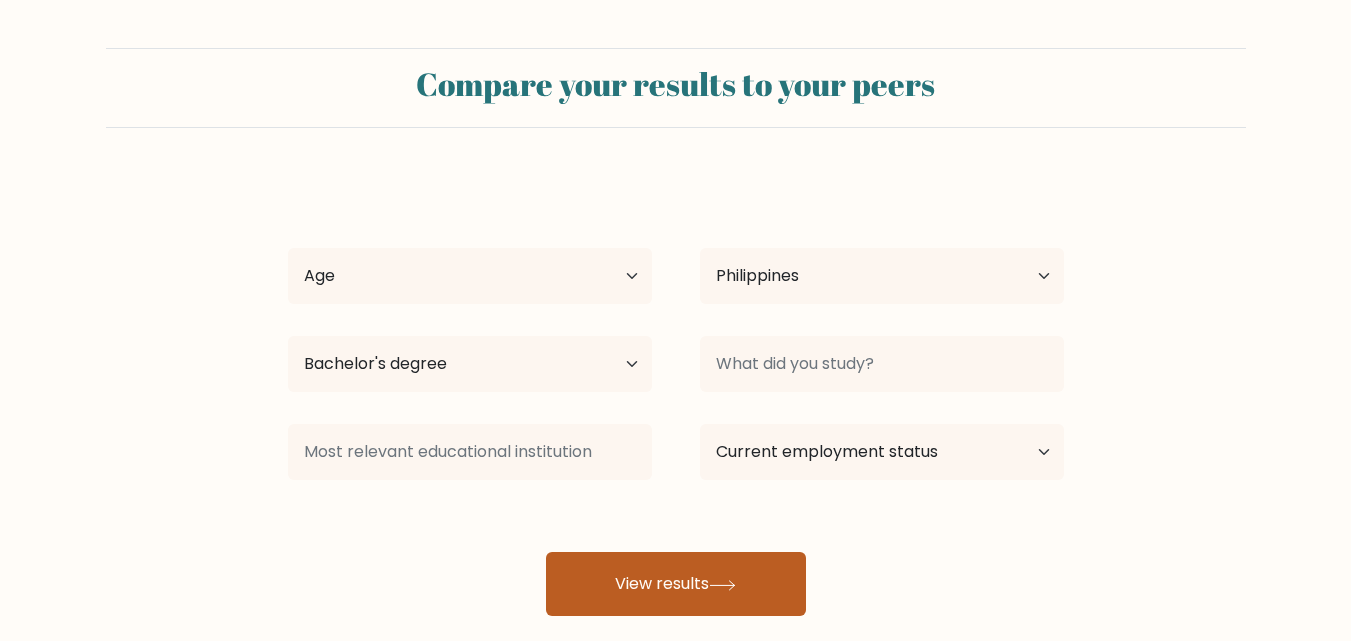 click on "View results" at bounding box center [676, 584] 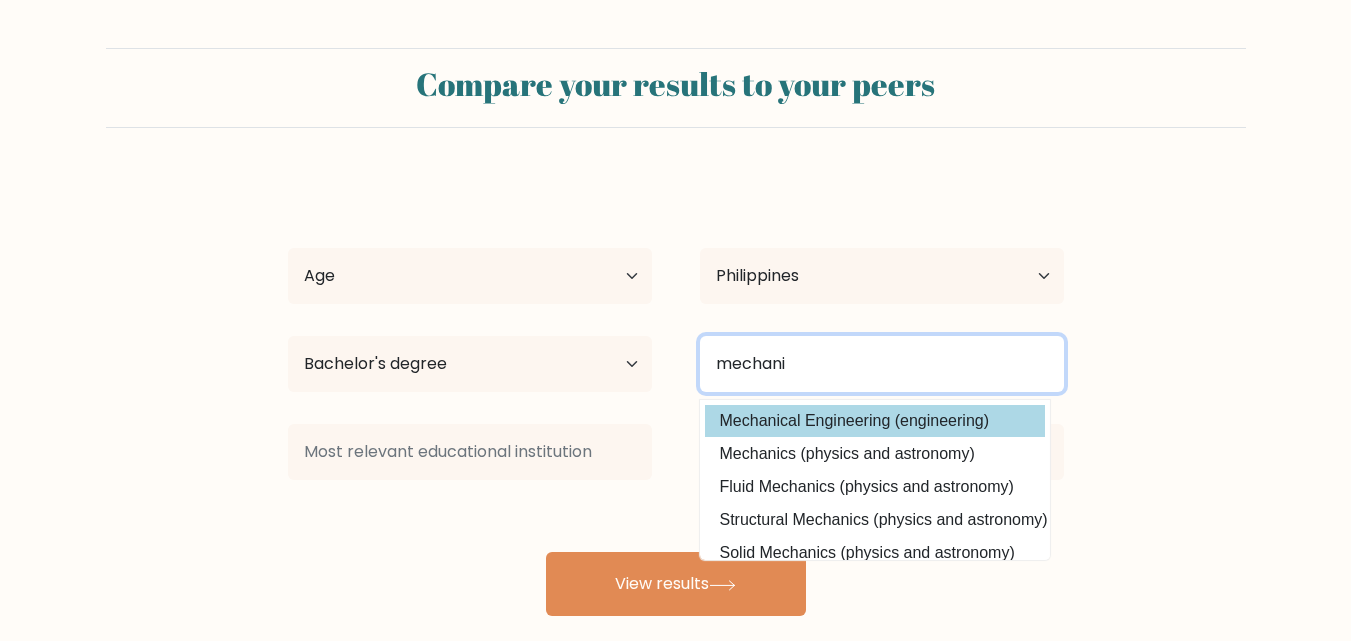 type on "mechani" 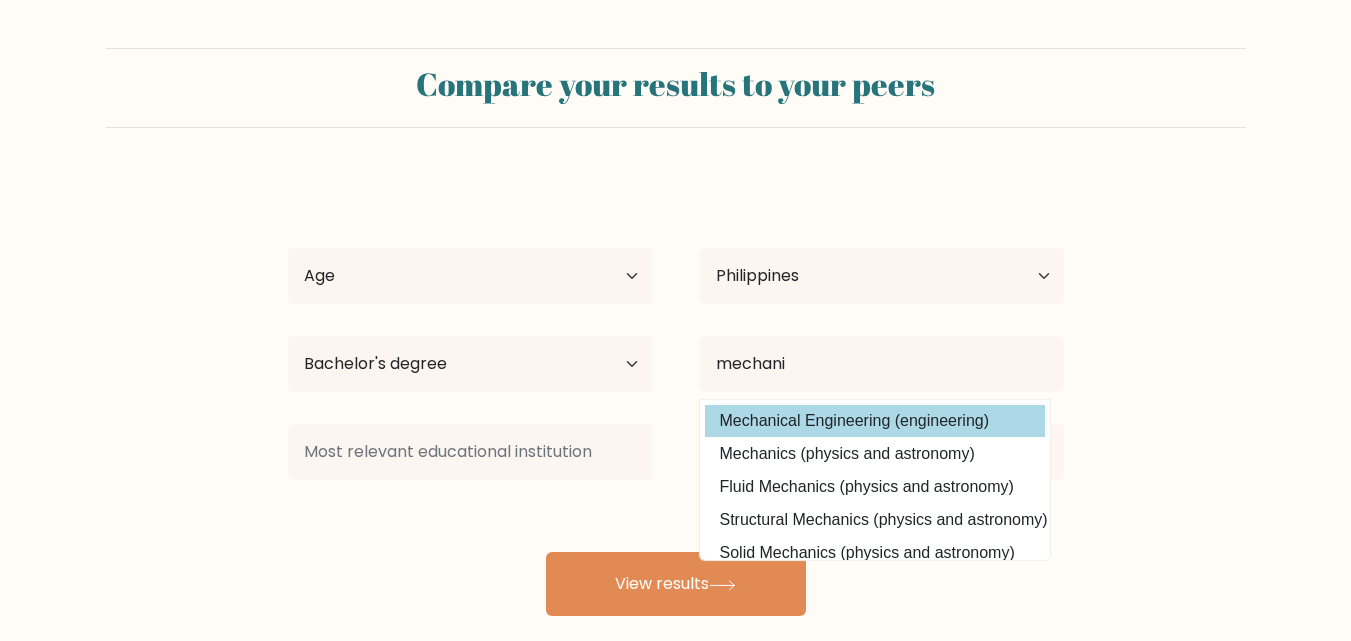 click on "Mechanical Engineering (engineering)" at bounding box center (875, 421) 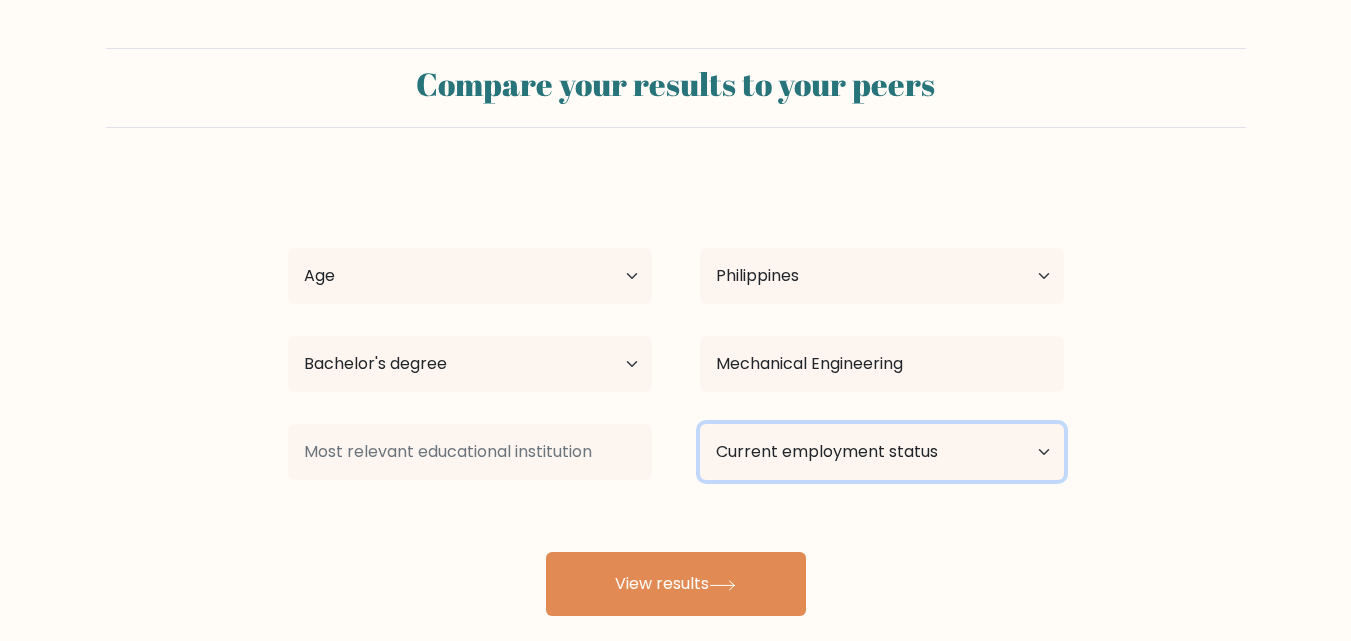 click on "Current employment status
Employed
Student
Retired
Other / prefer not to answer" at bounding box center [882, 452] 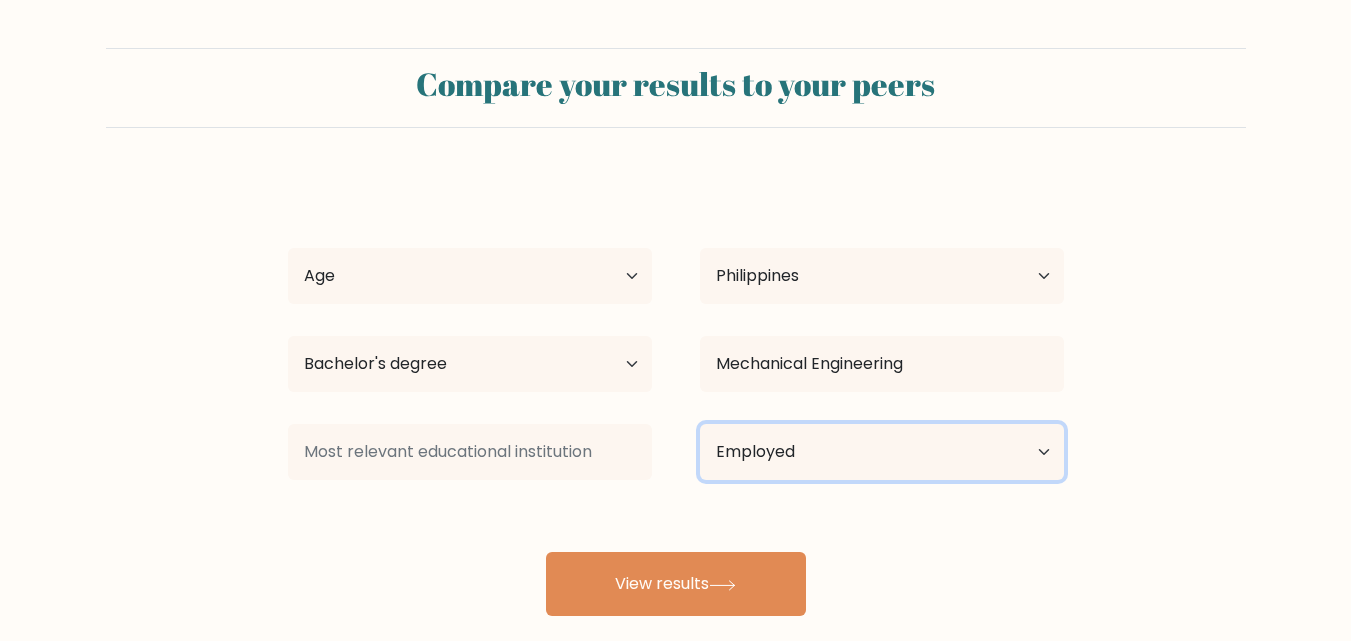 click on "Current employment status
Employed
Student
Retired
Other / prefer not to answer" at bounding box center (882, 452) 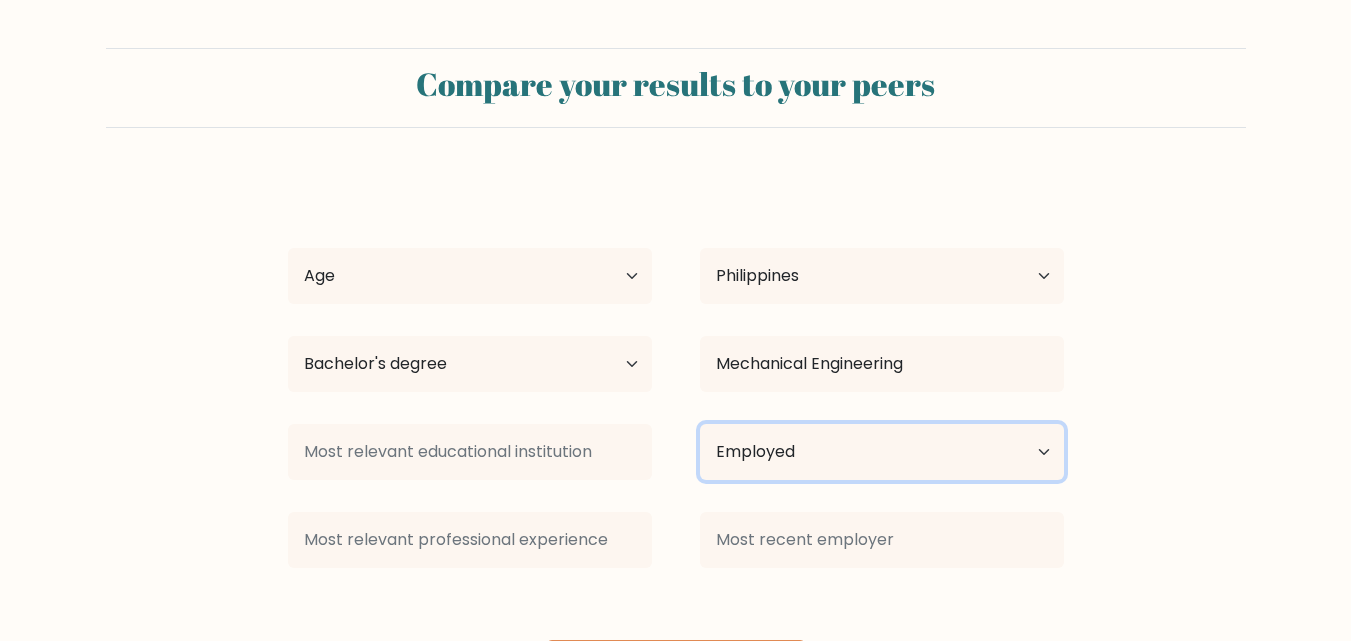 click on "Current employment status
Employed
Student
Retired
Other / prefer not to answer" at bounding box center [882, 452] 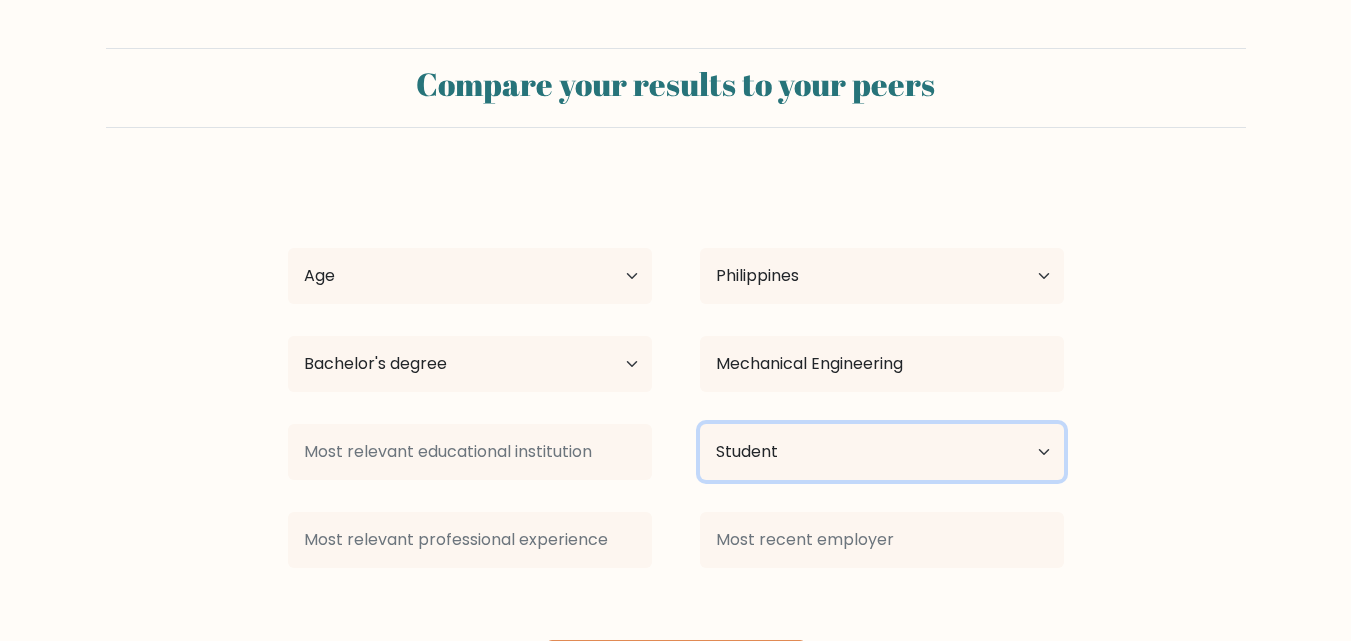 click on "Current employment status
Employed
Student
Retired
Other / prefer not to answer" at bounding box center [882, 452] 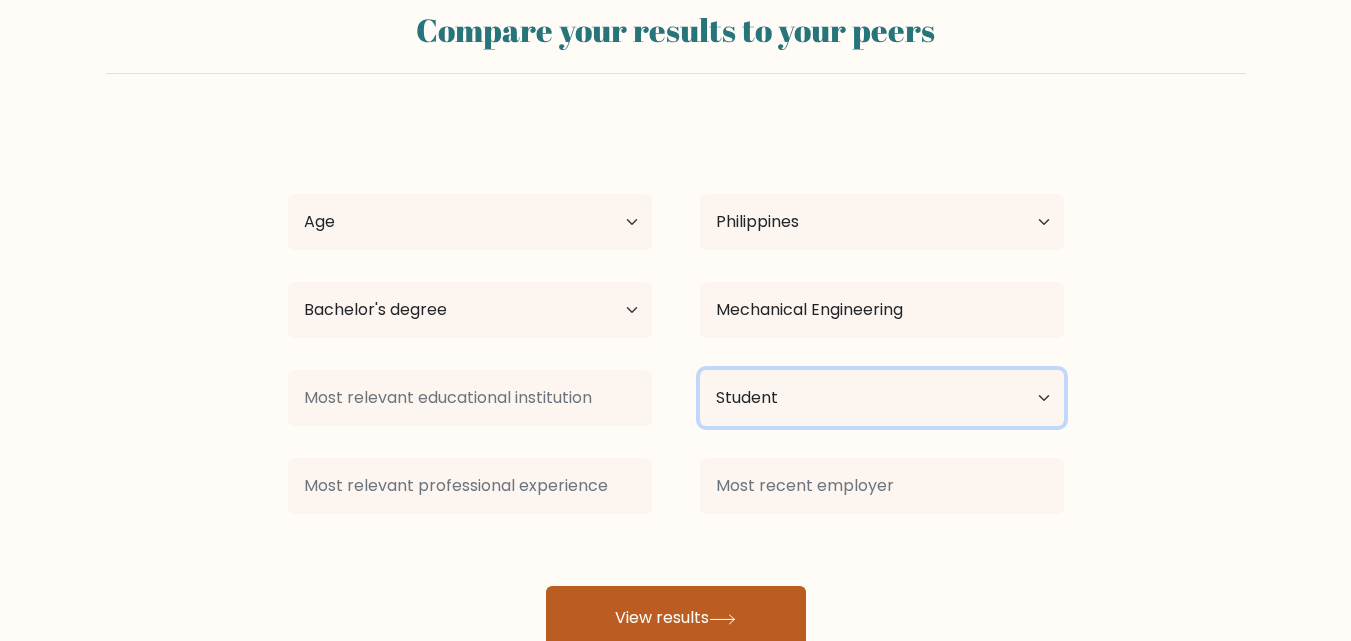 scroll, scrollTop: 100, scrollLeft: 0, axis: vertical 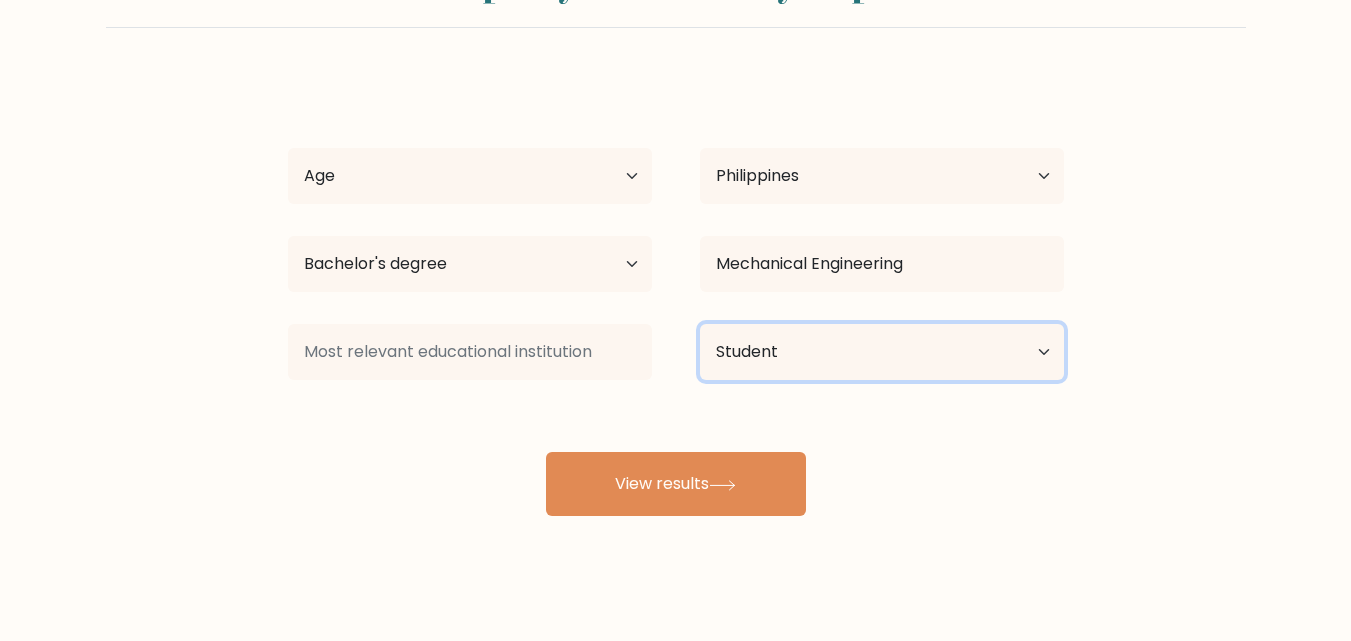 click on "Current employment status
Employed
Student
Retired
Other / prefer not to answer" at bounding box center [882, 352] 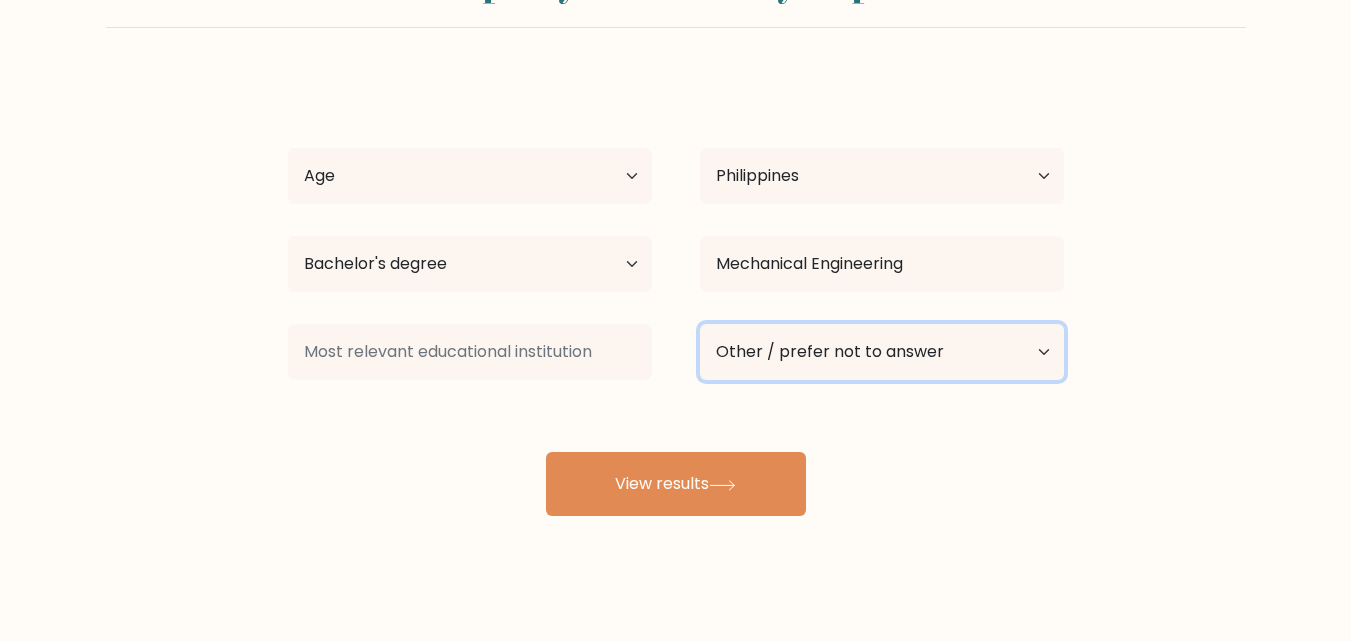 click on "Current employment status
Employed
Student
Retired
Other / prefer not to answer" at bounding box center [882, 352] 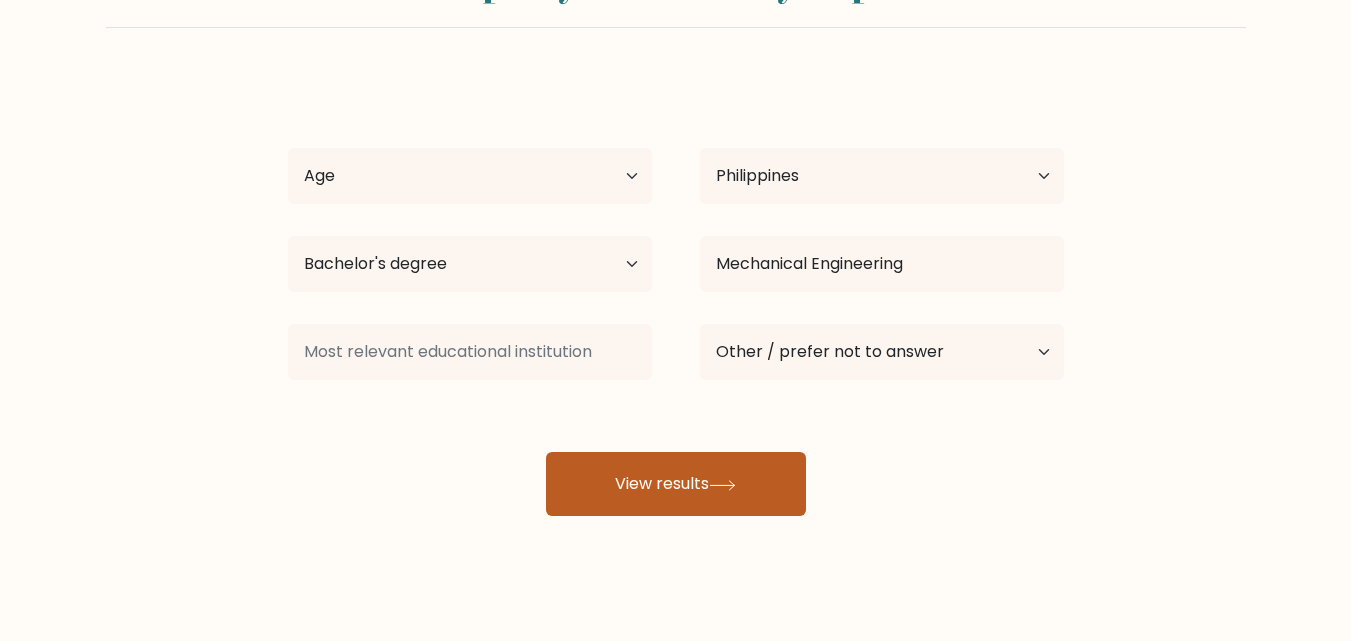 click on "View results" at bounding box center [676, 484] 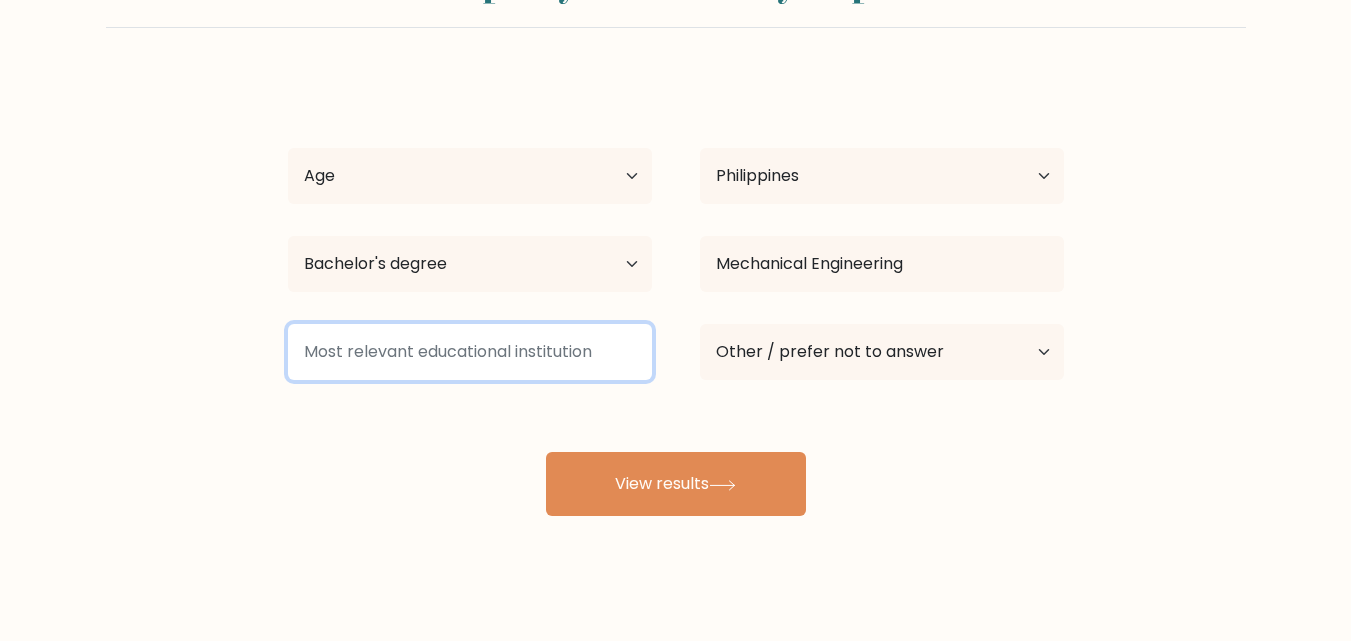 click at bounding box center (470, 352) 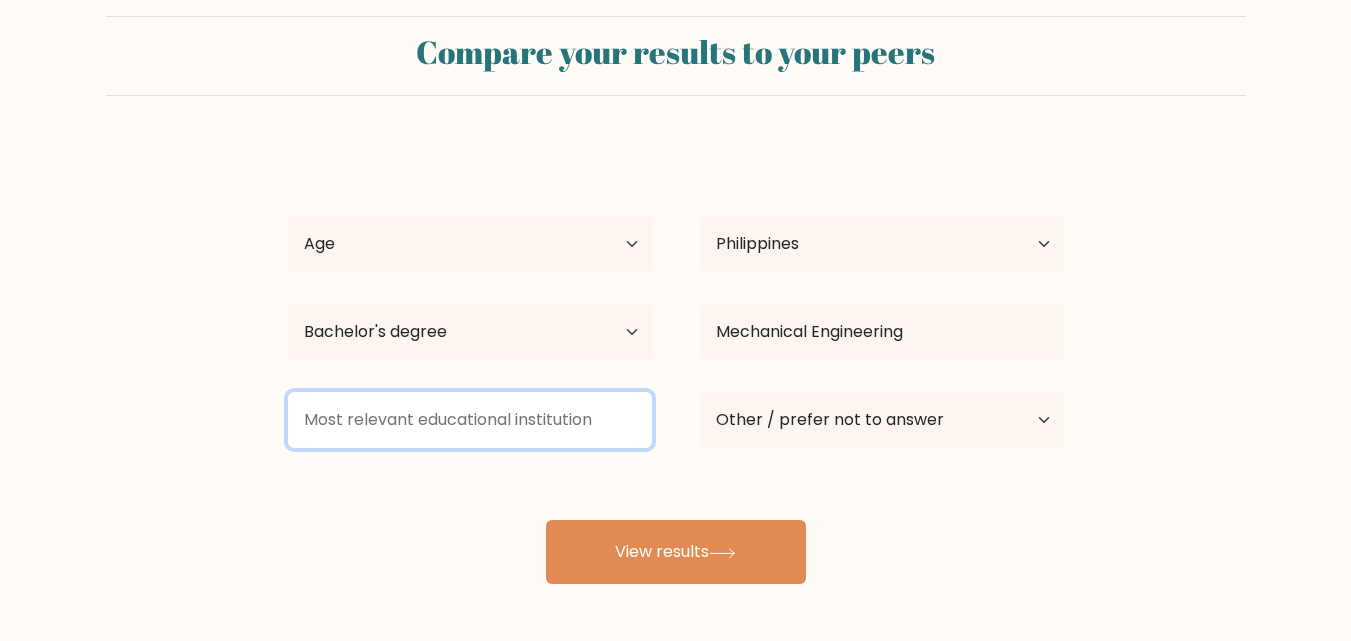 scroll, scrollTop: 0, scrollLeft: 0, axis: both 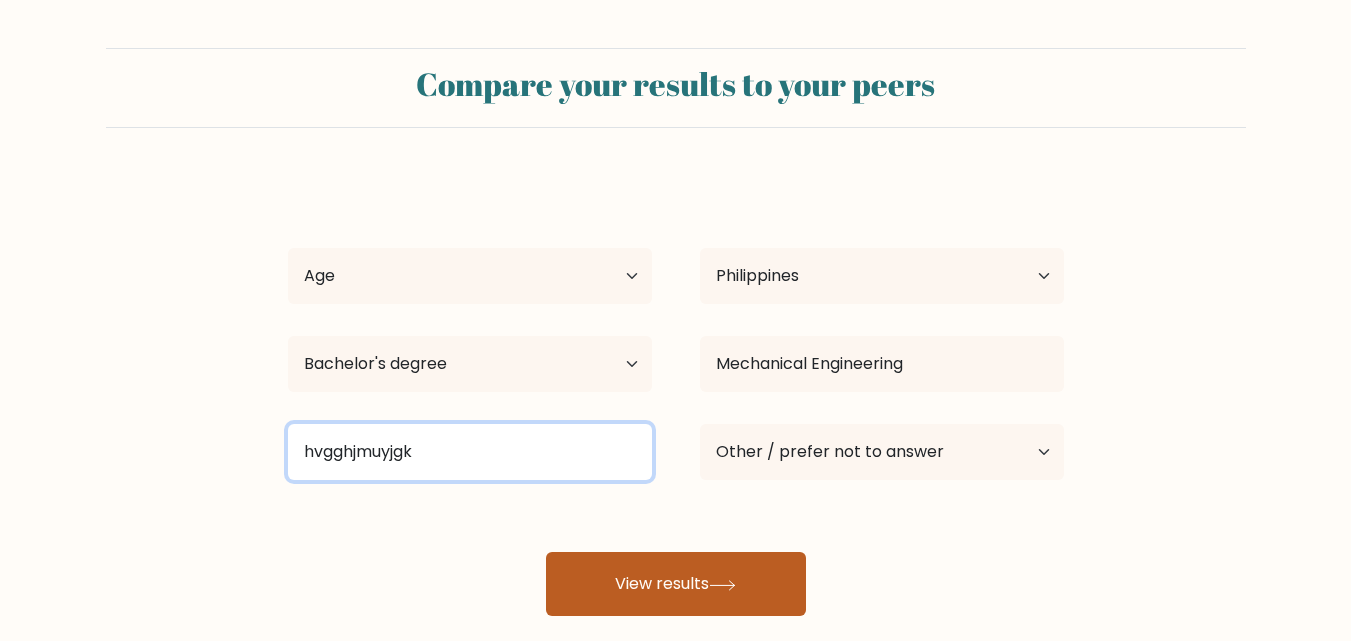 type on "hvgghjmuyjgk" 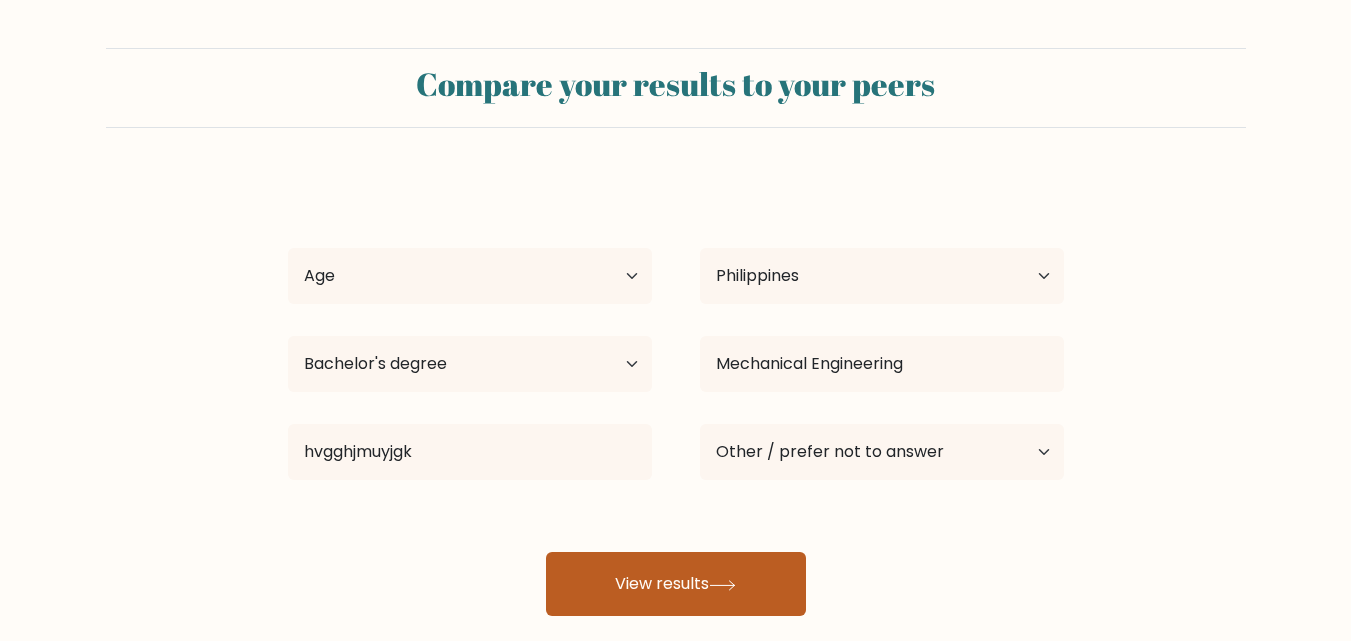 click on "View results" at bounding box center [676, 584] 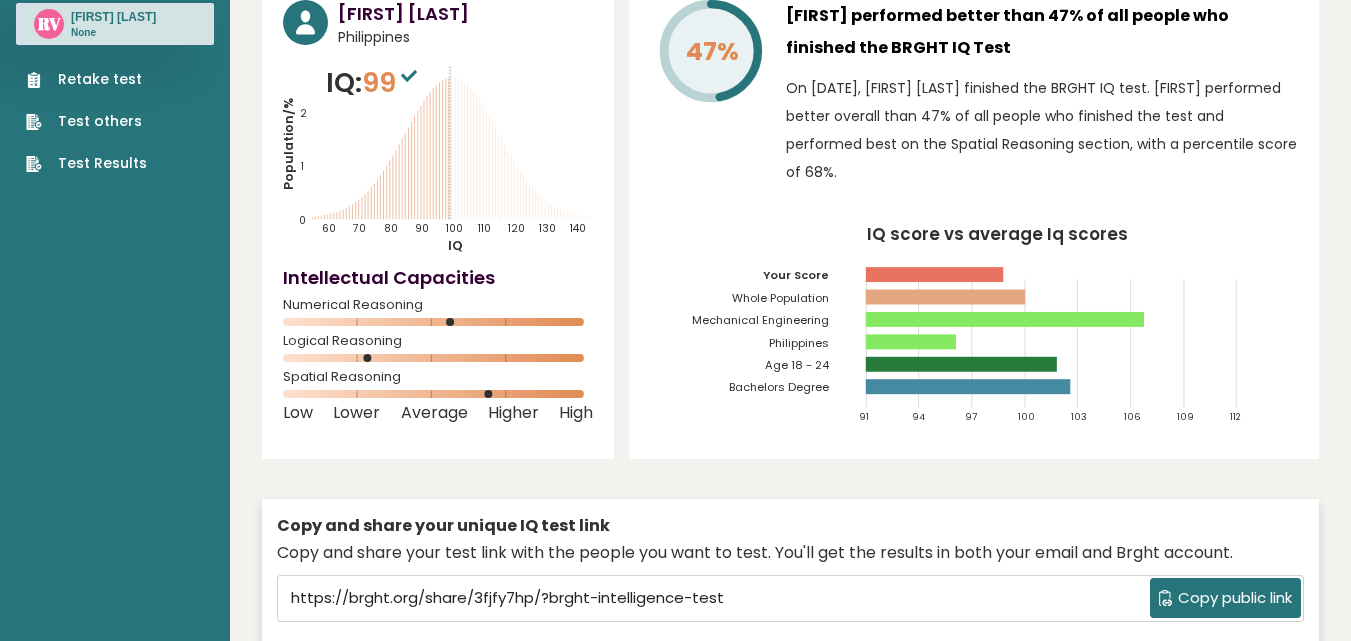 scroll, scrollTop: 0, scrollLeft: 0, axis: both 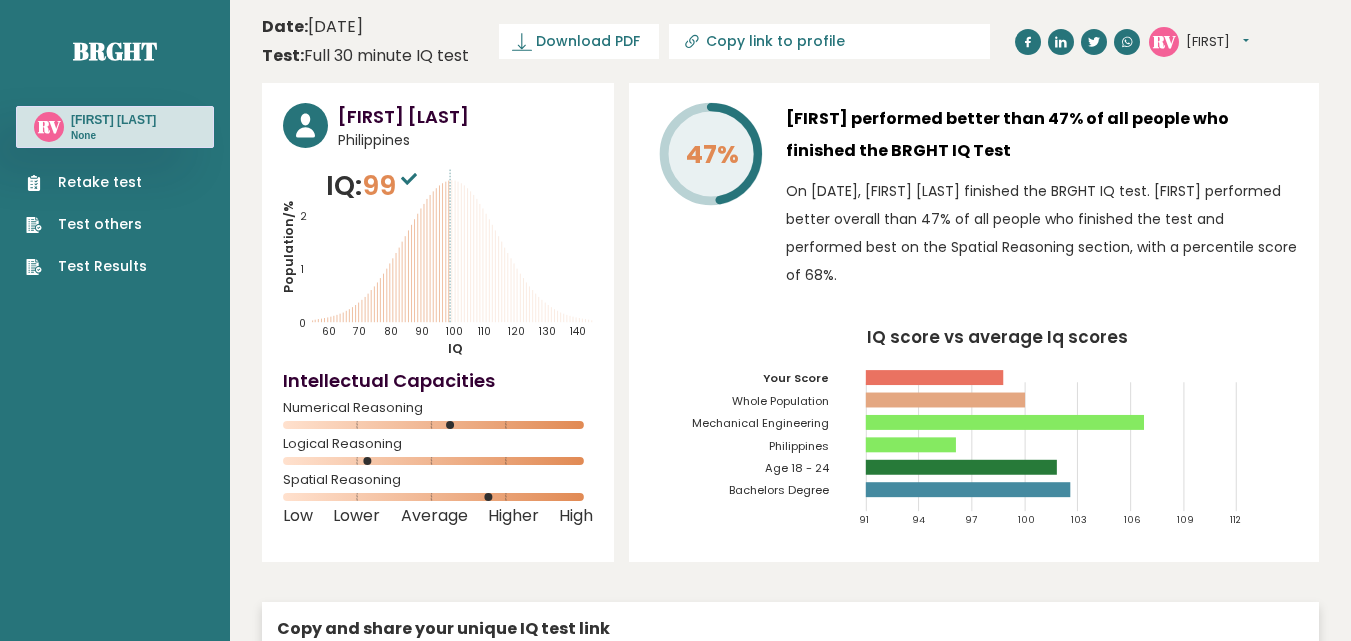 click on "Test others" at bounding box center (86, 224) 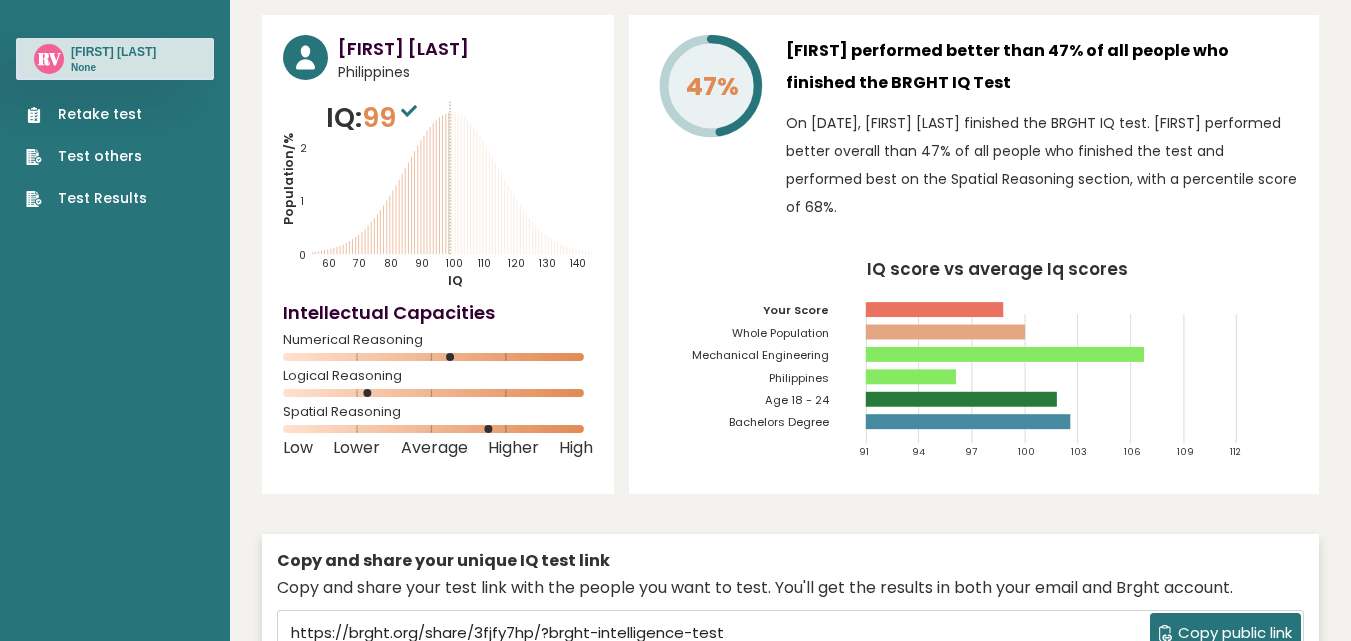scroll, scrollTop: 100, scrollLeft: 0, axis: vertical 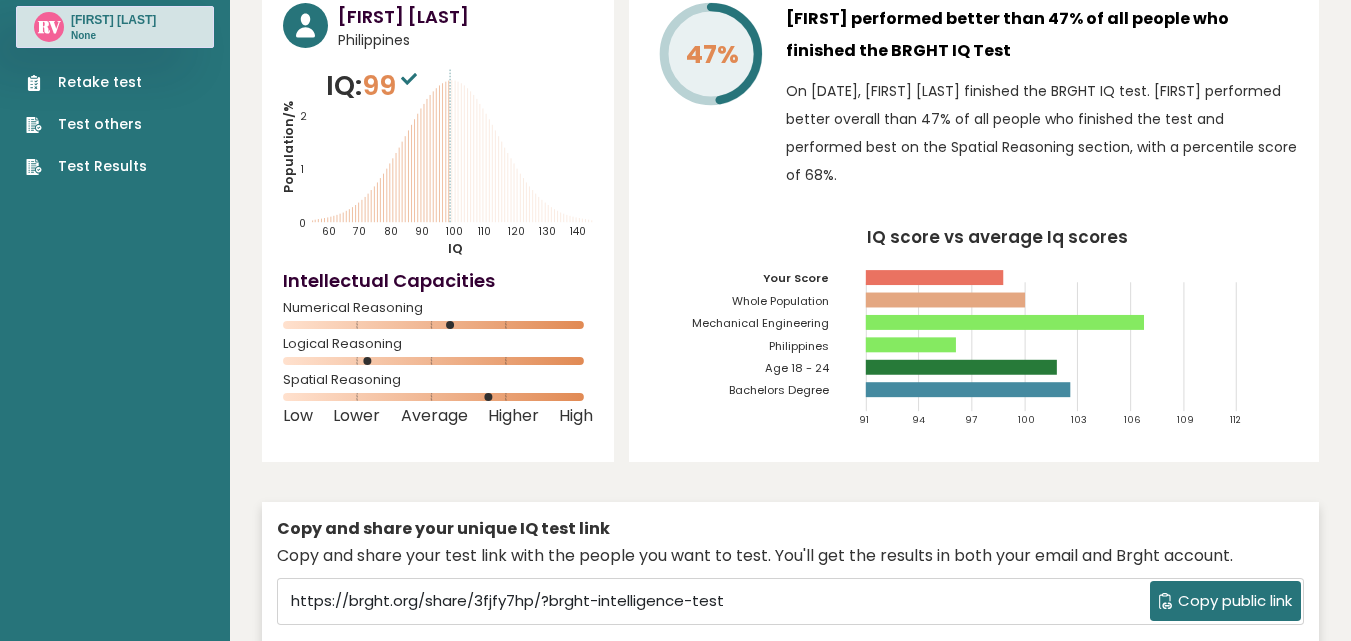click on "Copy public link" at bounding box center [1235, 601] 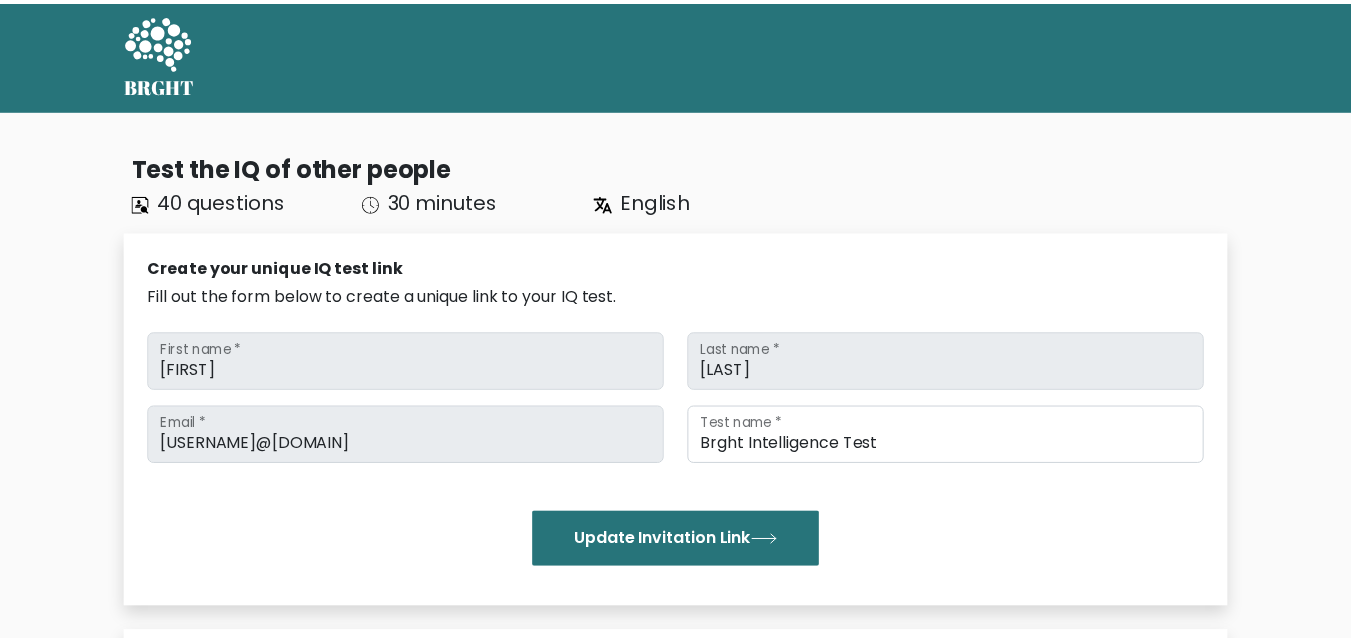 scroll, scrollTop: 0, scrollLeft: 0, axis: both 